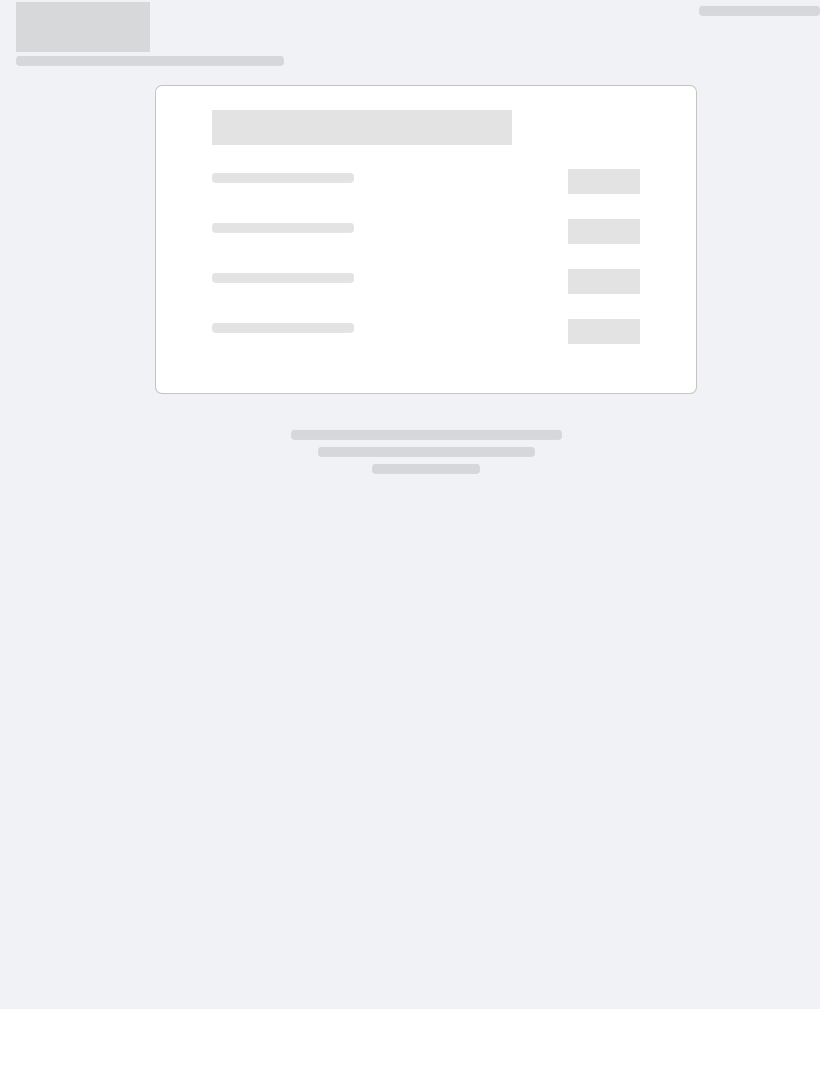 scroll, scrollTop: 0, scrollLeft: 0, axis: both 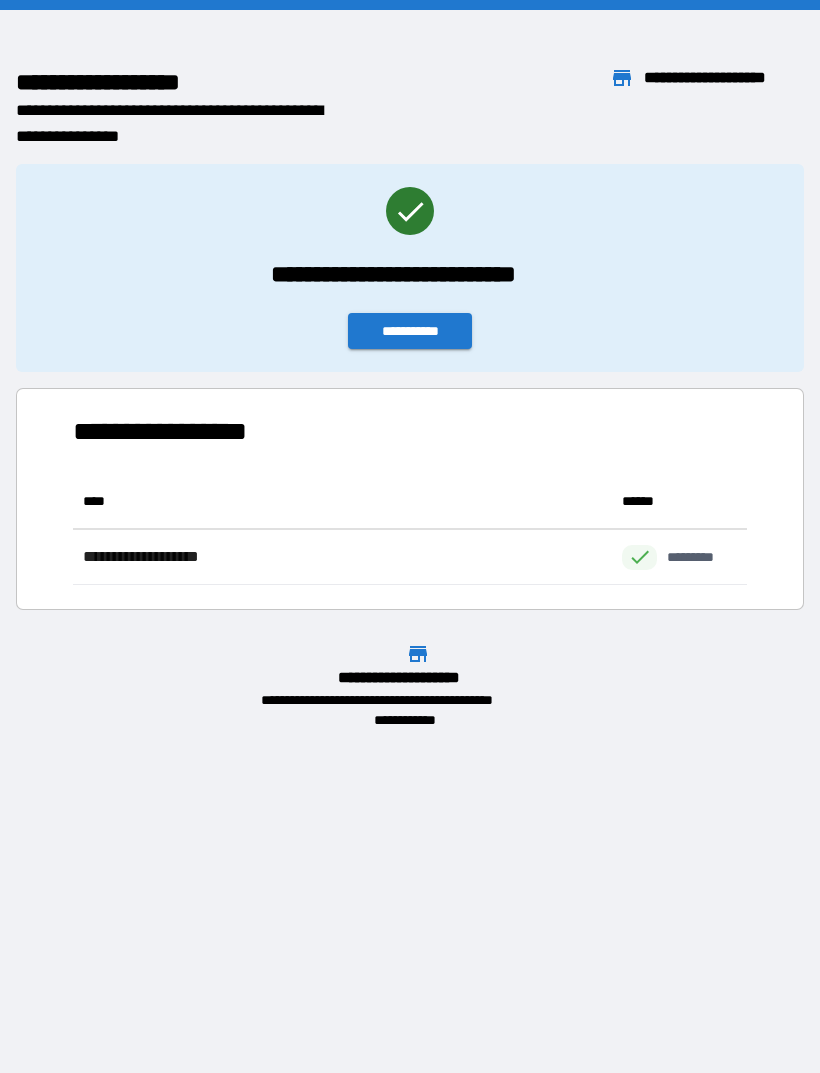 click on "**********" at bounding box center [410, 331] 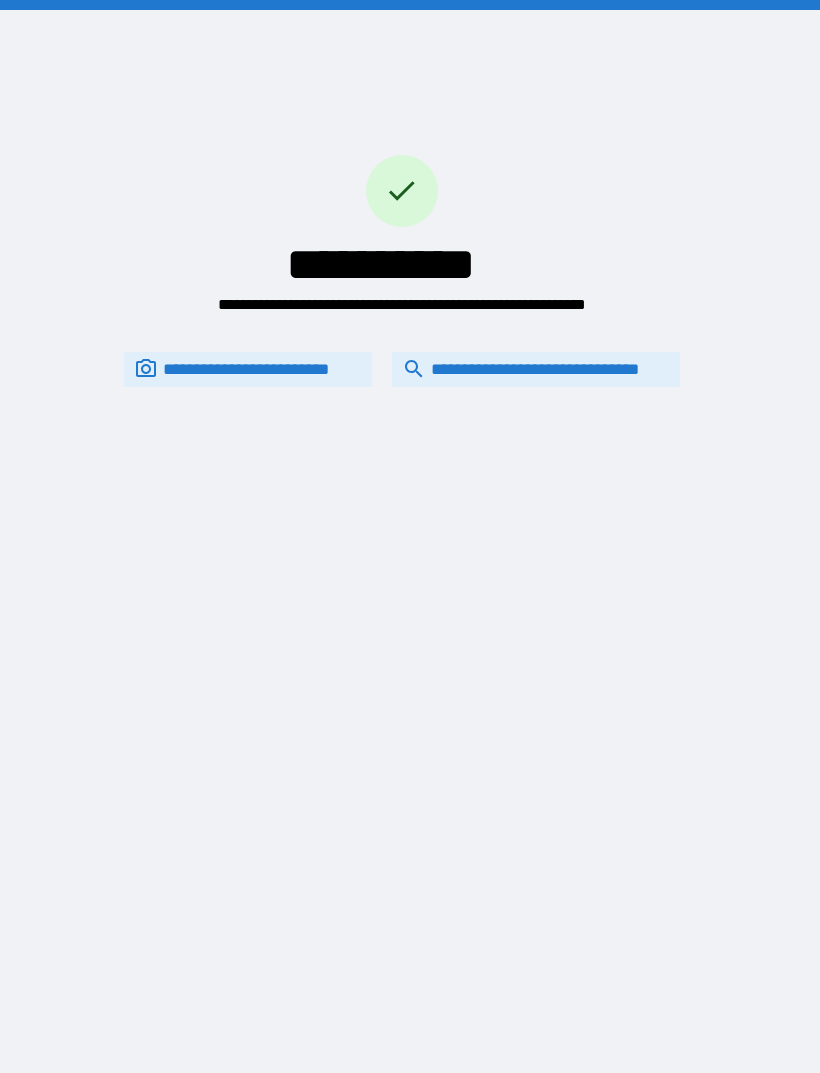 click on "**********" at bounding box center (536, 369) 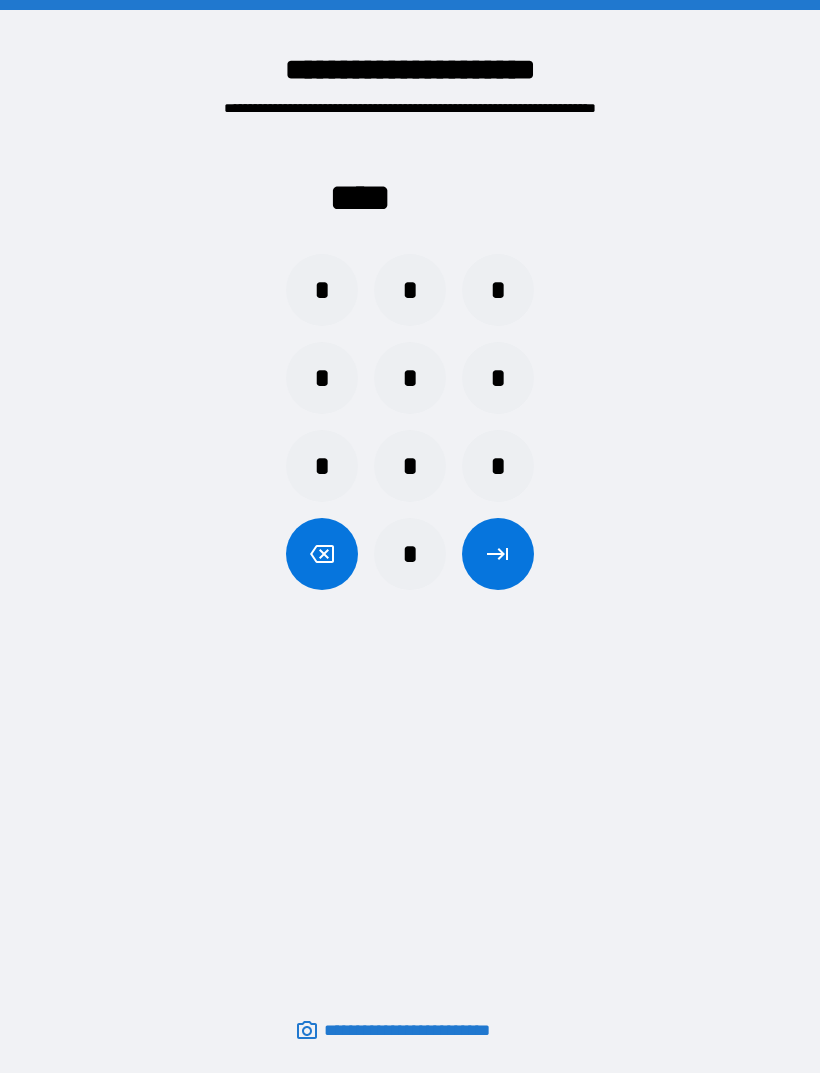 click on "*" at bounding box center (322, 290) 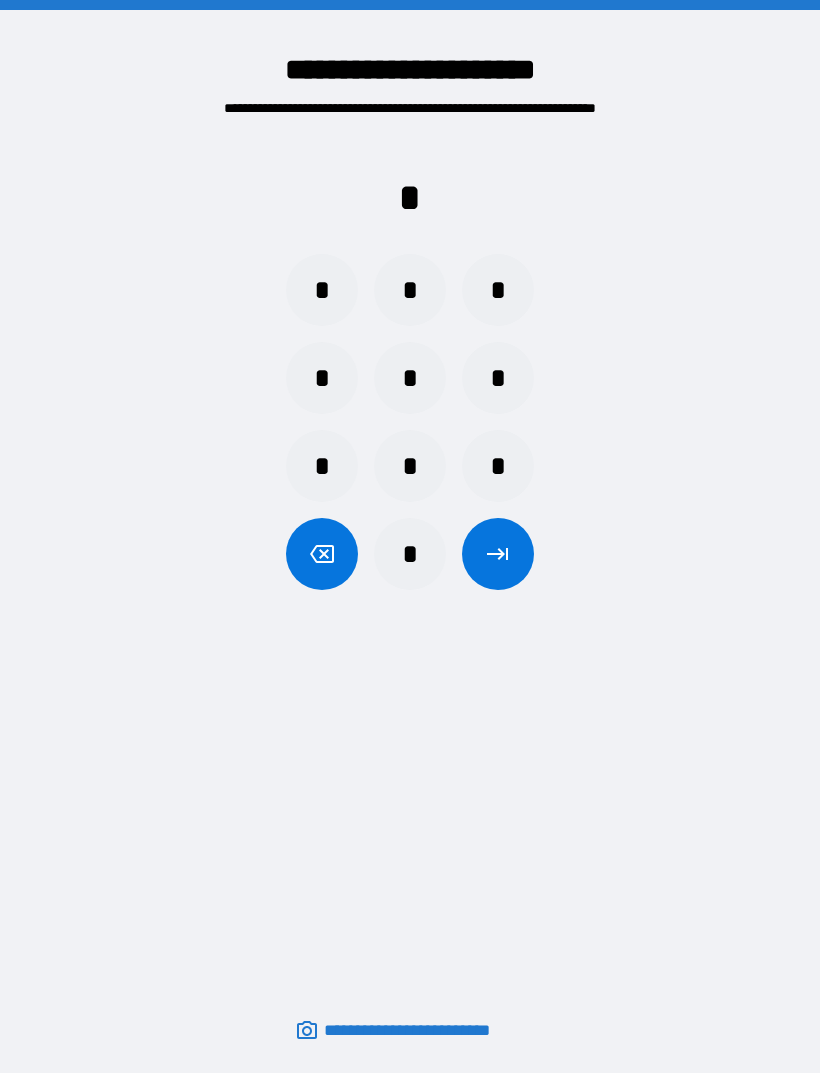 click on "*" at bounding box center [322, 290] 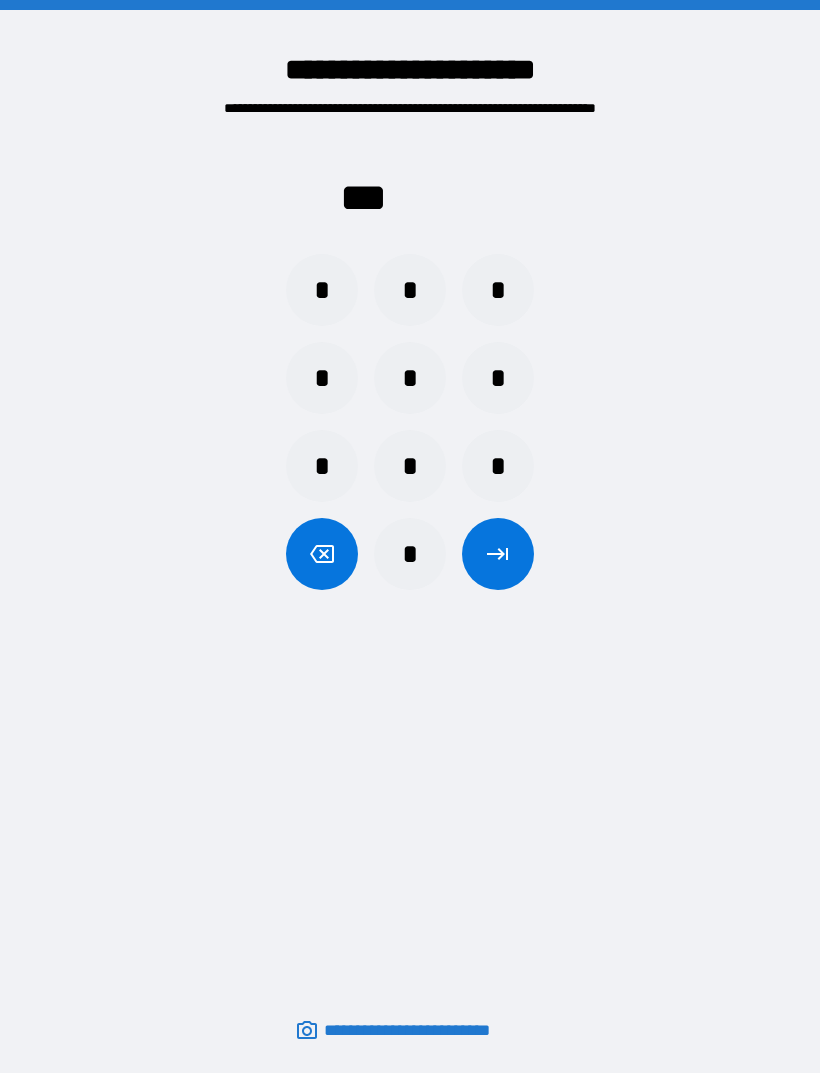click on "*" at bounding box center (322, 290) 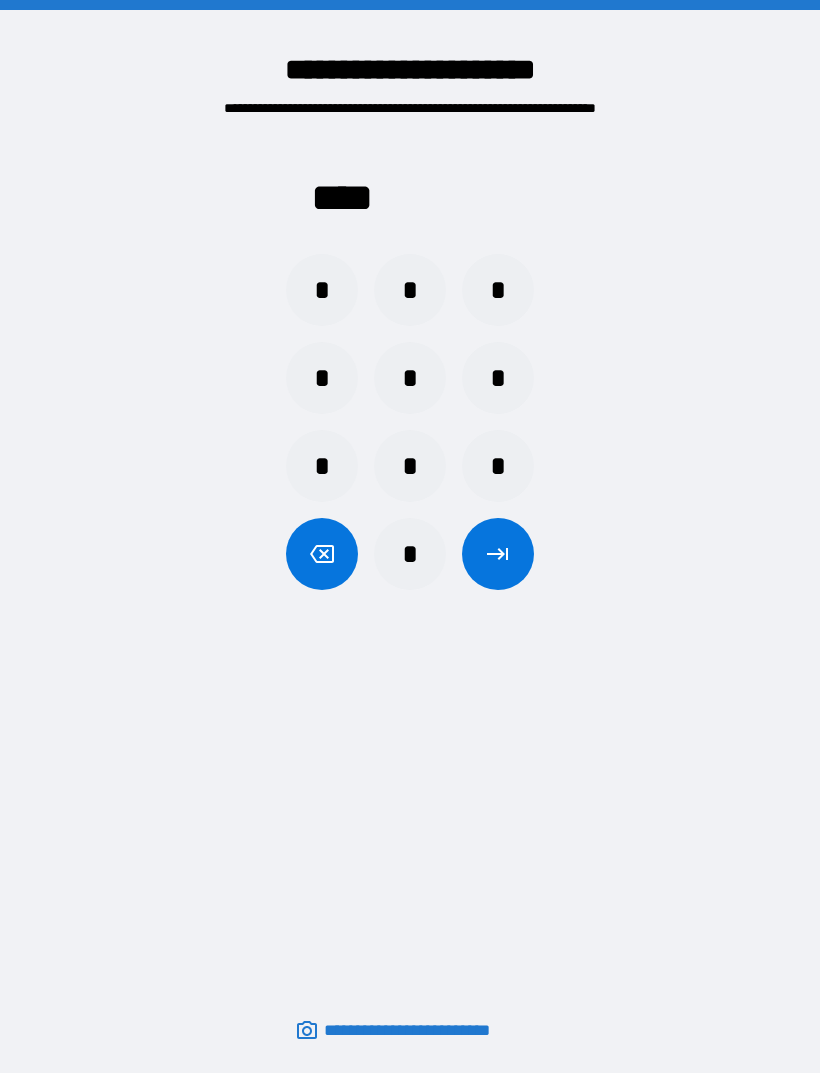 click 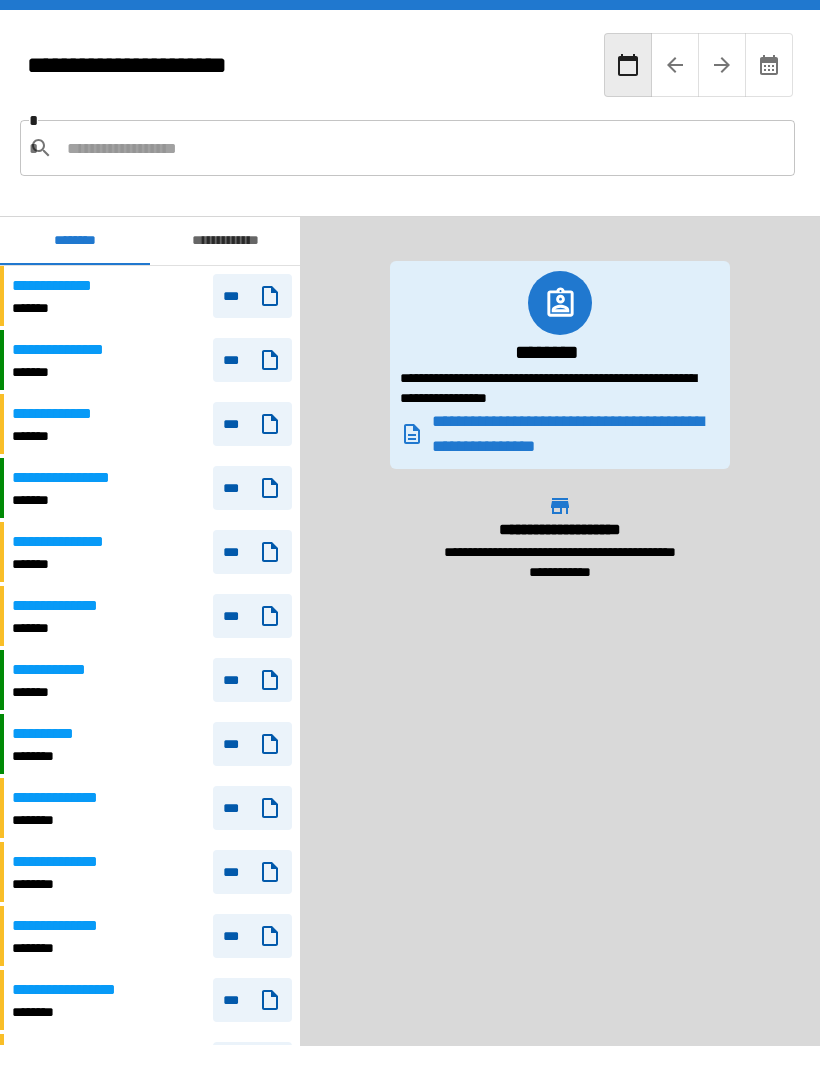 scroll, scrollTop: 769, scrollLeft: 0, axis: vertical 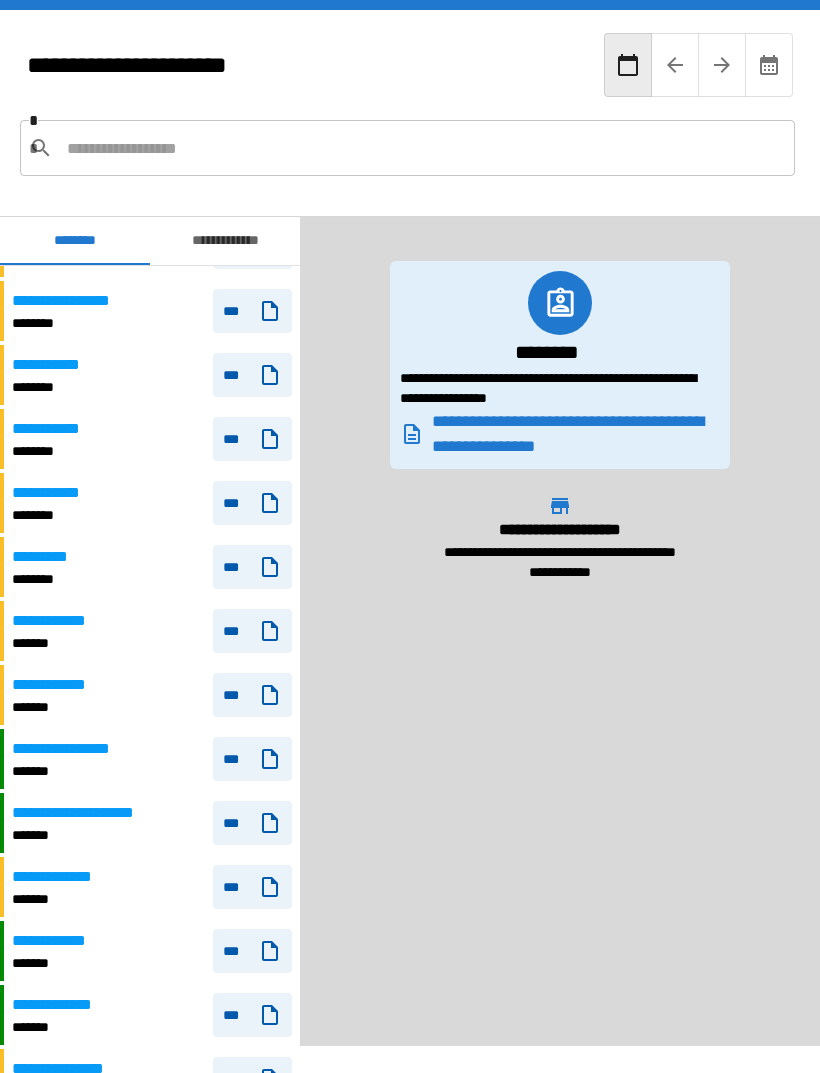 click on "**********" at bounding box center [72, 749] 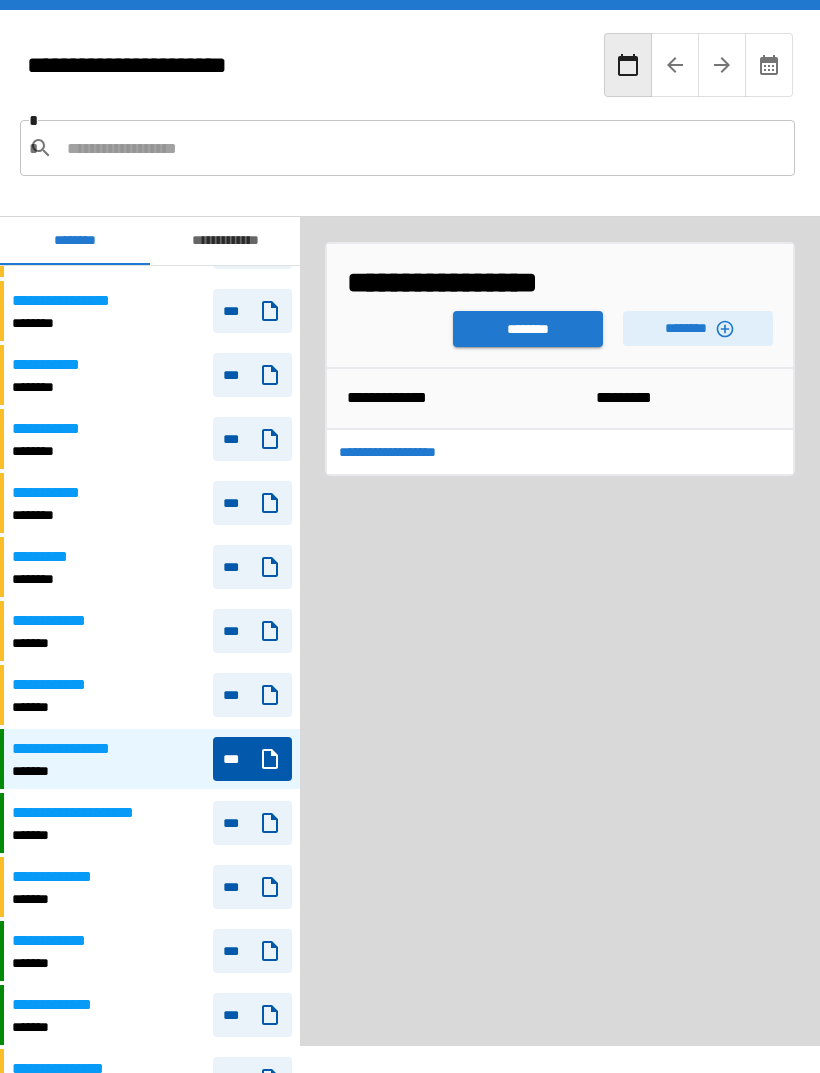 click on "********" at bounding box center (698, 328) 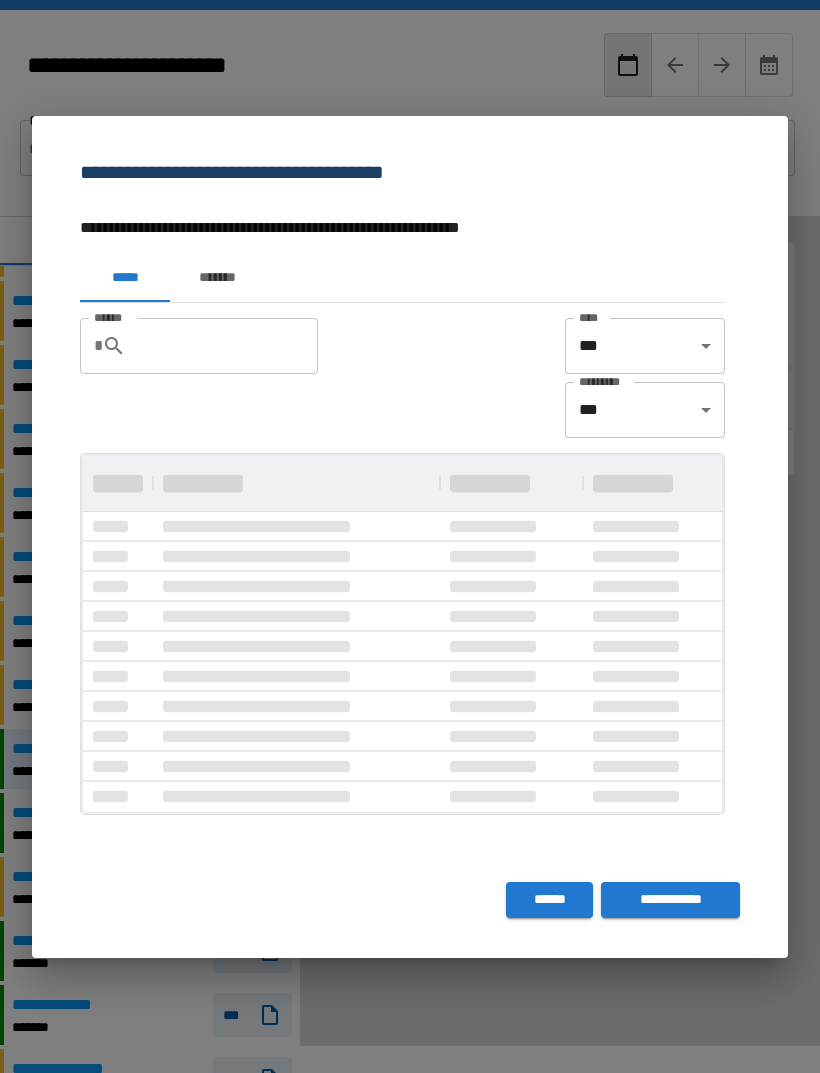 scroll, scrollTop: 0, scrollLeft: 0, axis: both 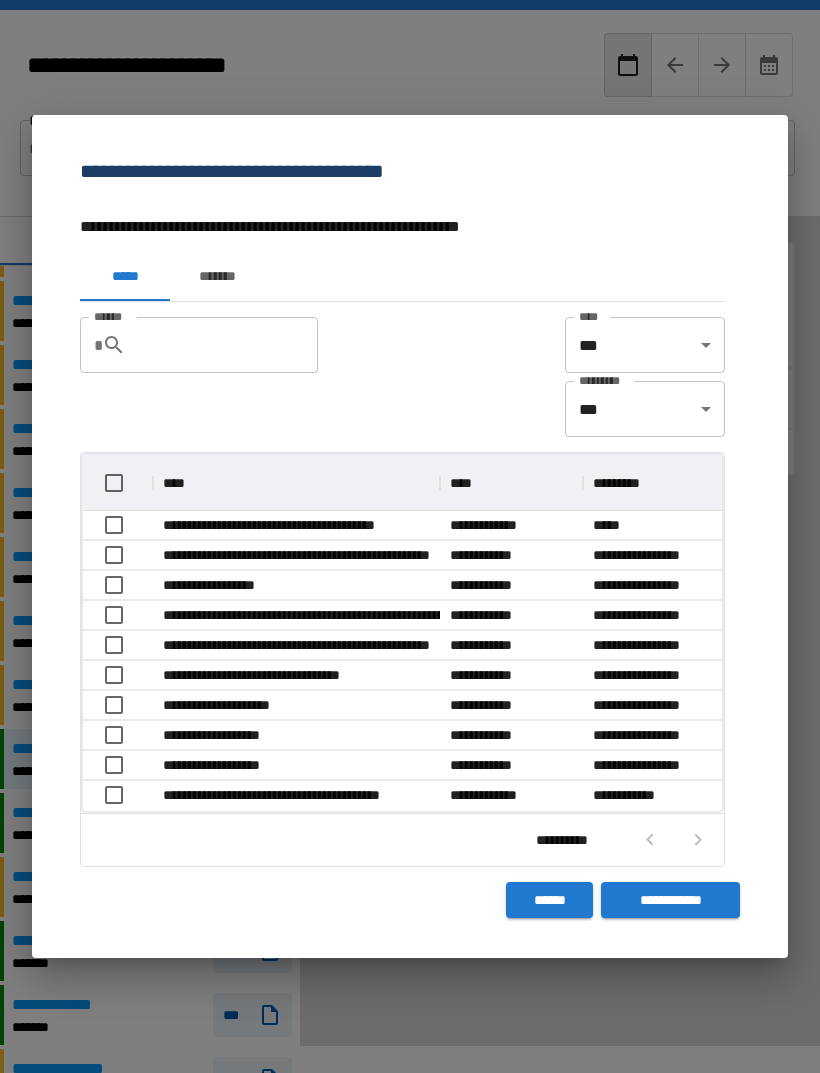 click on "******" at bounding box center [549, 900] 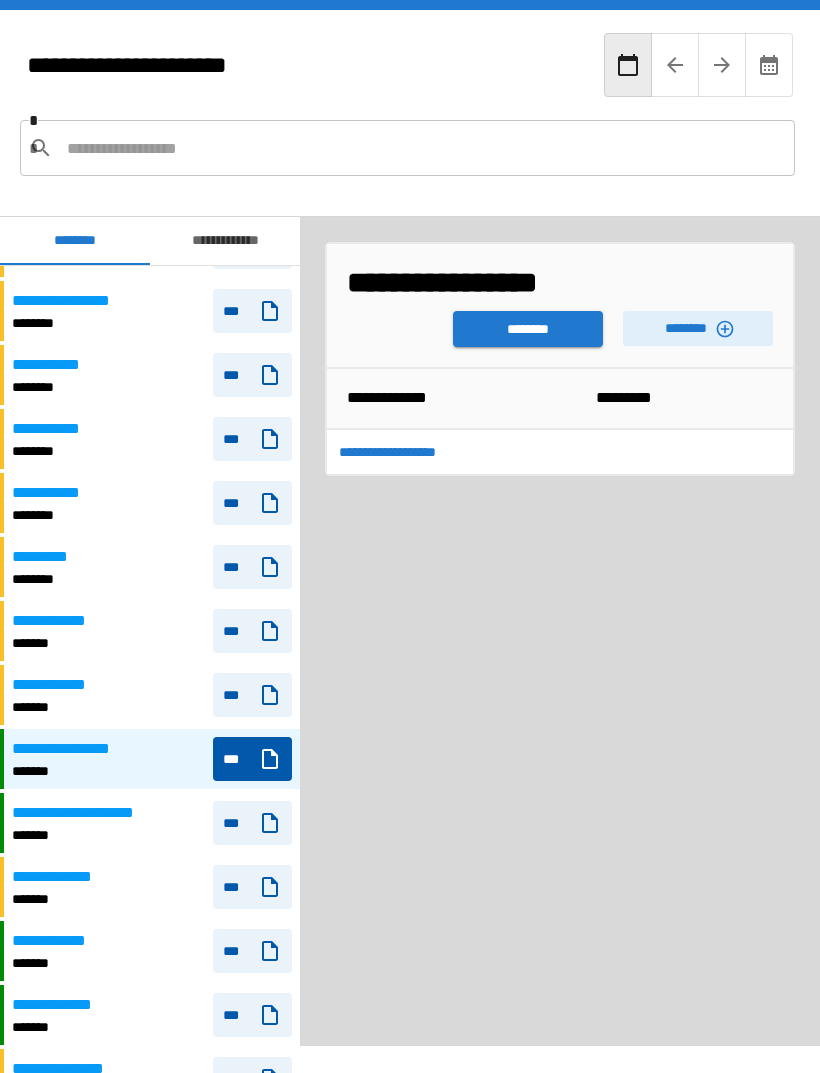 click on "********" at bounding box center [528, 329] 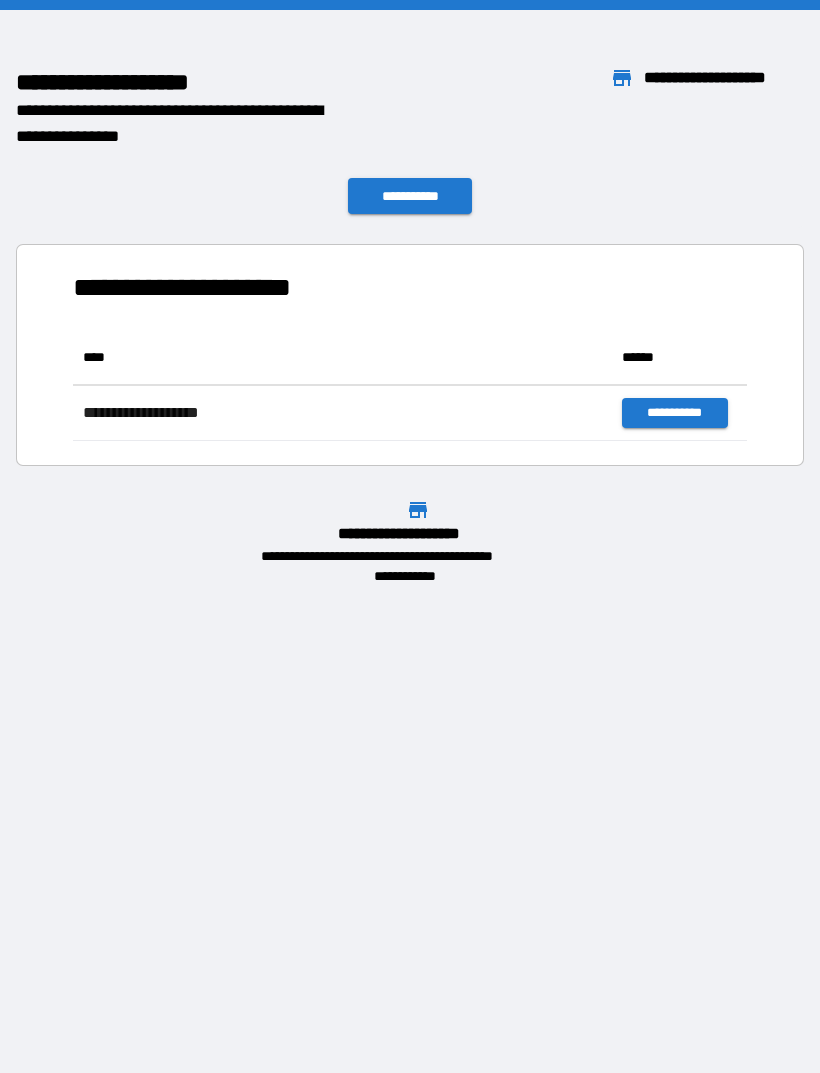 scroll, scrollTop: 1, scrollLeft: 1, axis: both 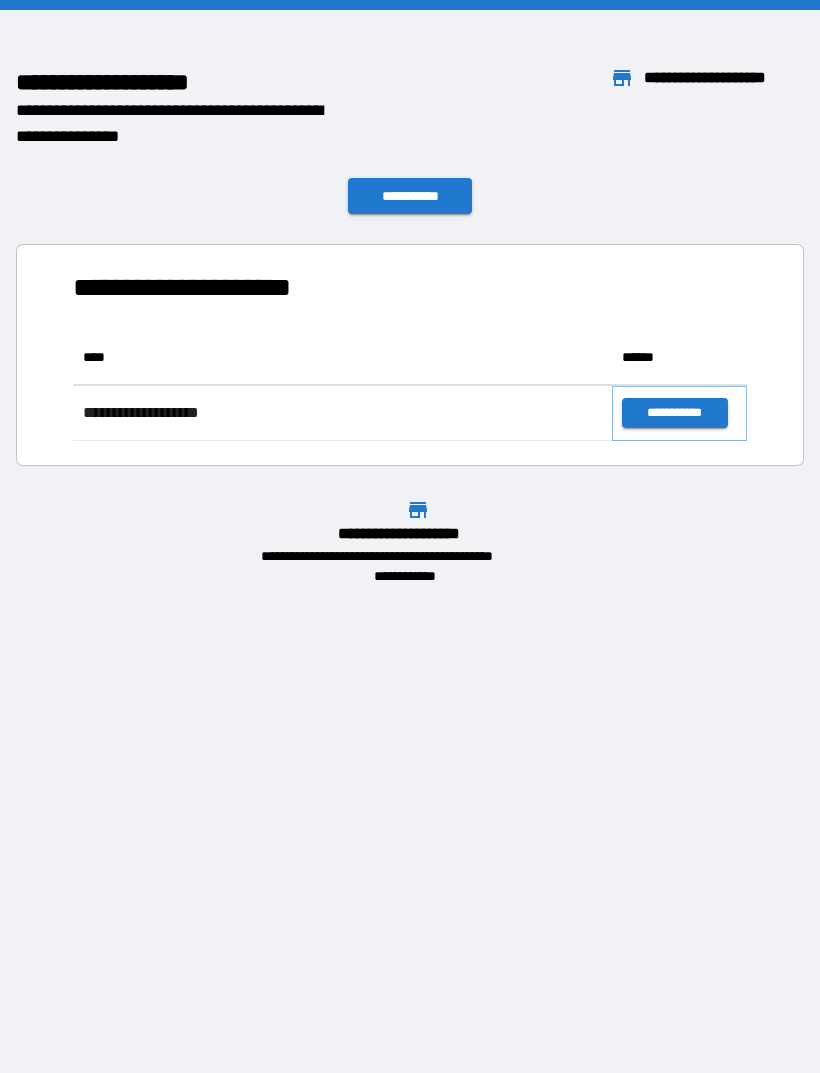 click on "**********" at bounding box center (674, 413) 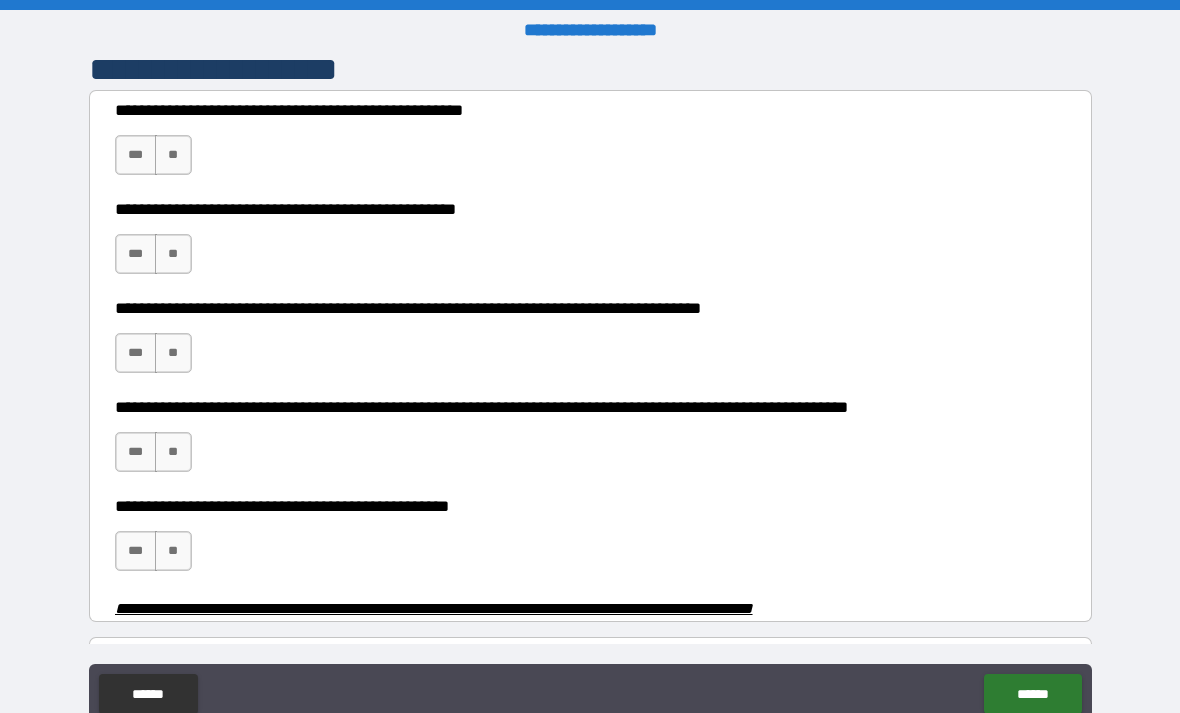 scroll, scrollTop: 417, scrollLeft: 0, axis: vertical 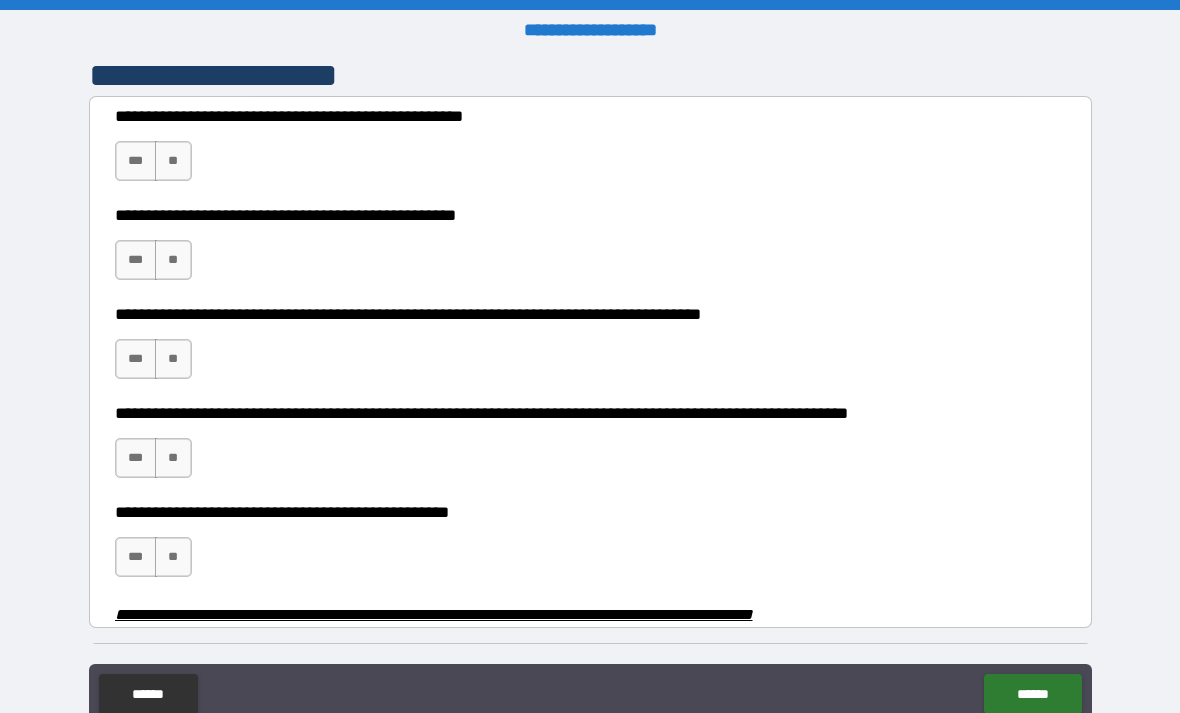 click on "**" at bounding box center (173, 161) 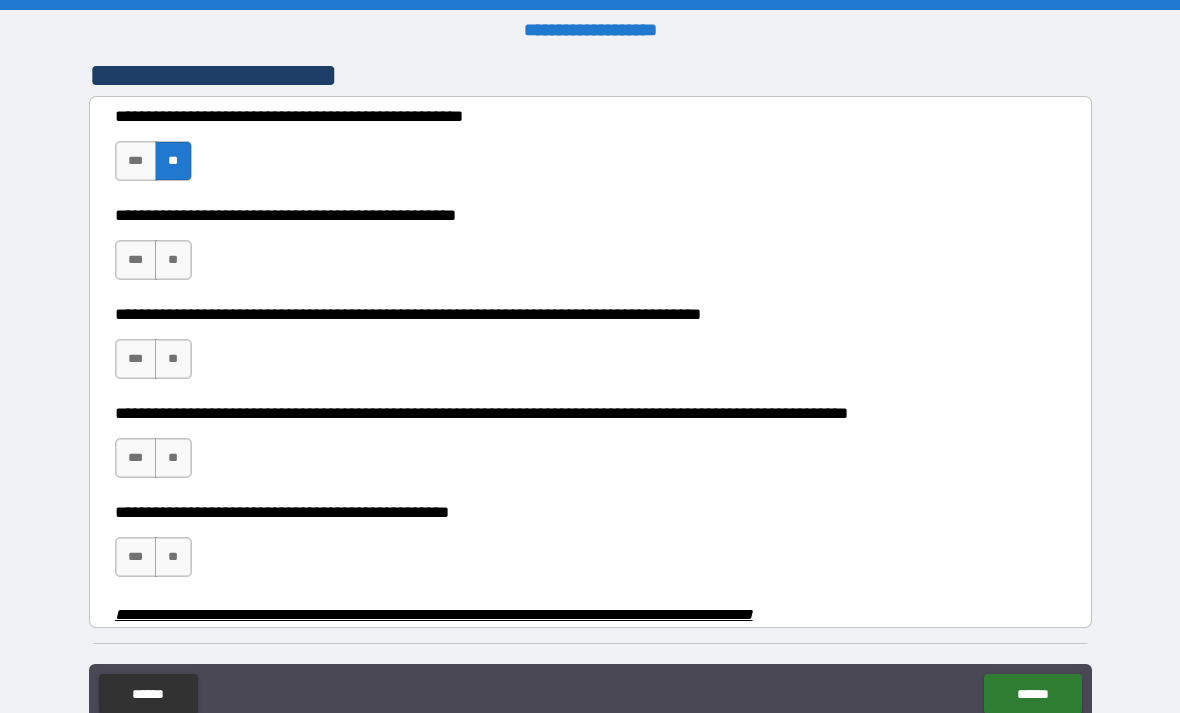 click on "**" at bounding box center [173, 260] 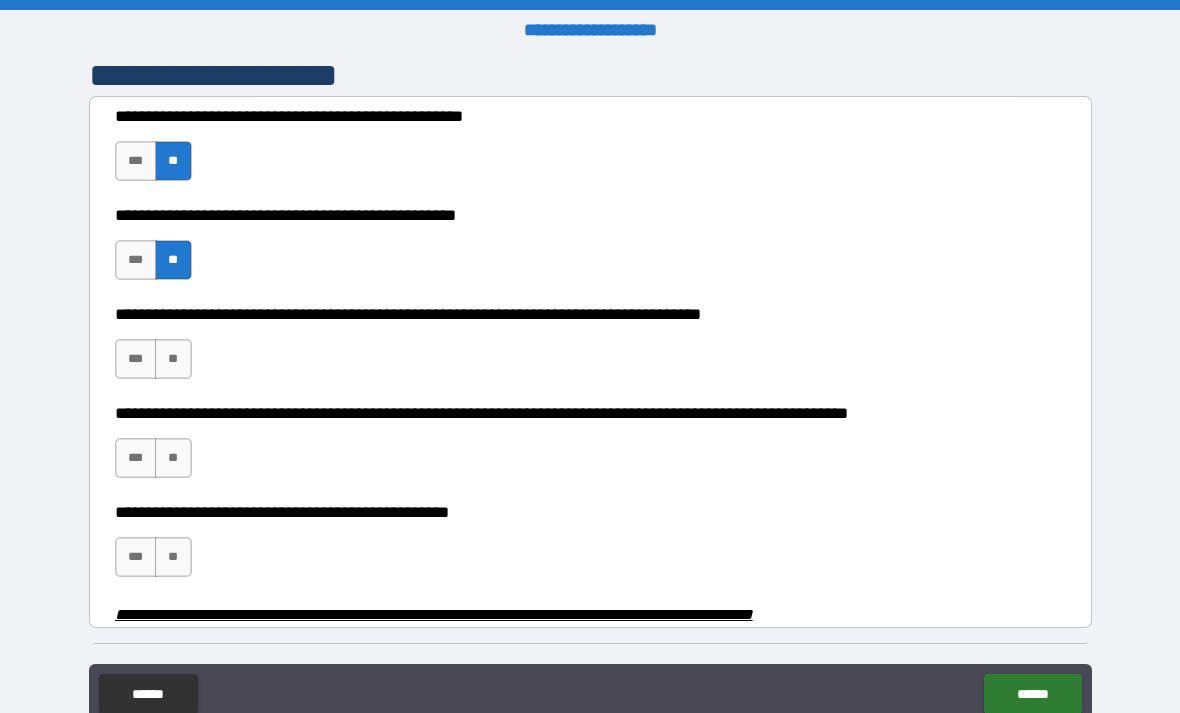 click on "**" at bounding box center (173, 359) 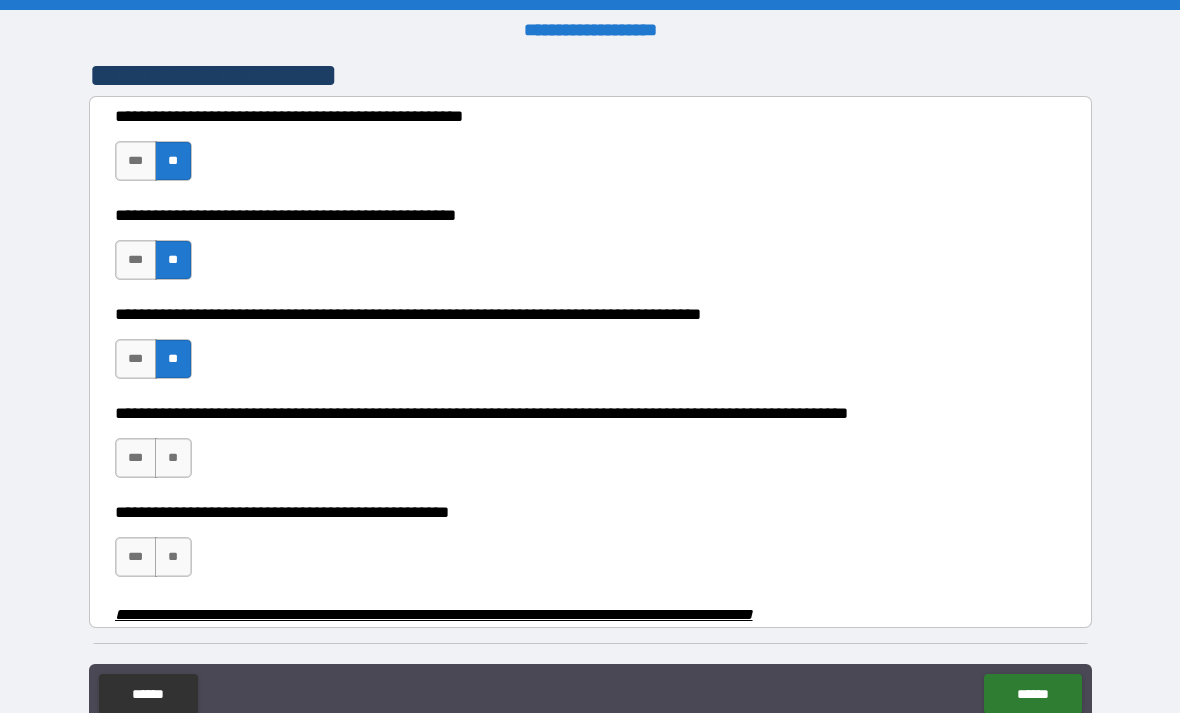 click on "**" at bounding box center (173, 458) 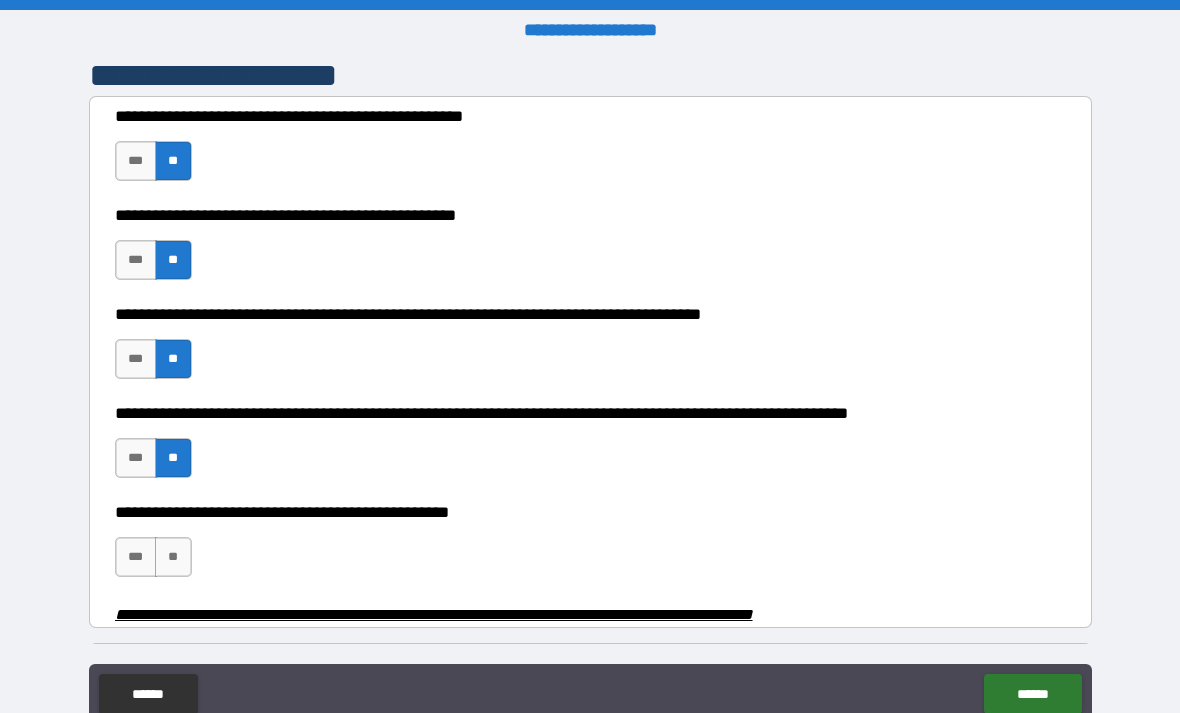 click on "***" at bounding box center (136, 557) 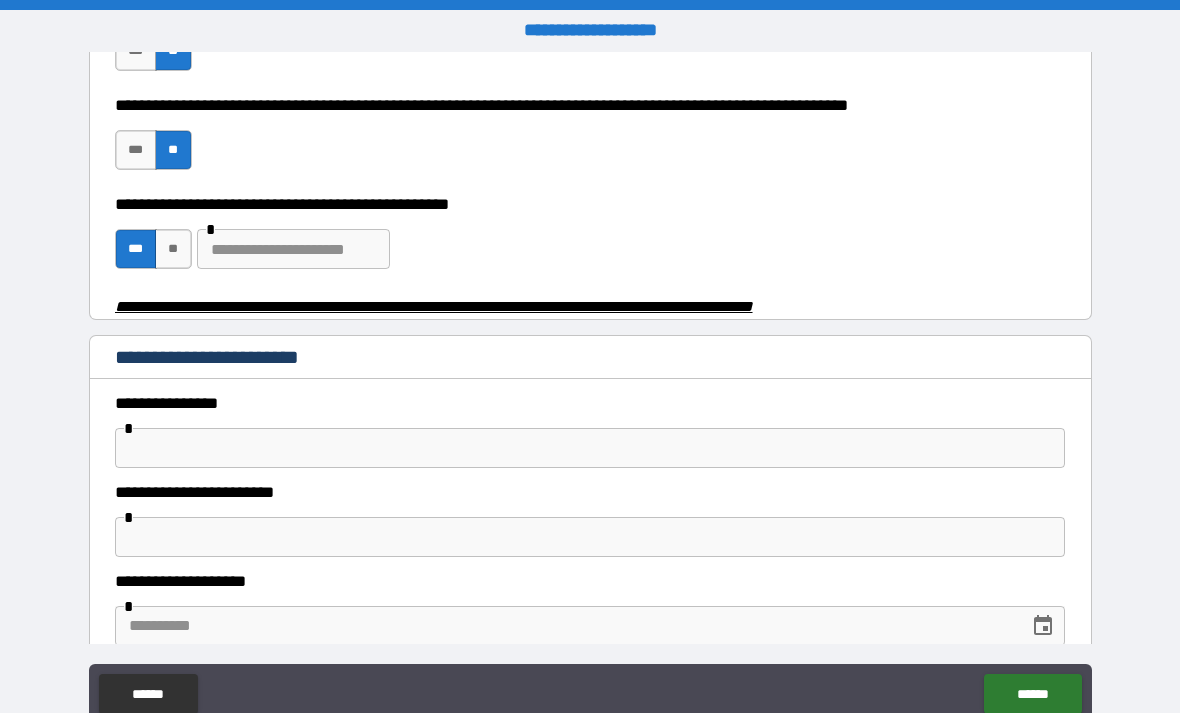 scroll, scrollTop: 726, scrollLeft: 0, axis: vertical 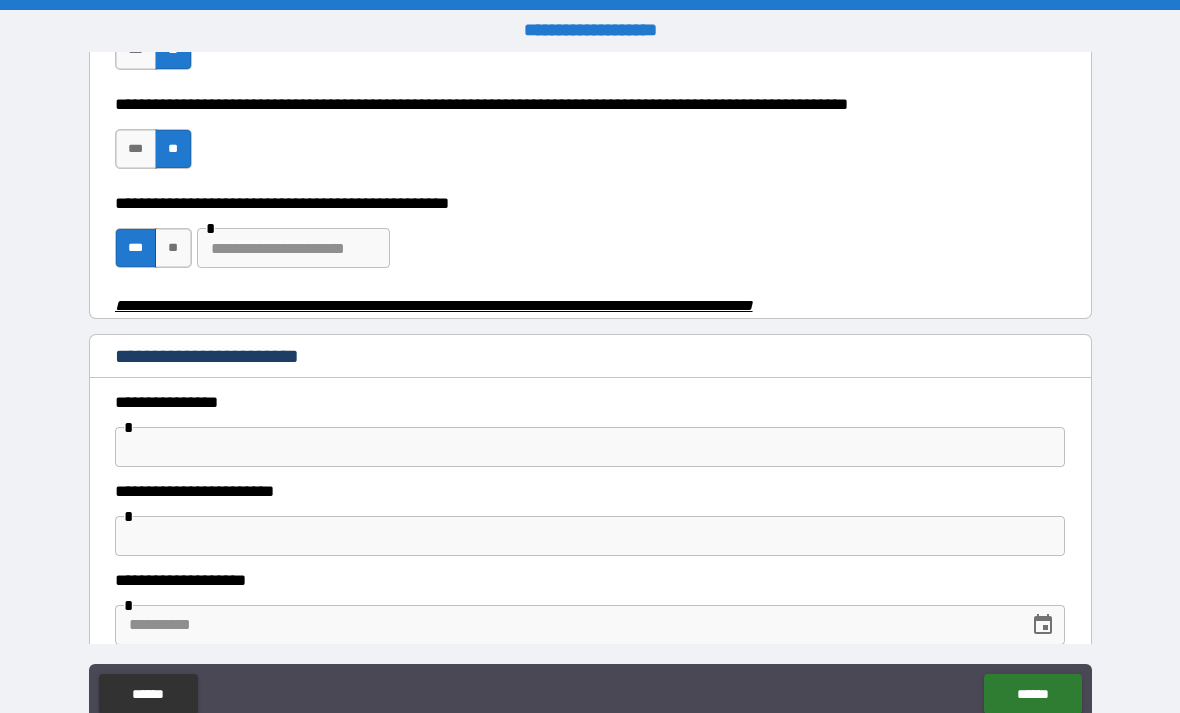 click at bounding box center [590, 447] 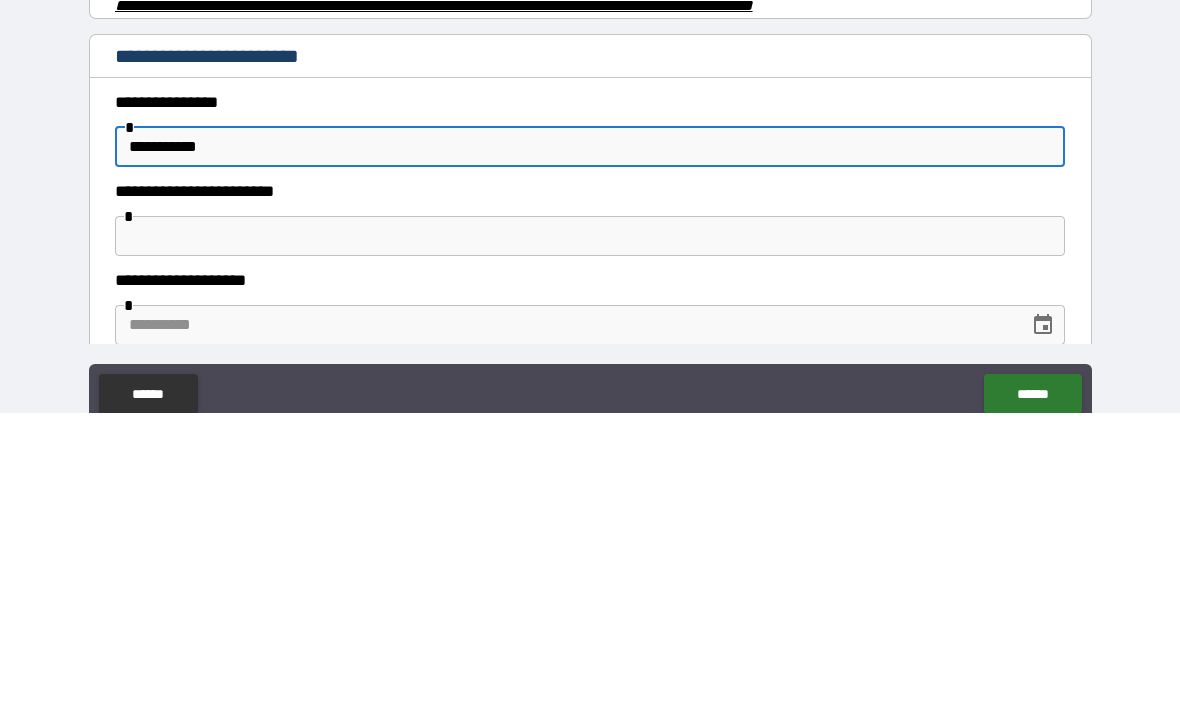 type on "**********" 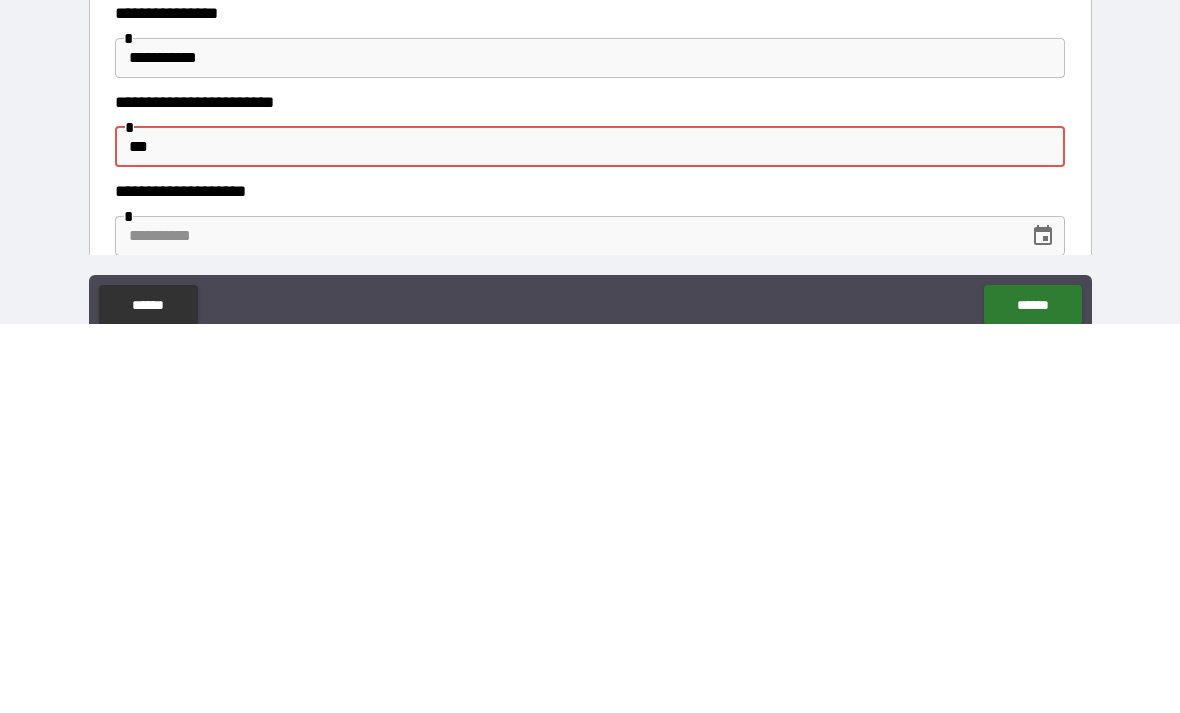 type on "*****" 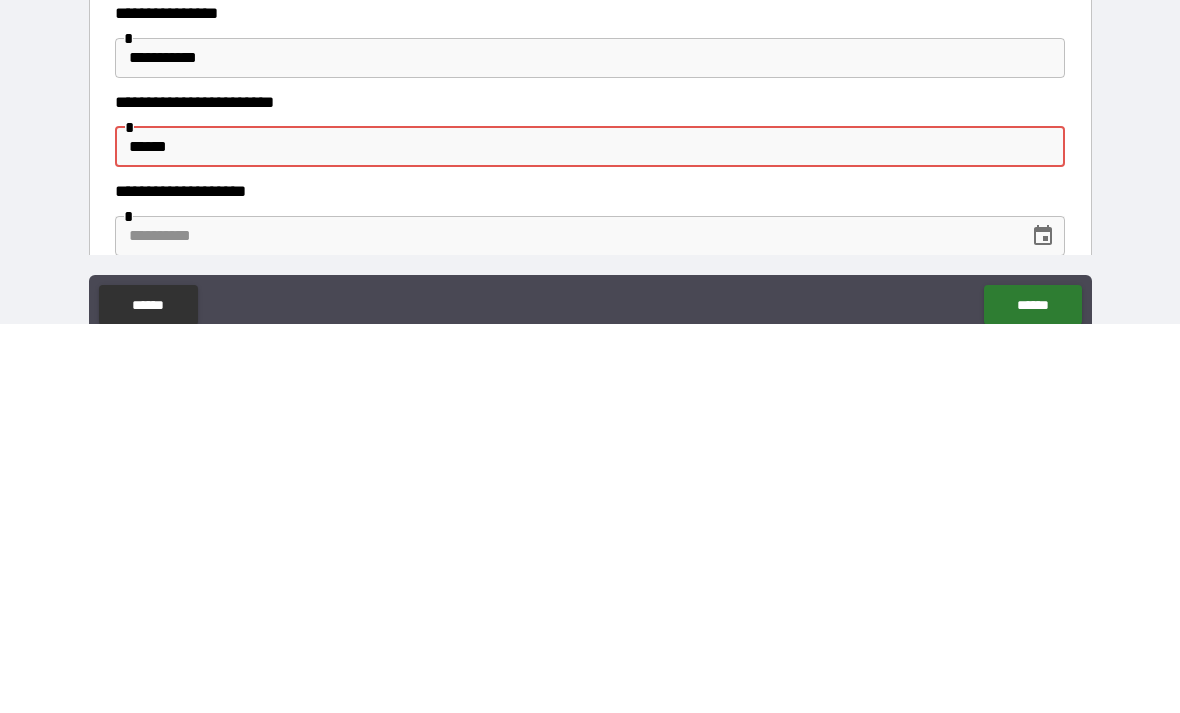 click at bounding box center (565, 625) 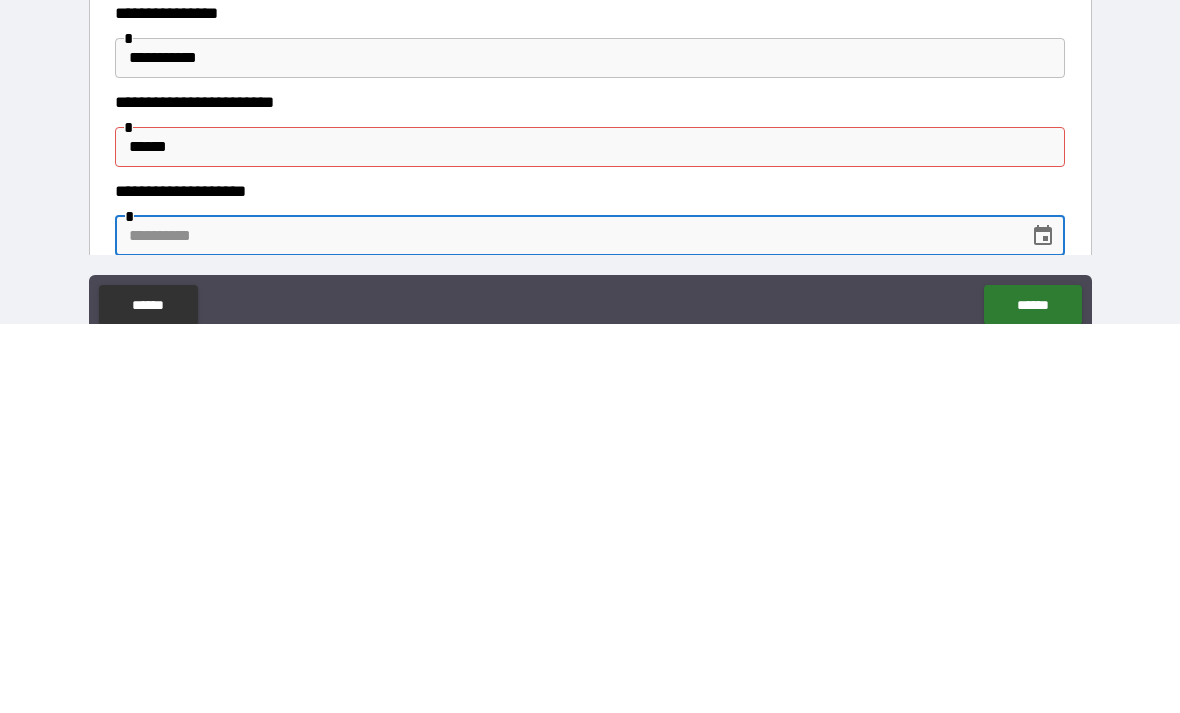 scroll, scrollTop: 56, scrollLeft: 0, axis: vertical 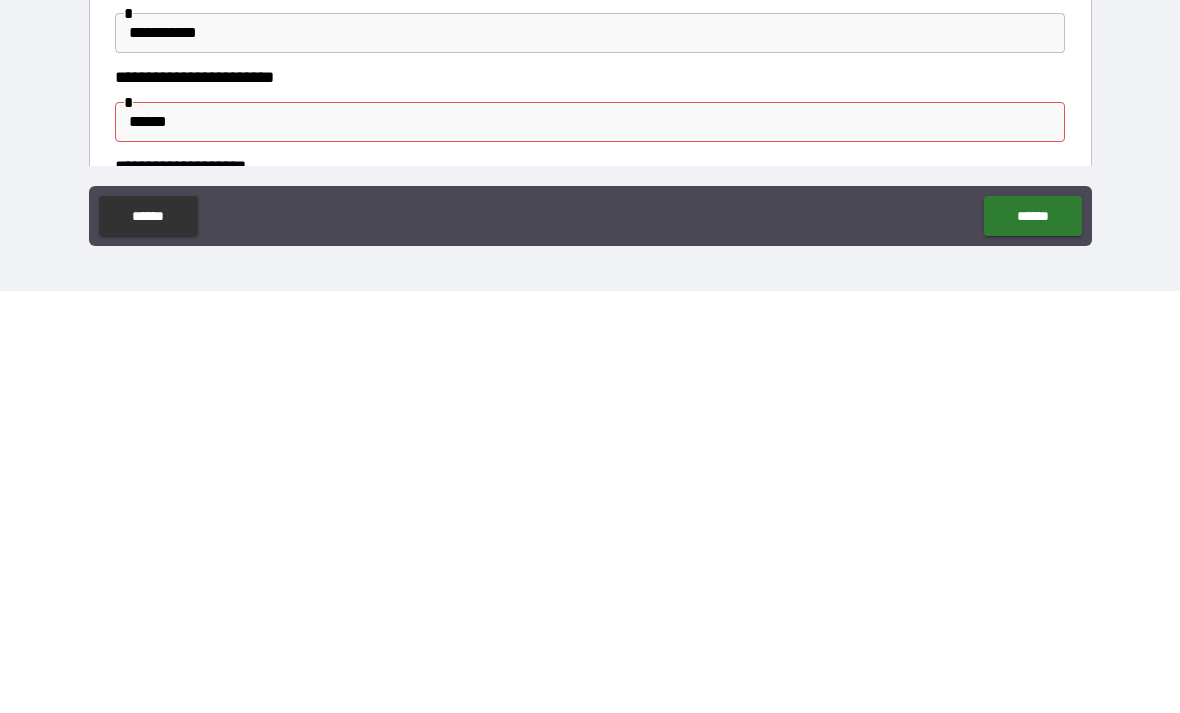 click on "**********" at bounding box center [590, 455] 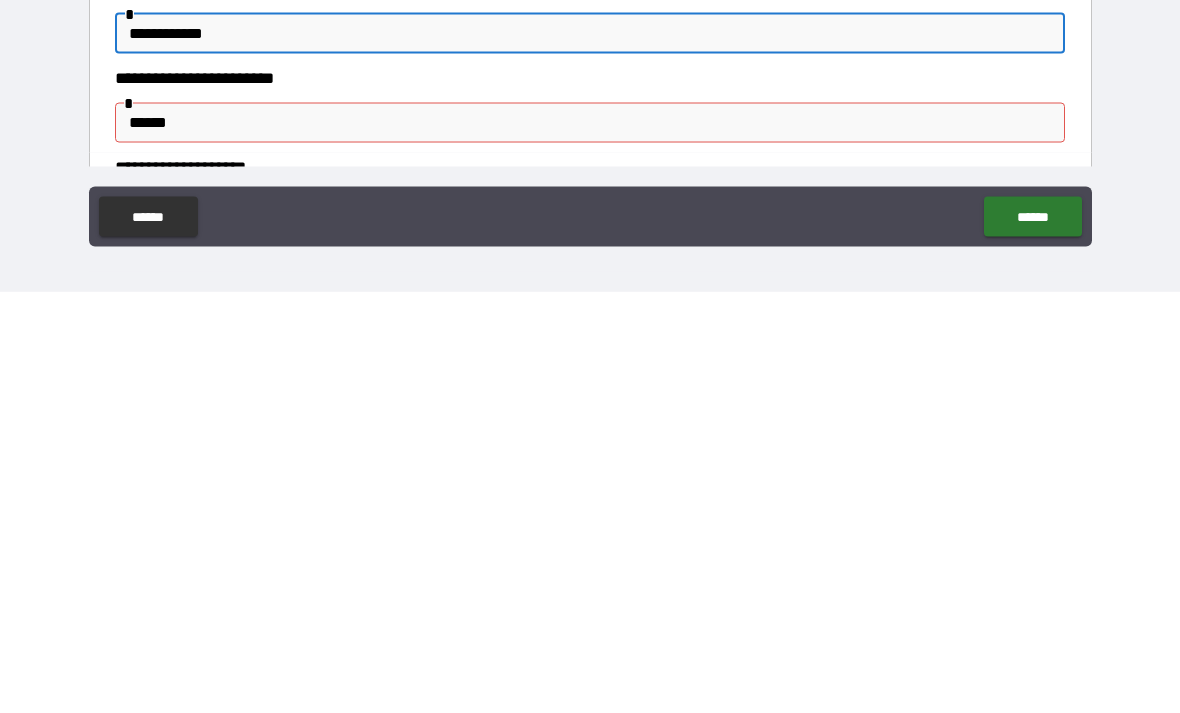 type on "**********" 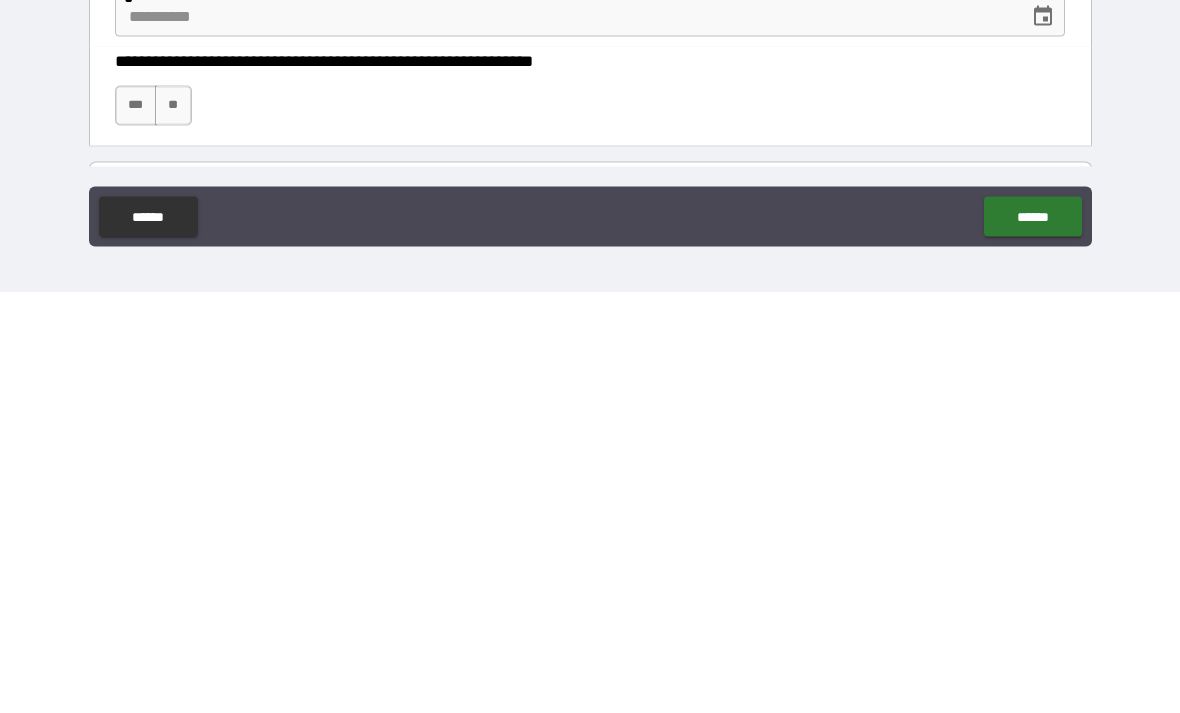 scroll, scrollTop: 864, scrollLeft: 0, axis: vertical 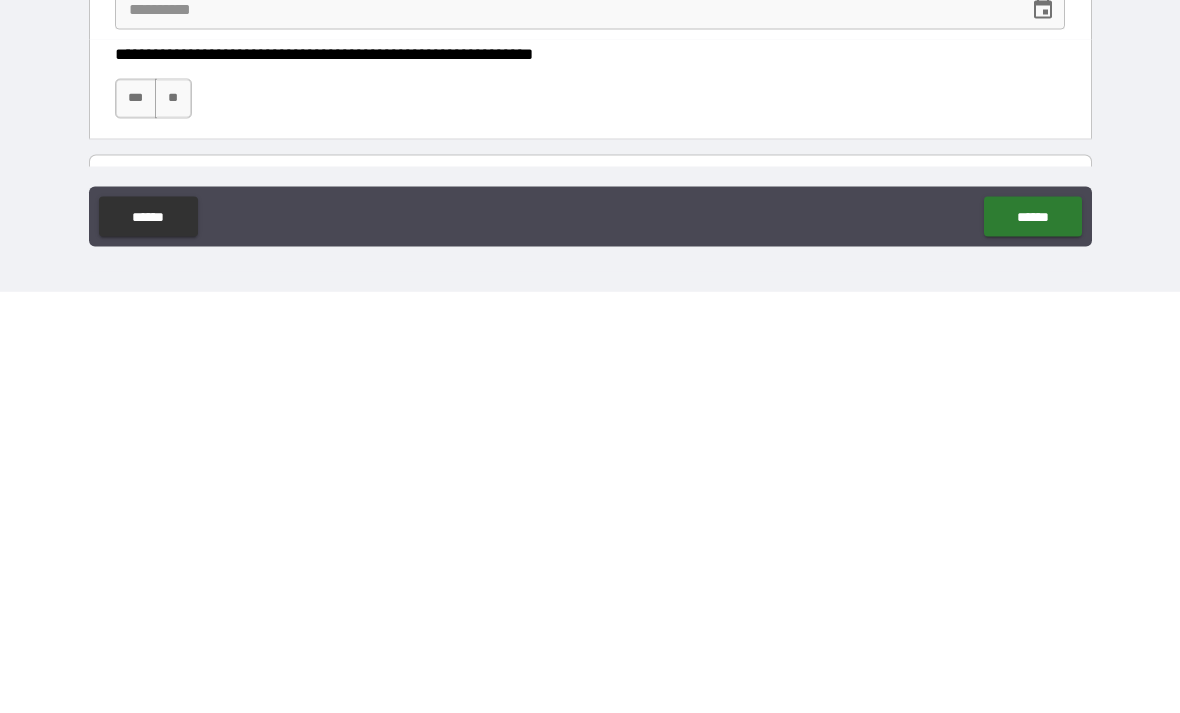 type on "**********" 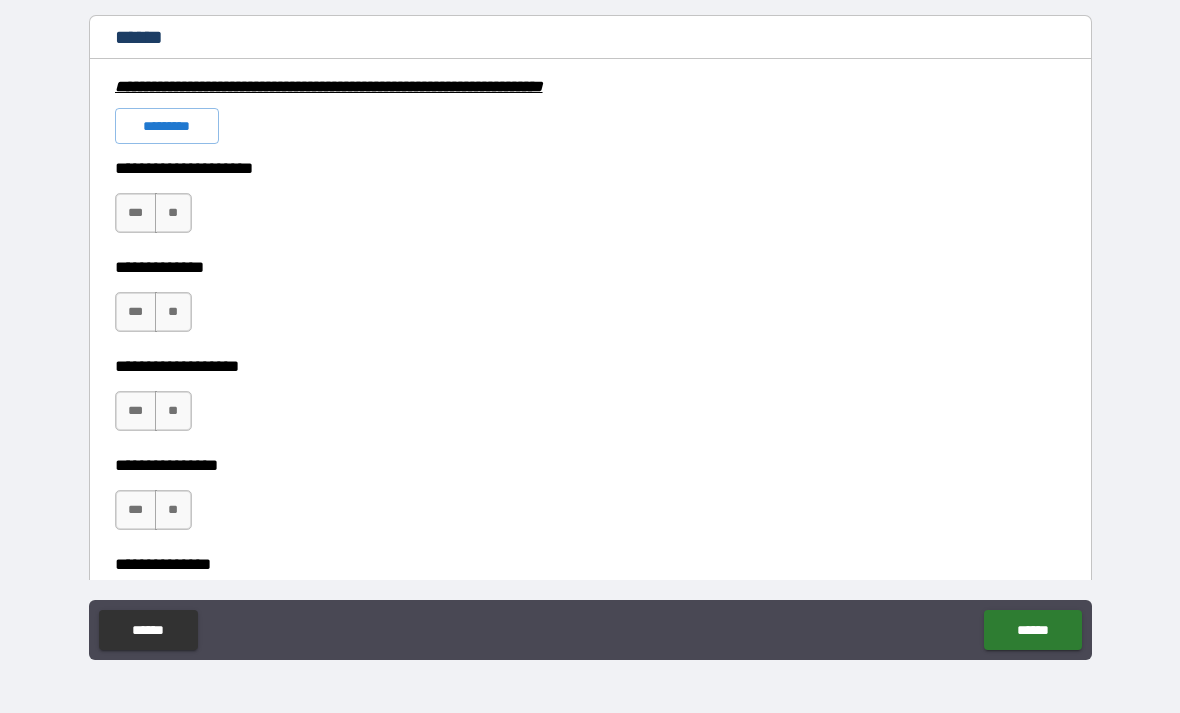 scroll, scrollTop: 1417, scrollLeft: 0, axis: vertical 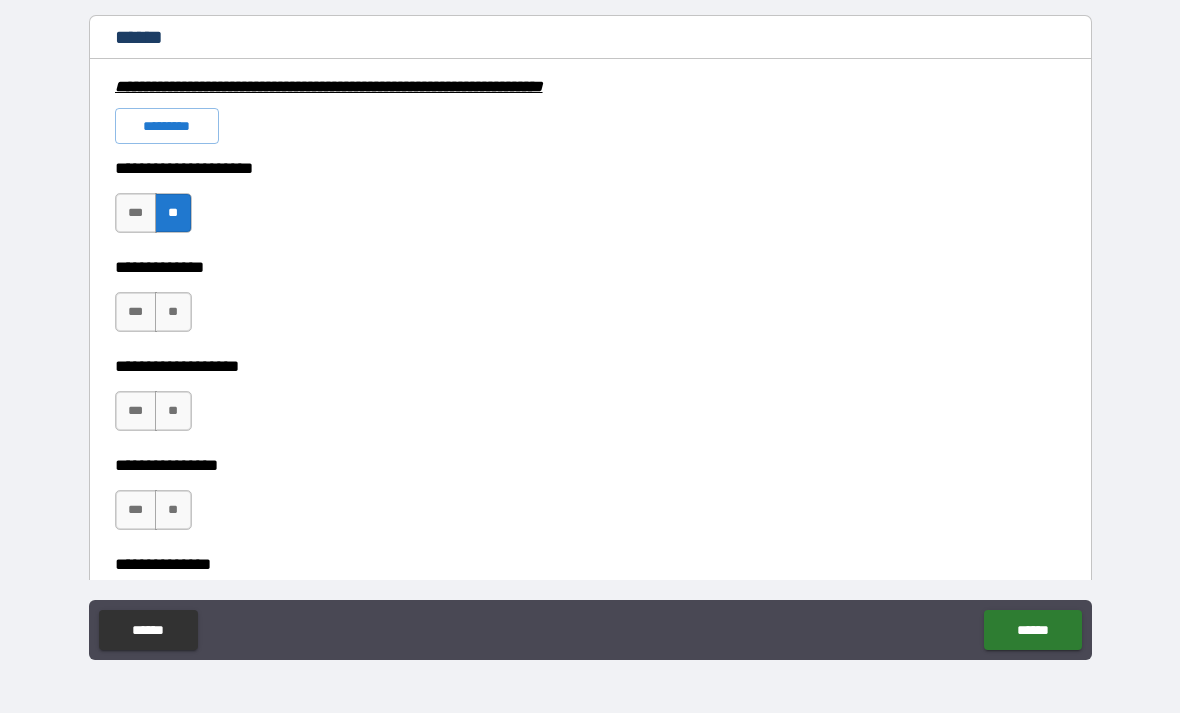 click on "**" at bounding box center (173, 312) 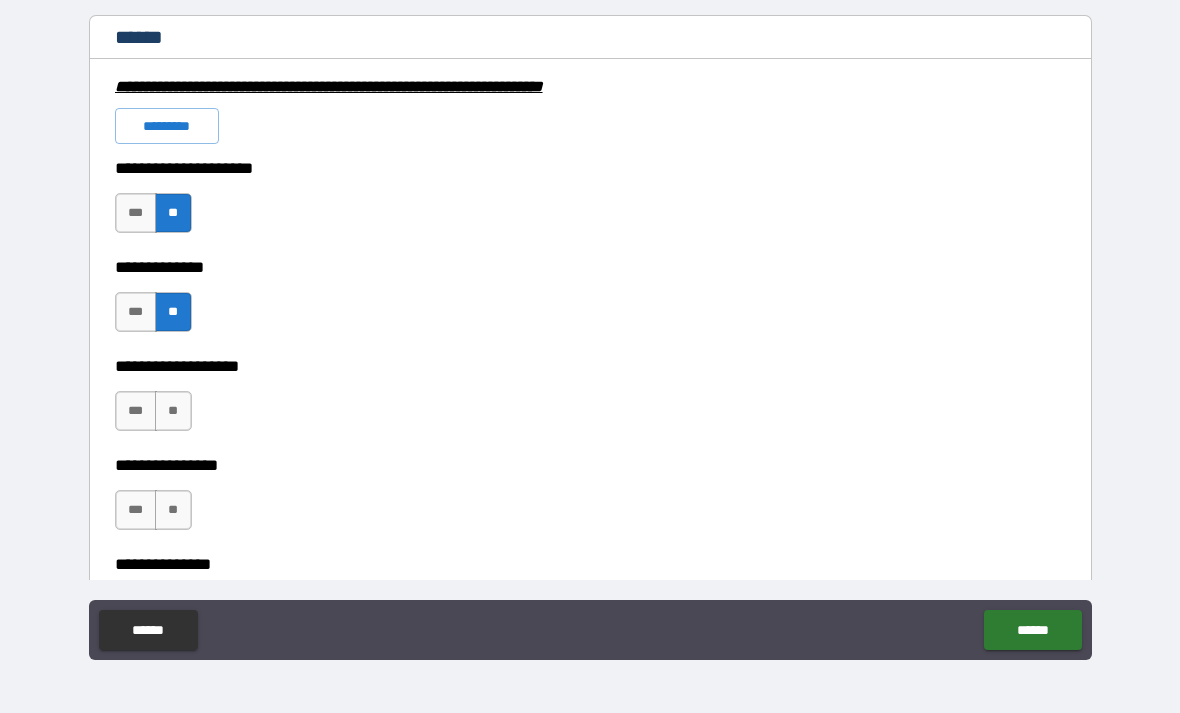 click on "**" at bounding box center [173, 411] 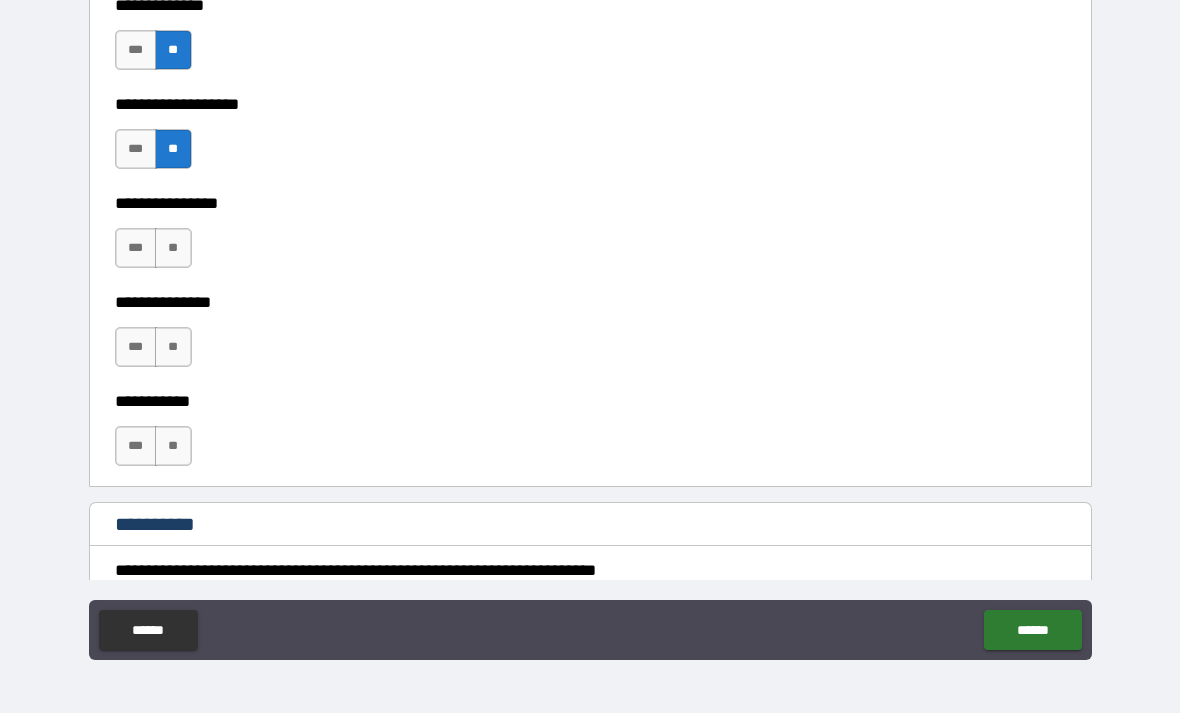 scroll, scrollTop: 1685, scrollLeft: 0, axis: vertical 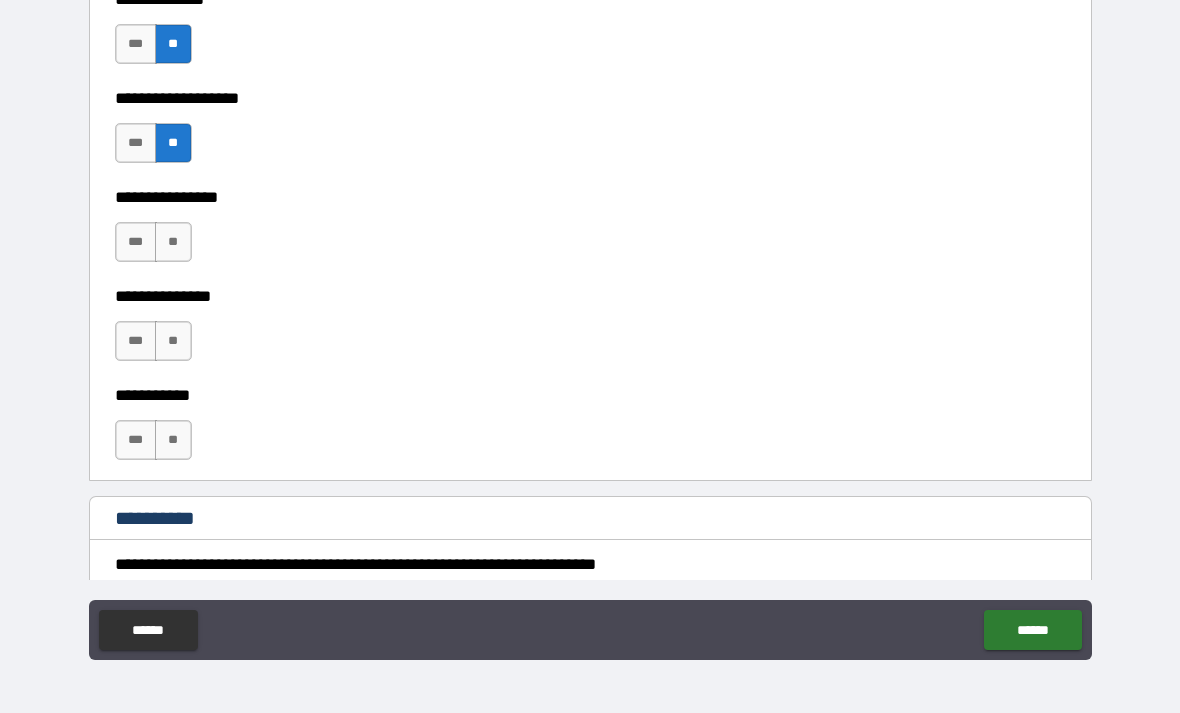 click on "***" at bounding box center [136, 242] 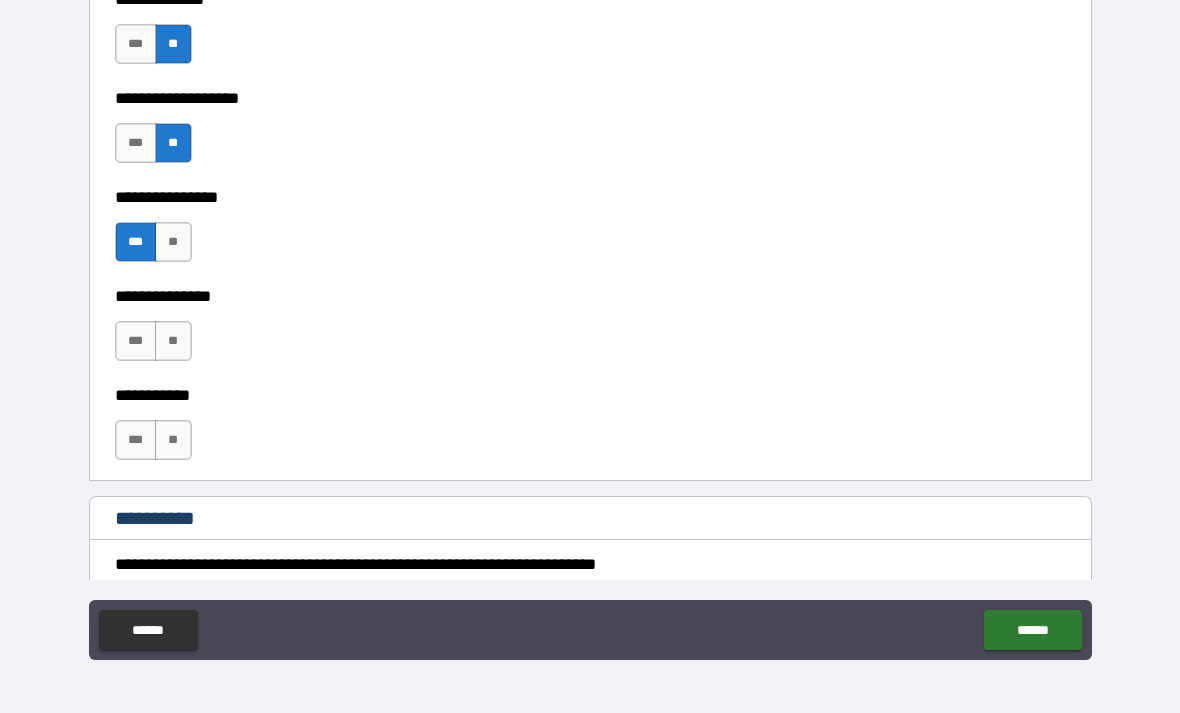 click on "**" at bounding box center (173, 242) 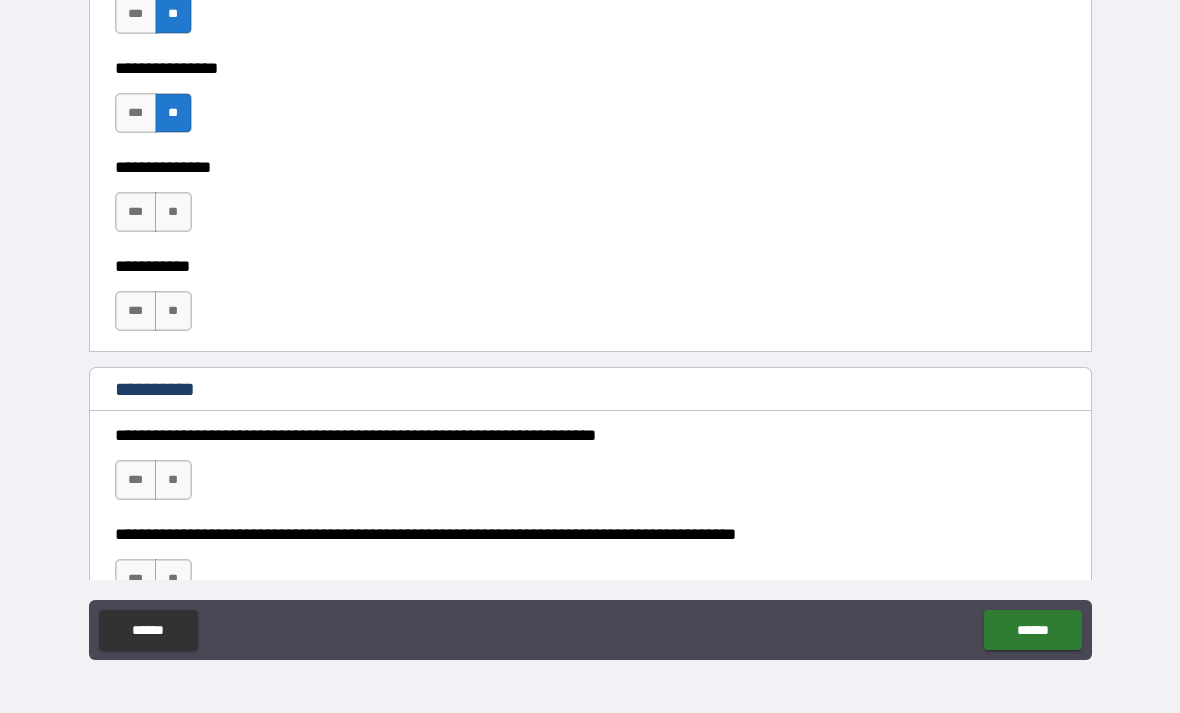 scroll, scrollTop: 1814, scrollLeft: 0, axis: vertical 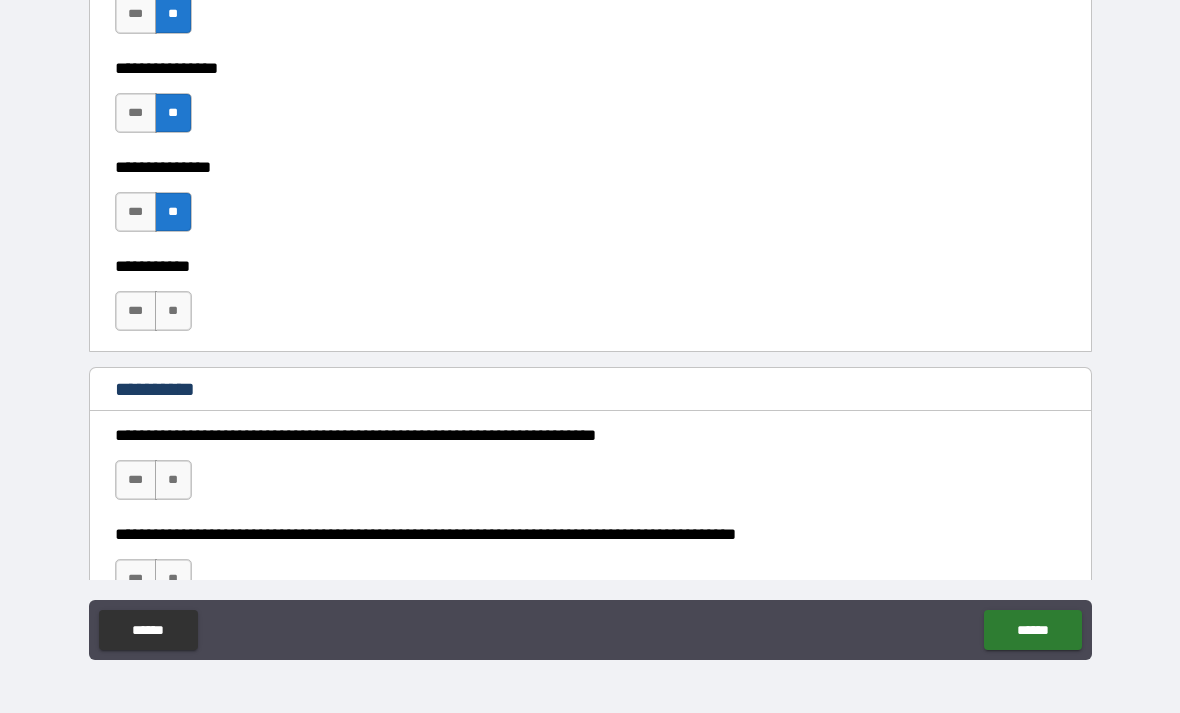 click on "**" at bounding box center (173, 311) 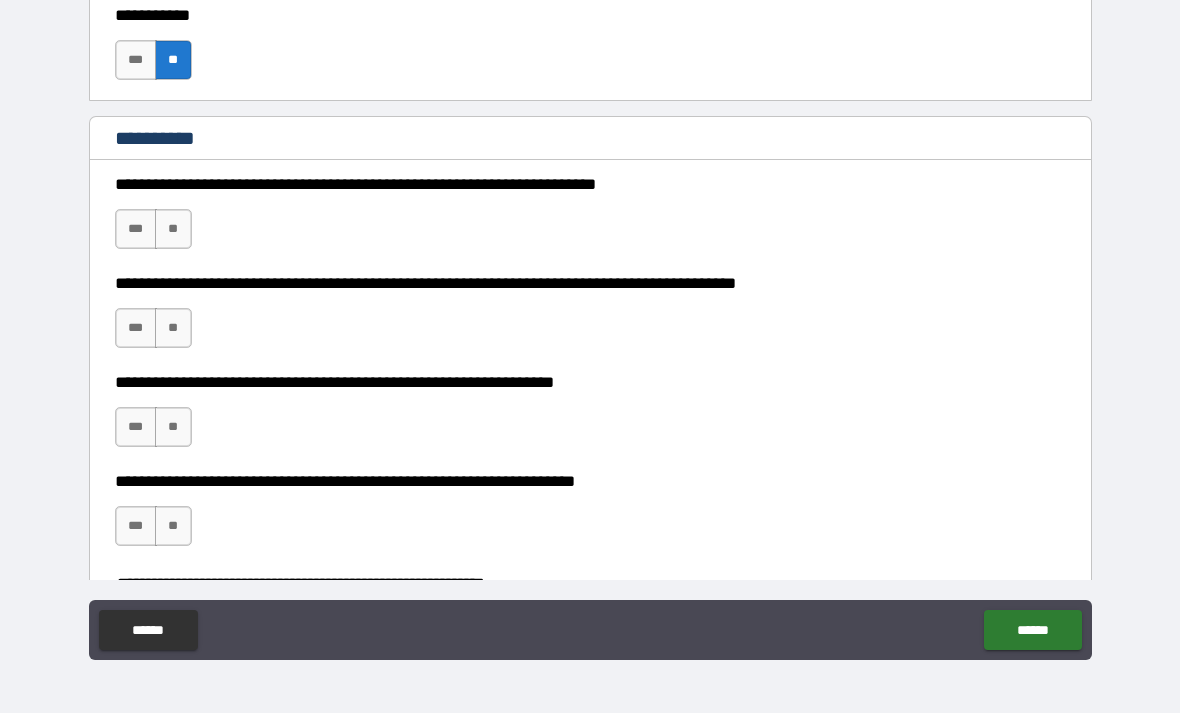scroll, scrollTop: 2098, scrollLeft: 0, axis: vertical 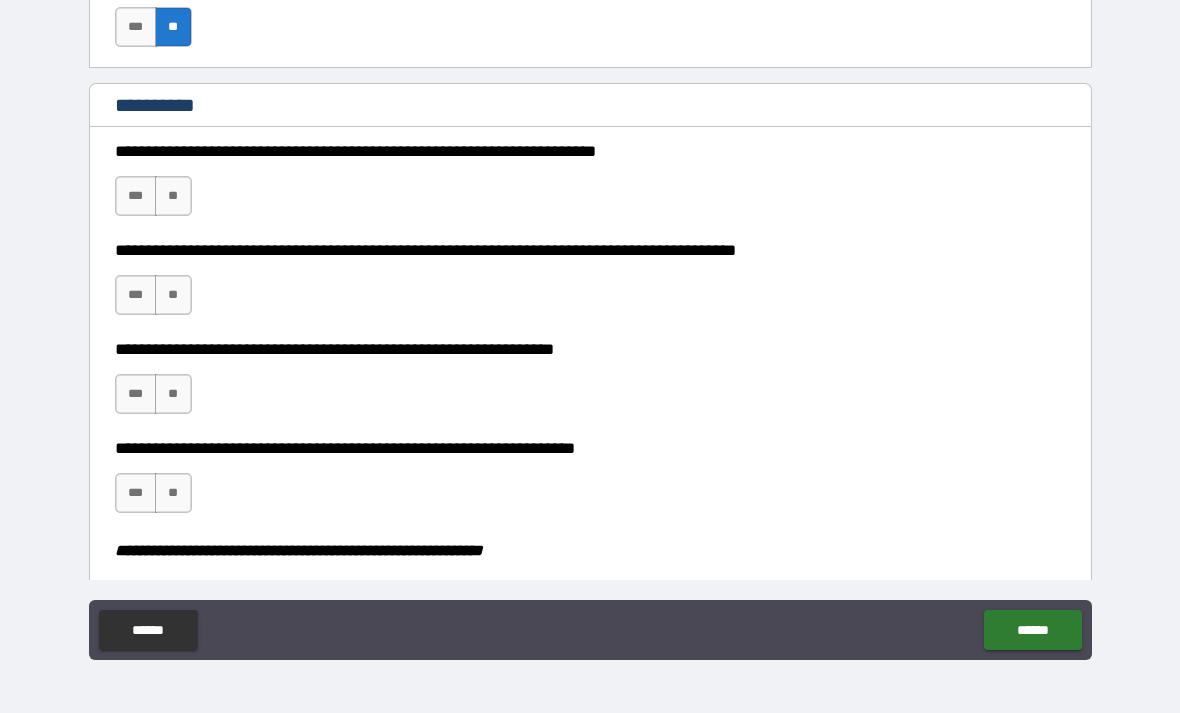 click on "**" at bounding box center (173, 196) 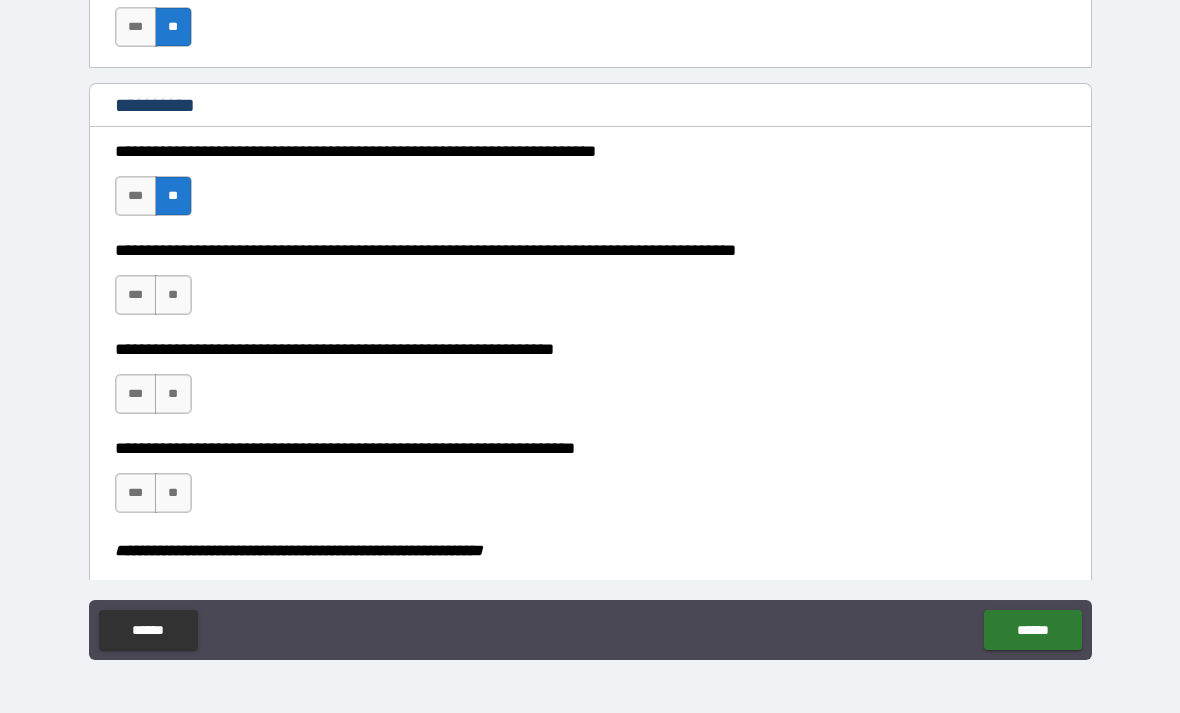 click on "**" at bounding box center [173, 295] 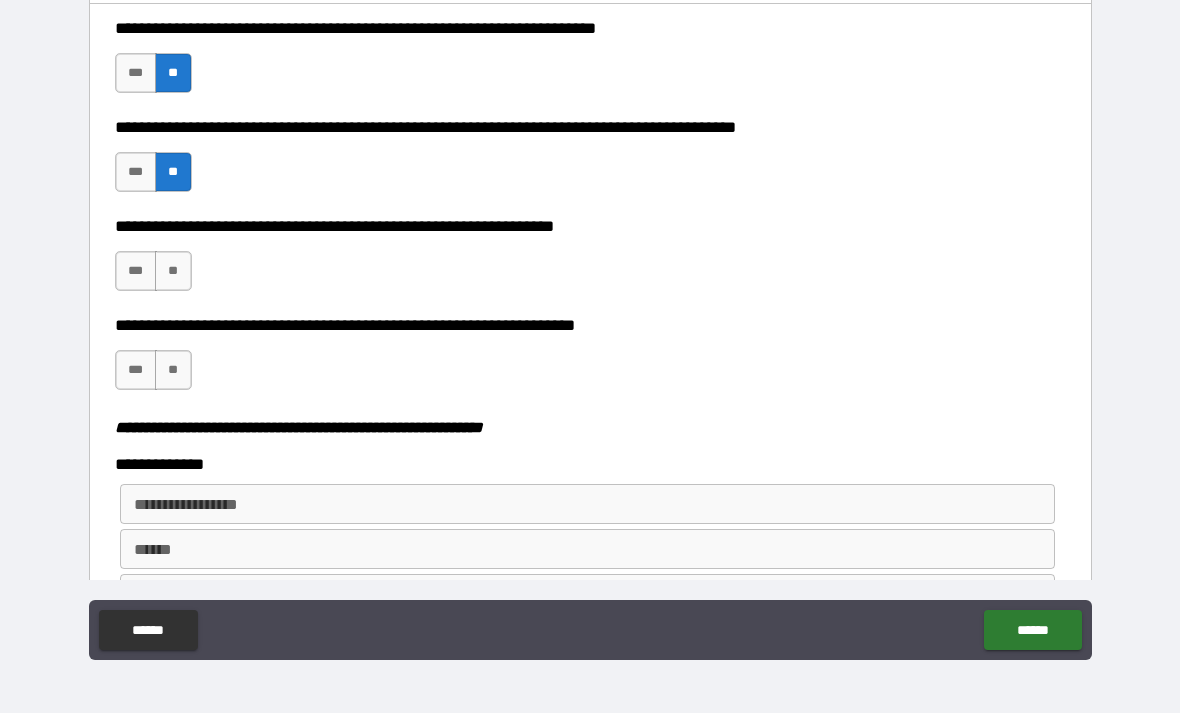 scroll, scrollTop: 2229, scrollLeft: 0, axis: vertical 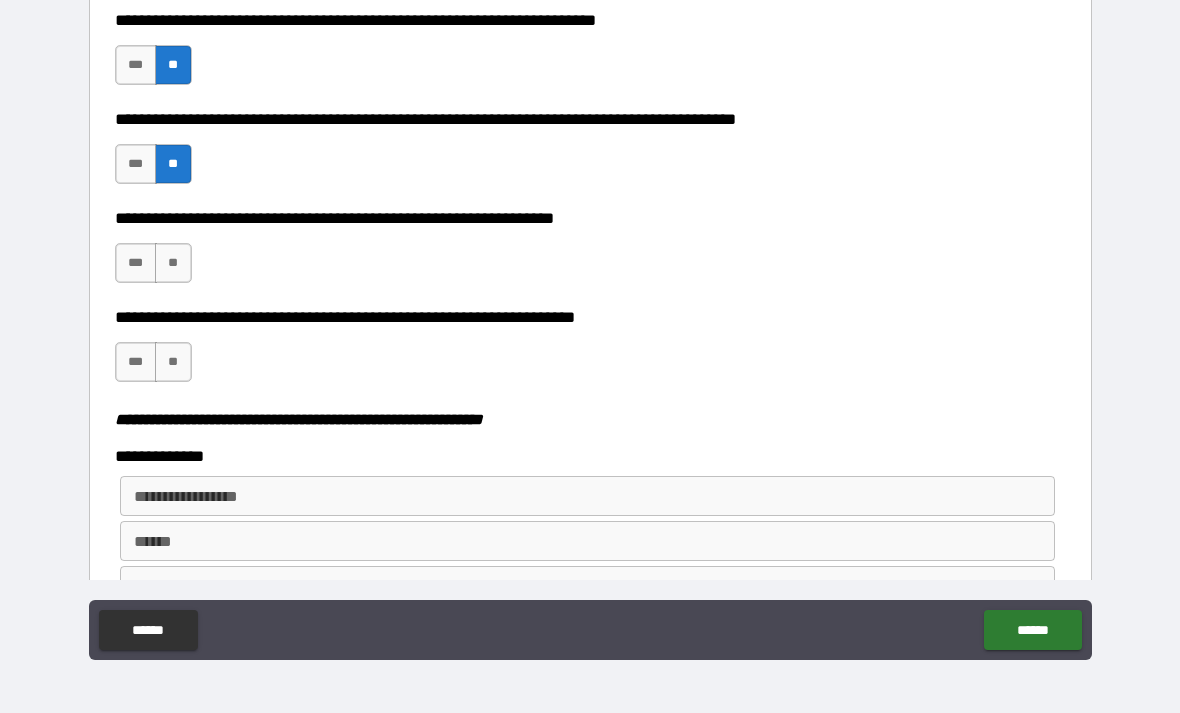 click on "**" at bounding box center (173, 263) 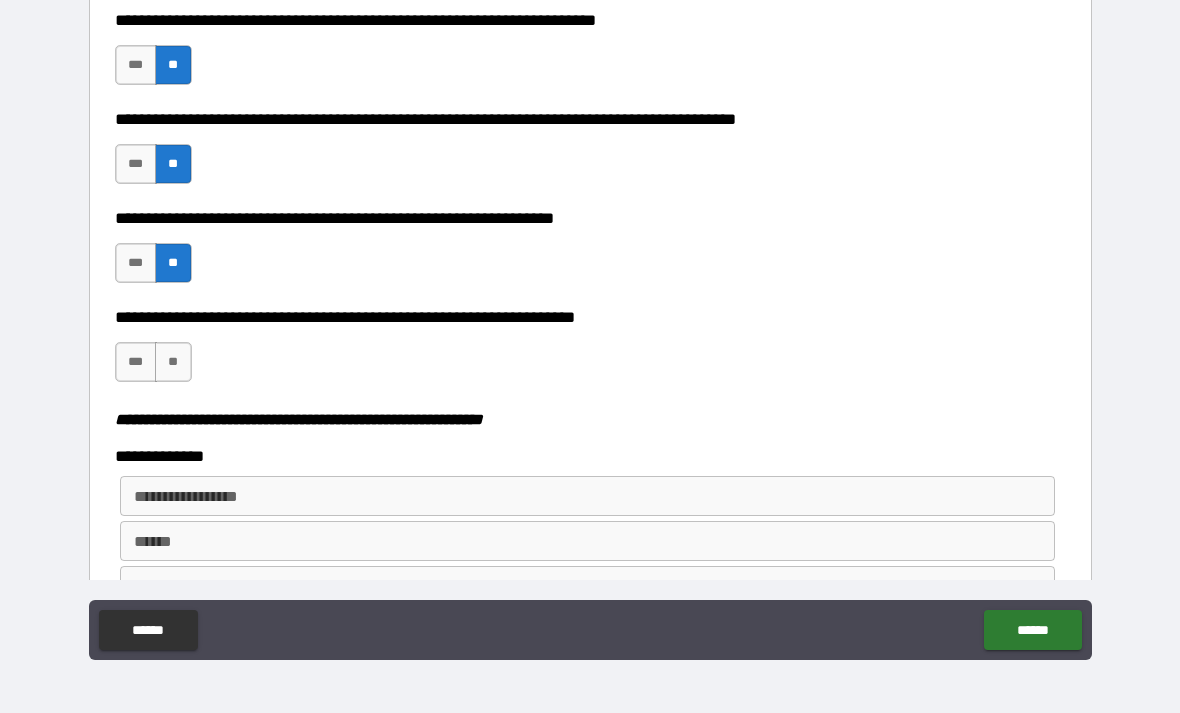 click on "***" at bounding box center [136, 362] 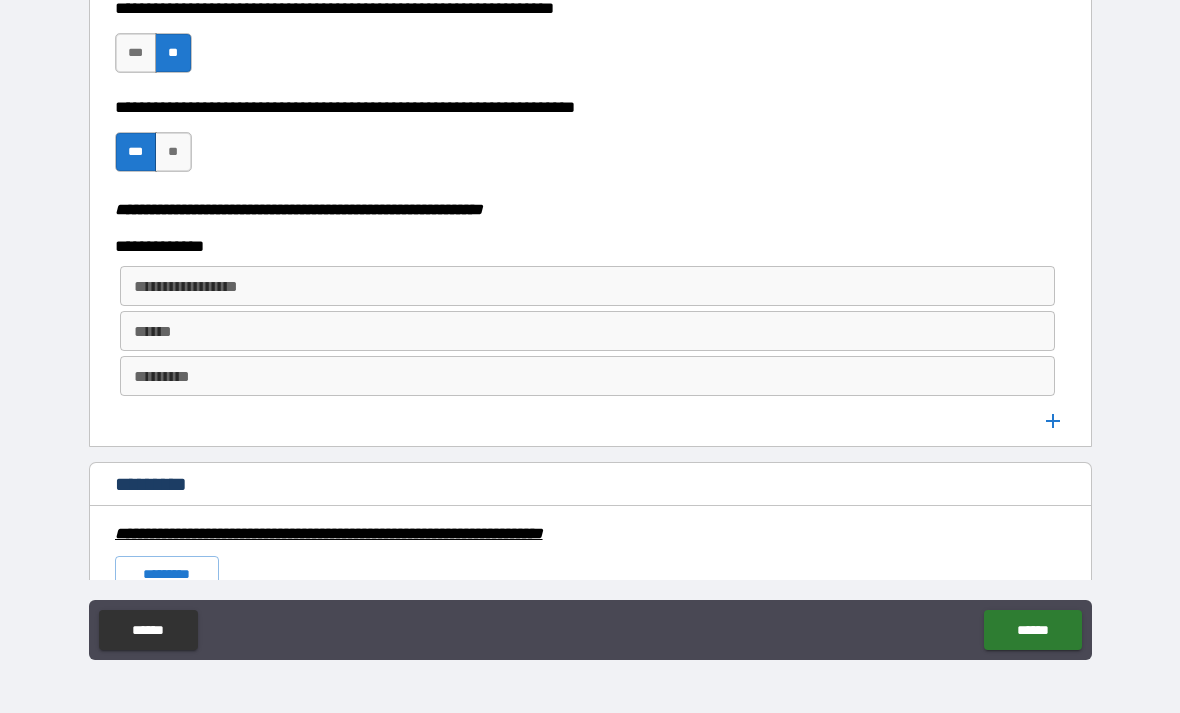 scroll, scrollTop: 2445, scrollLeft: 0, axis: vertical 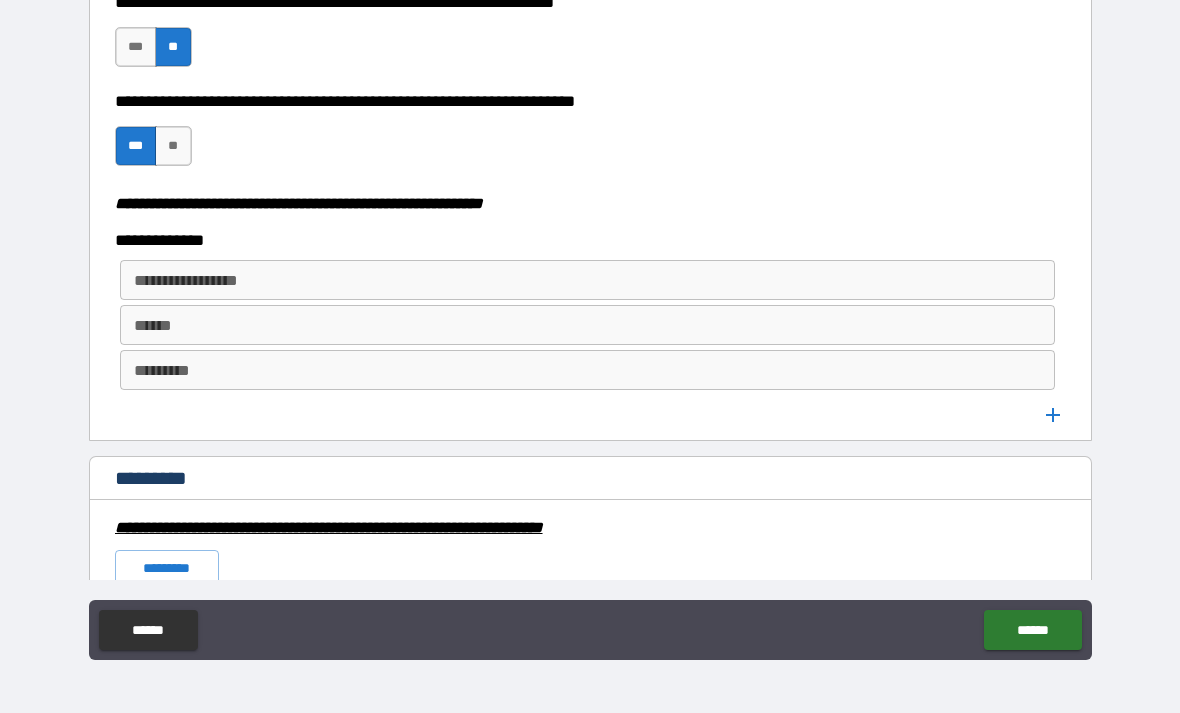 click on "**********" at bounding box center (586, 280) 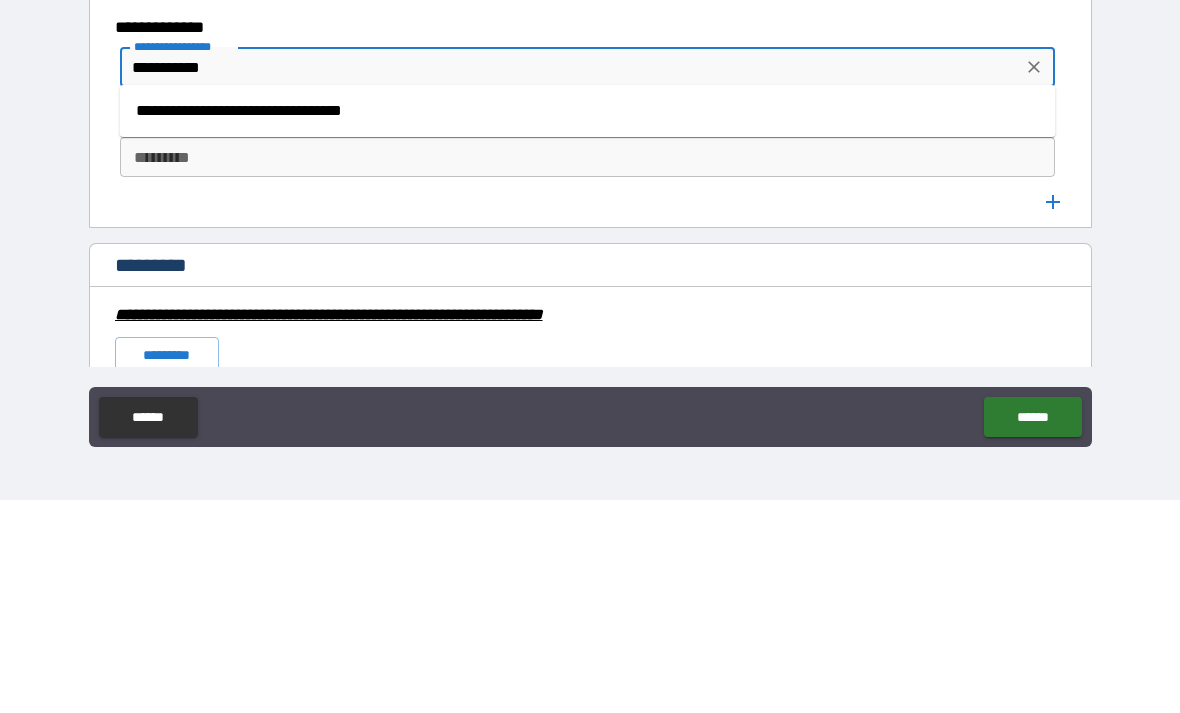 type on "**********" 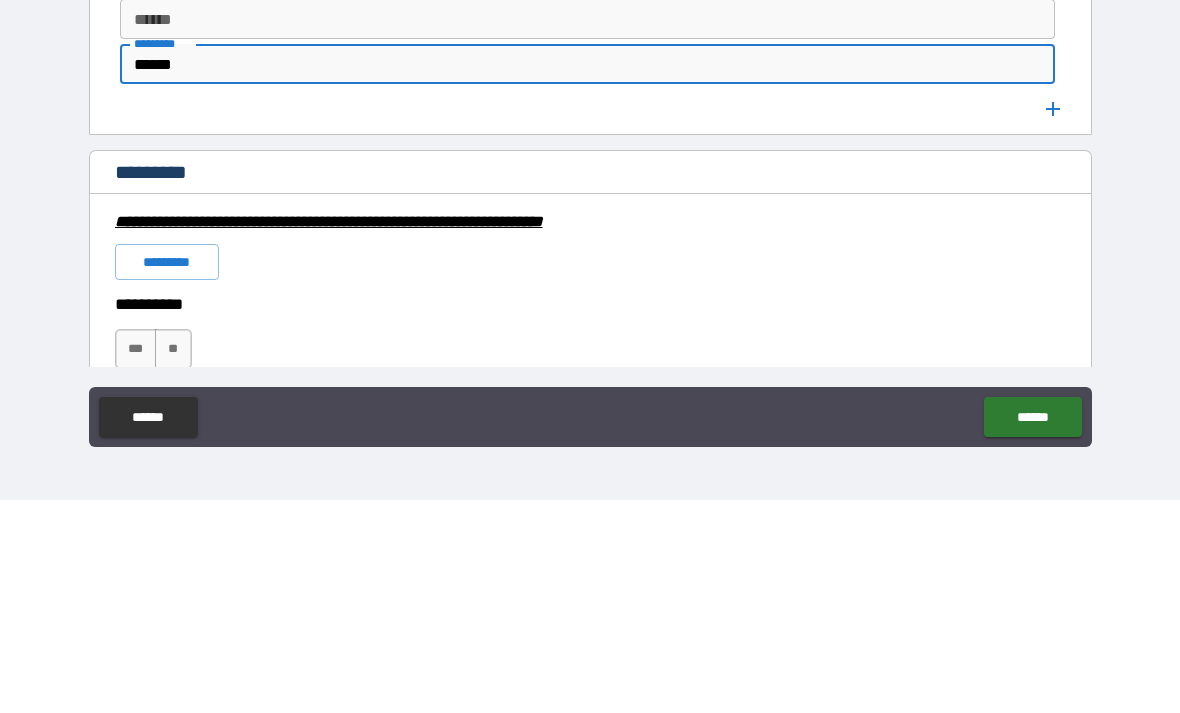 scroll, scrollTop: 2540, scrollLeft: 0, axis: vertical 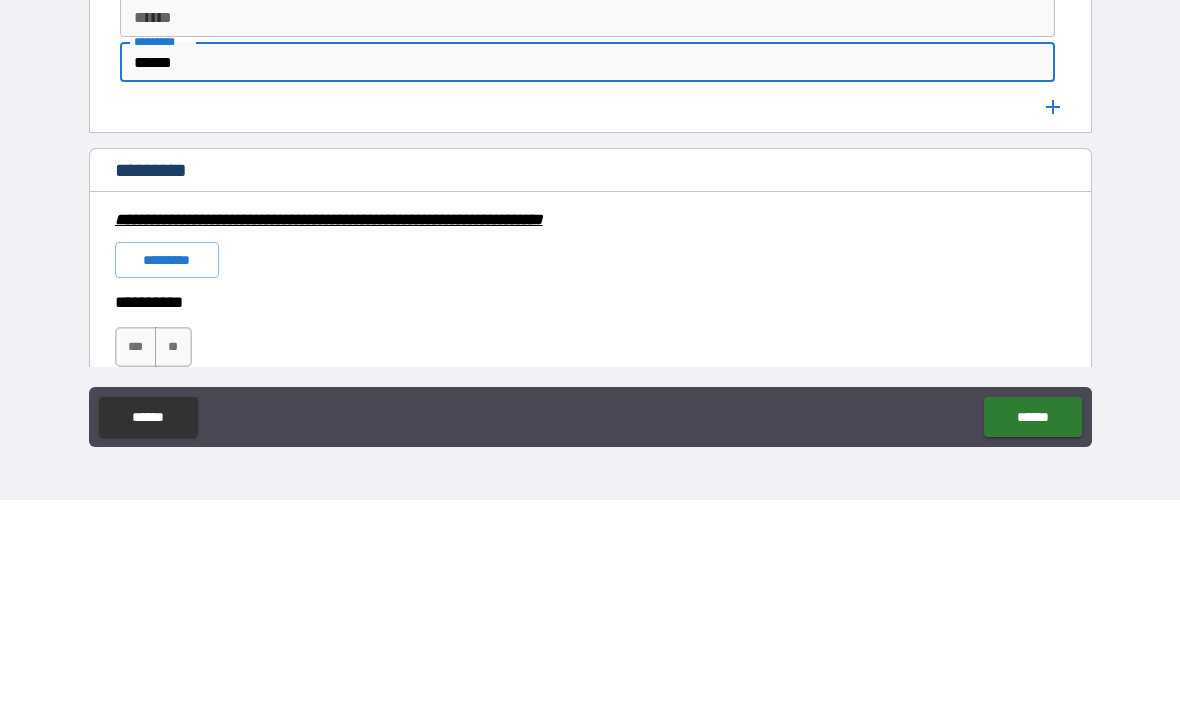 type on "******" 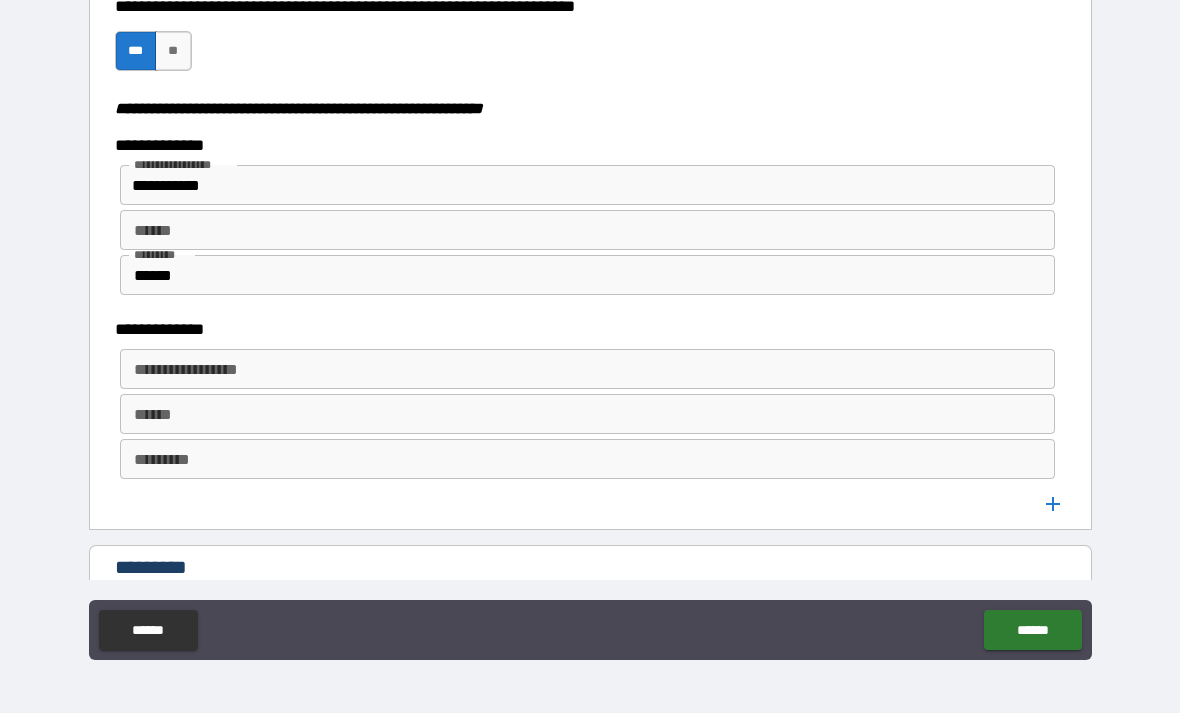 click on "**********" at bounding box center [586, 369] 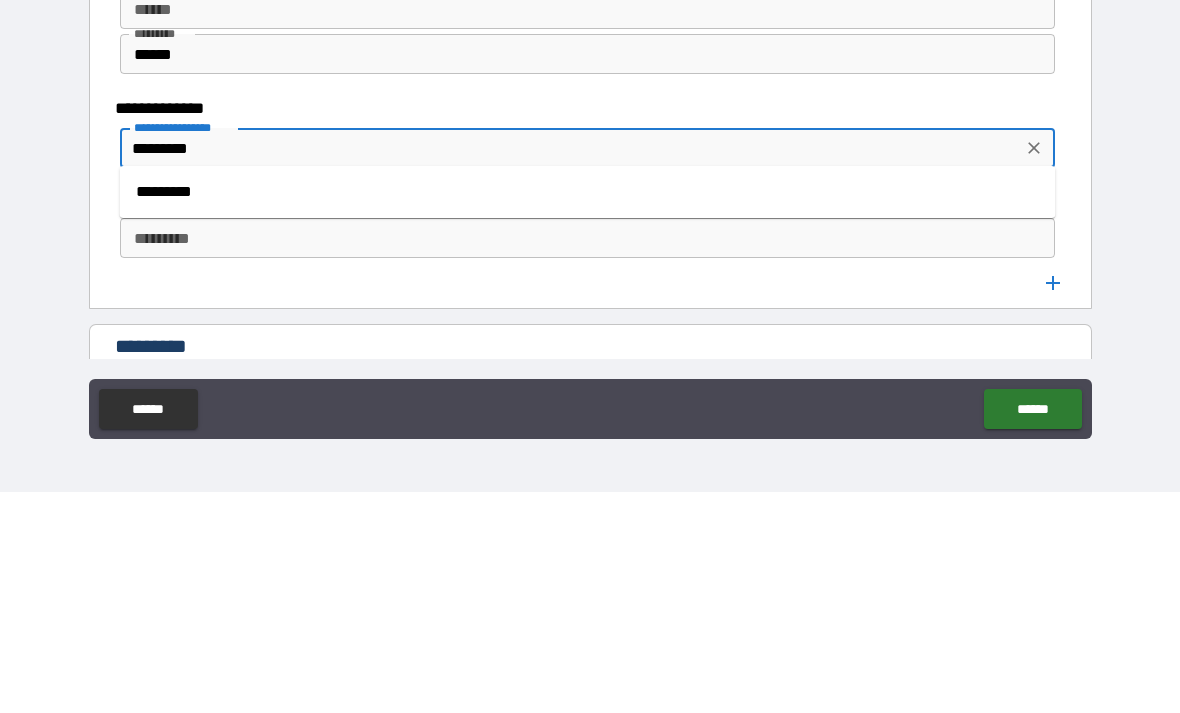 type on "*********" 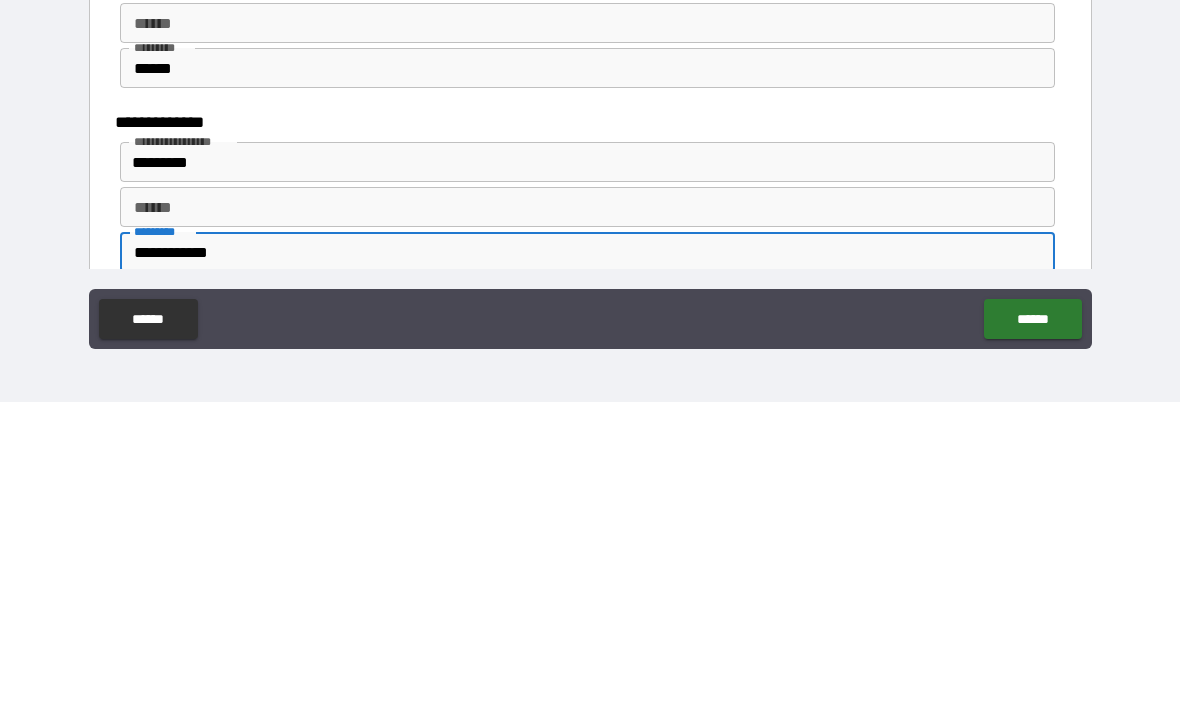 scroll, scrollTop: 2399, scrollLeft: 0, axis: vertical 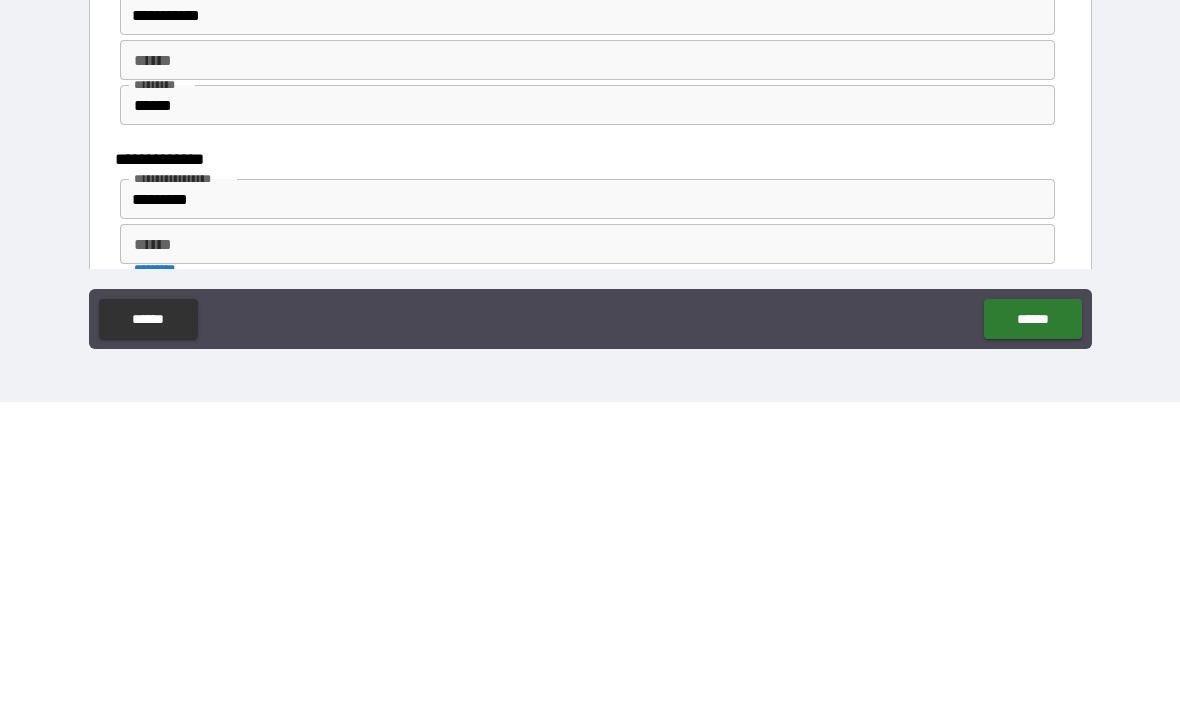 type on "**********" 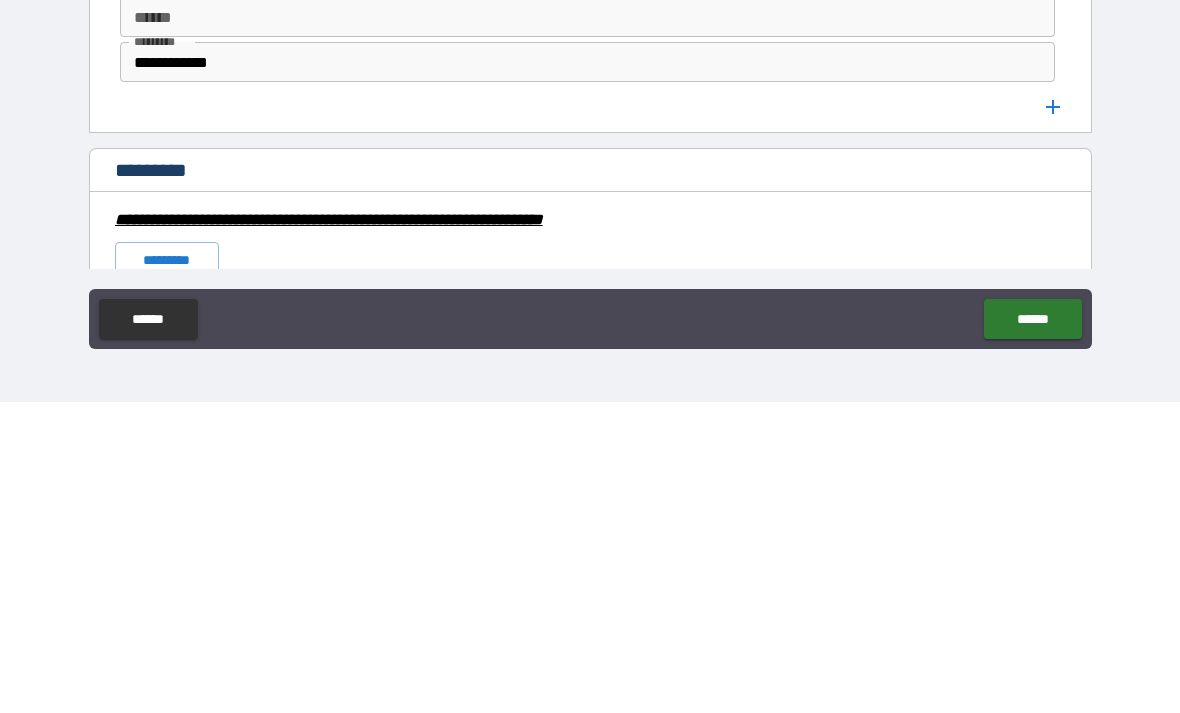 scroll, scrollTop: 2626, scrollLeft: 0, axis: vertical 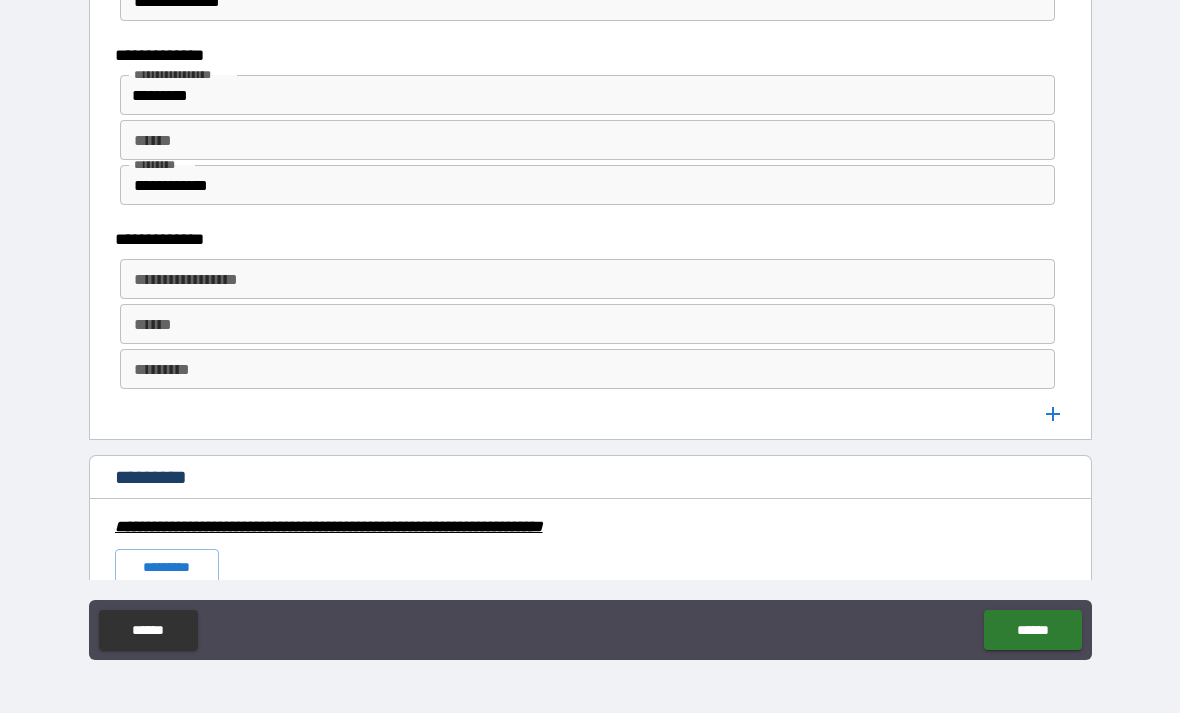 click on "**********" at bounding box center [586, 279] 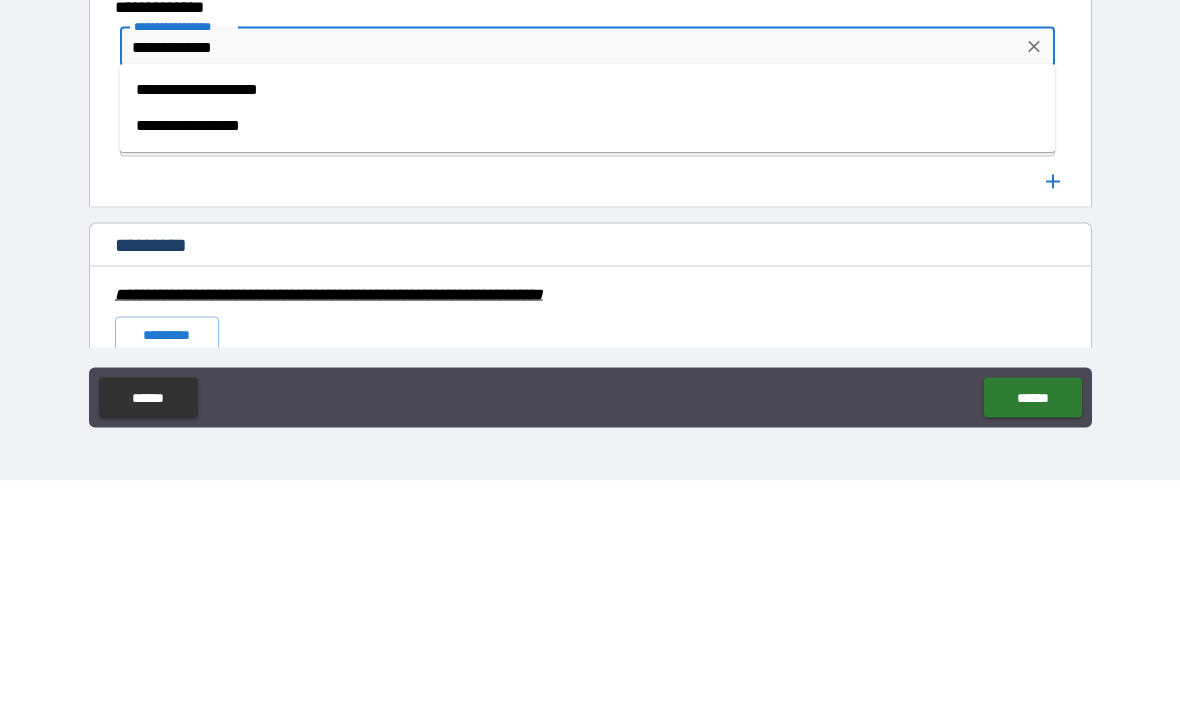 type on "**********" 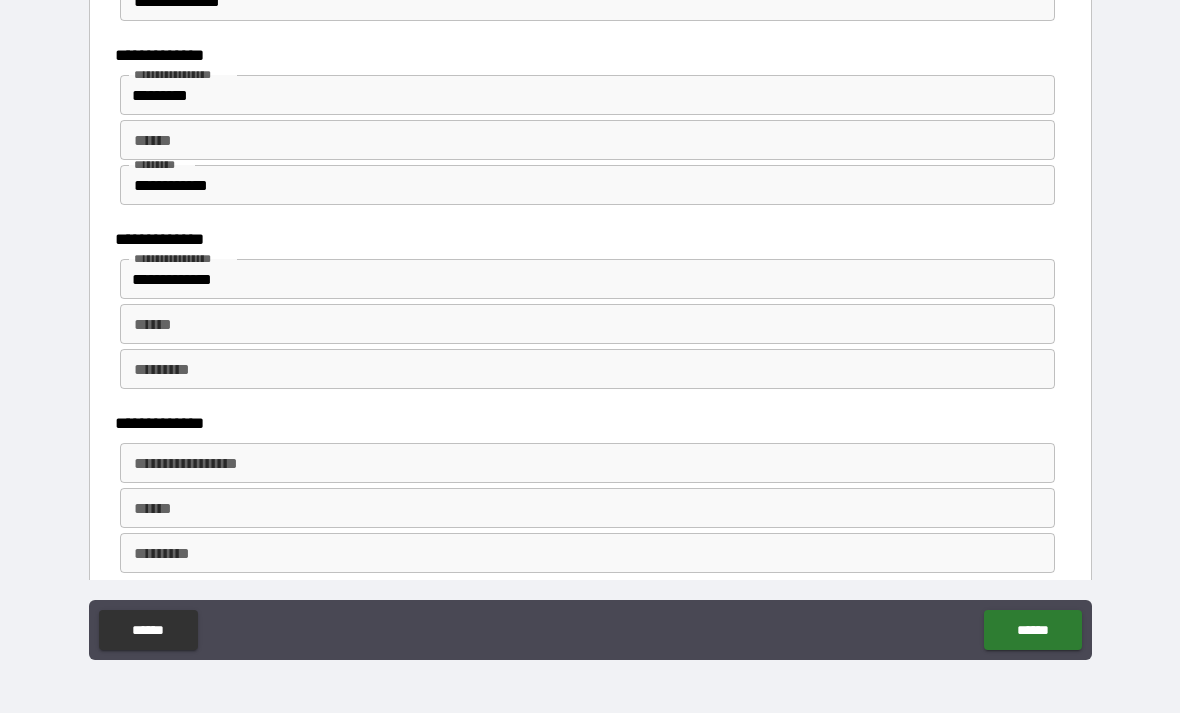 click on "******" at bounding box center (588, 324) 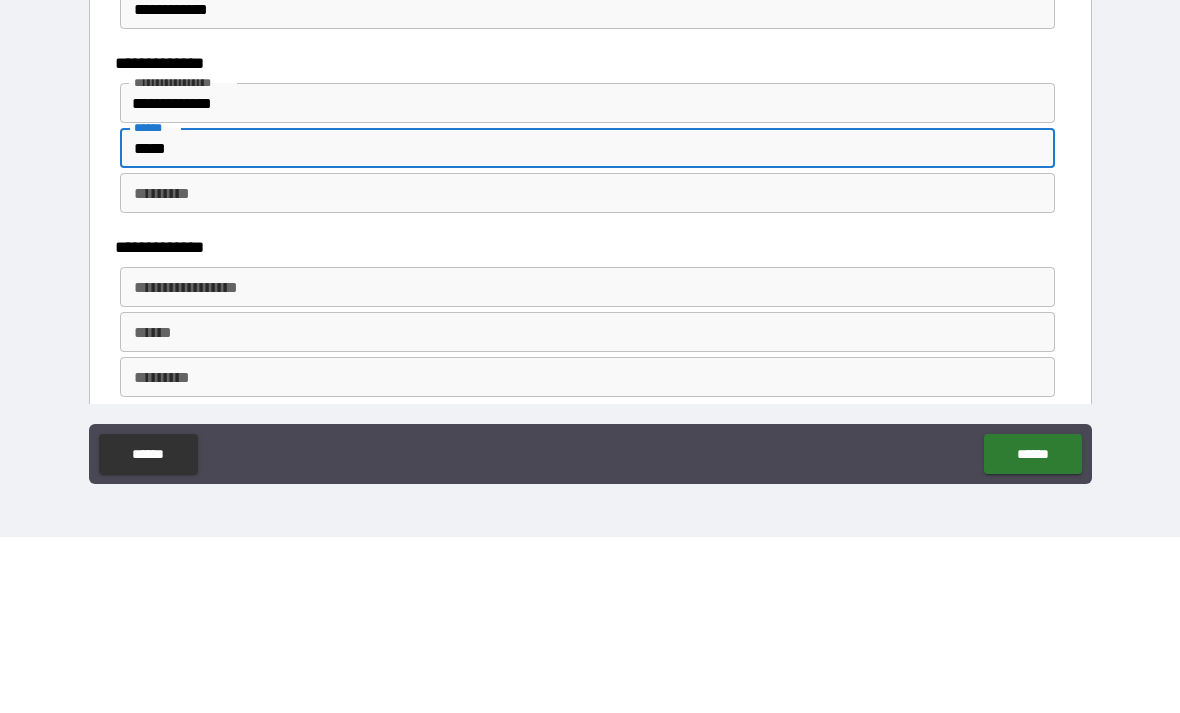 type on "*****" 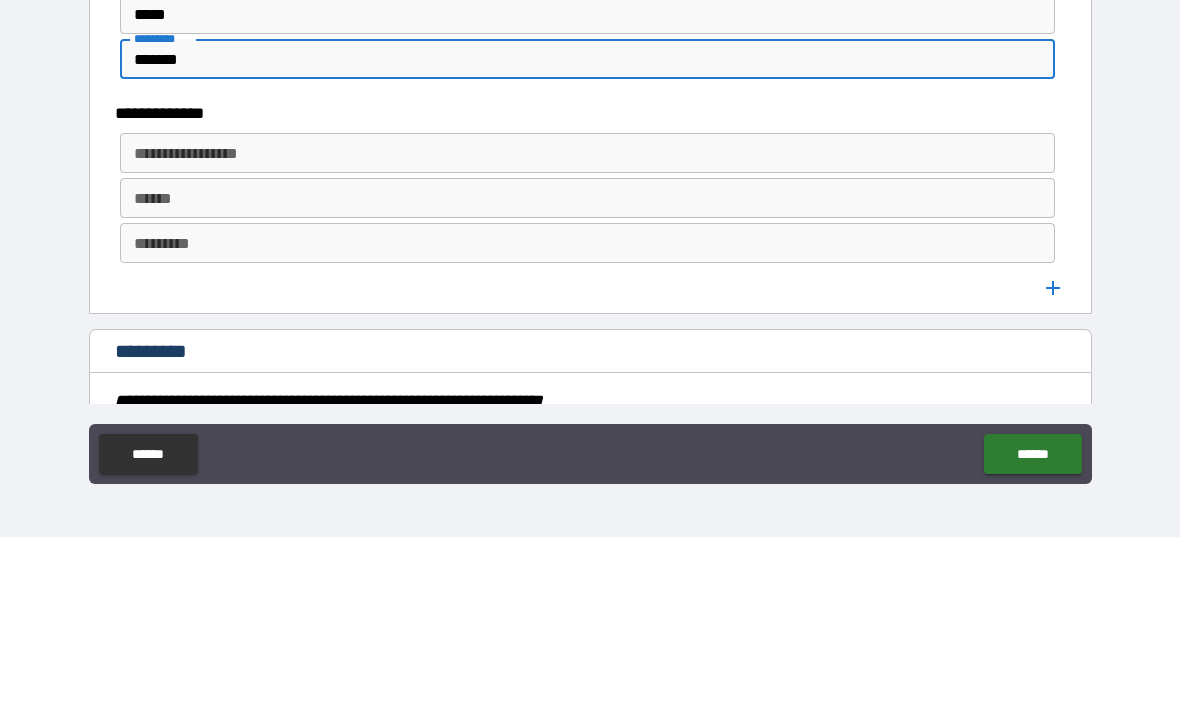 scroll, scrollTop: 2951, scrollLeft: 0, axis: vertical 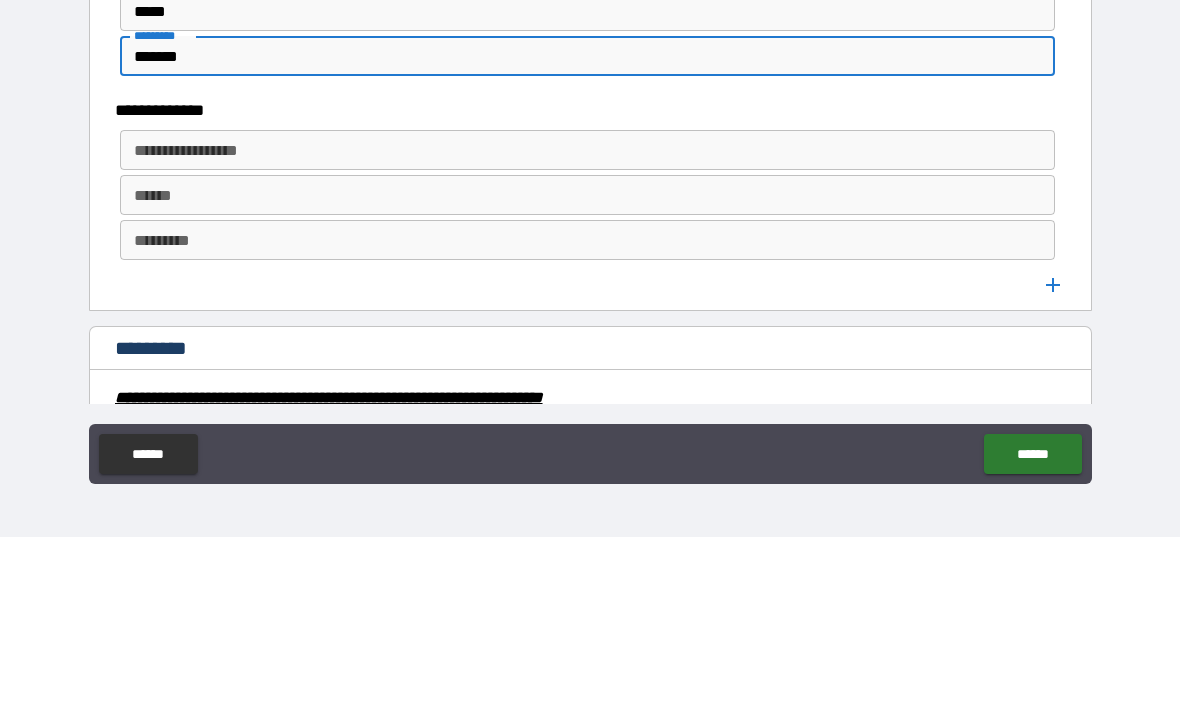 type on "*******" 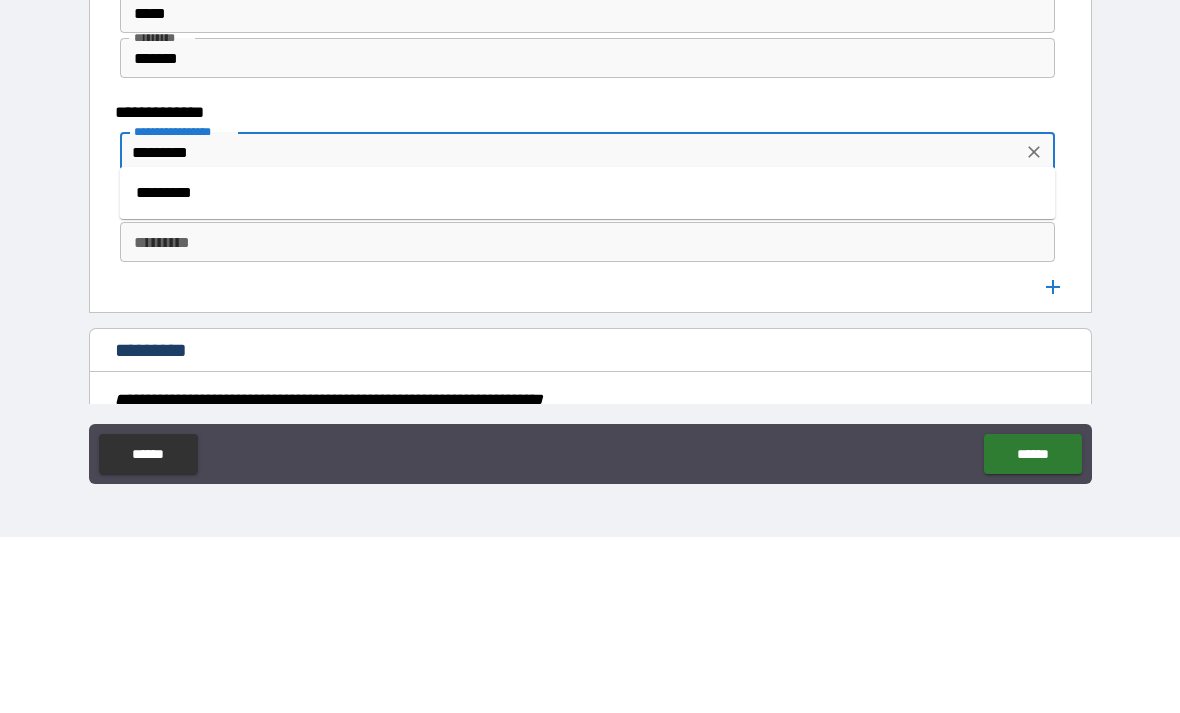 scroll, scrollTop: 2953, scrollLeft: 0, axis: vertical 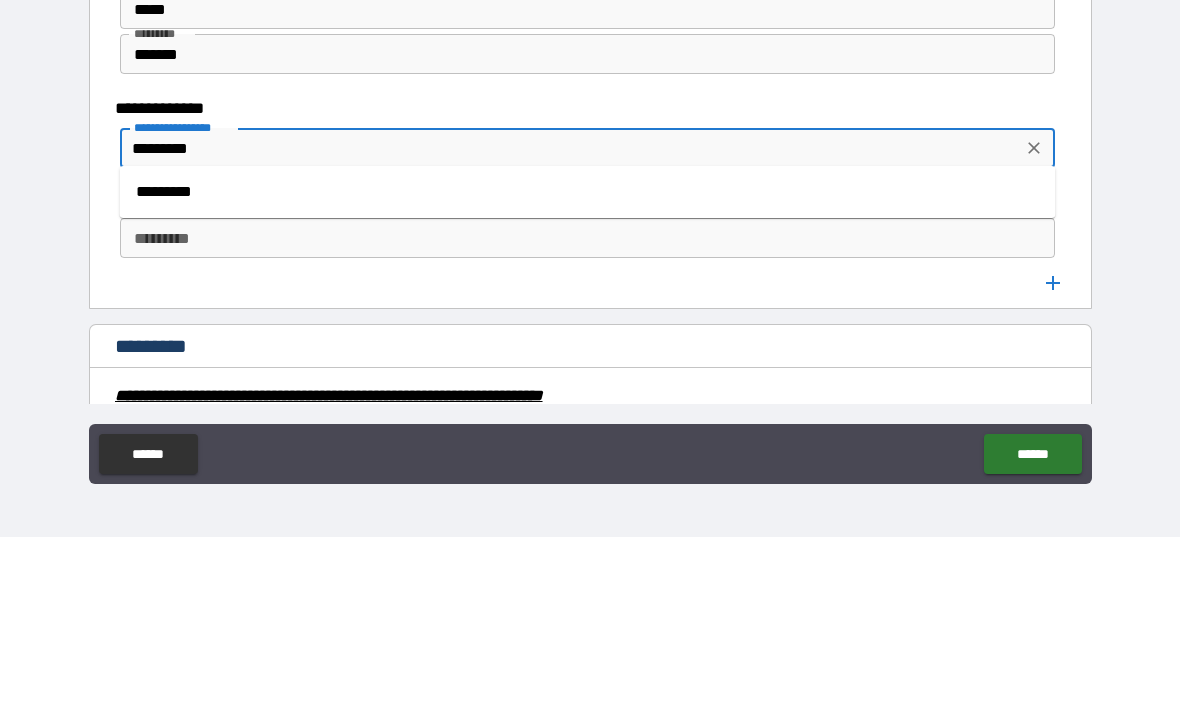 type on "*********" 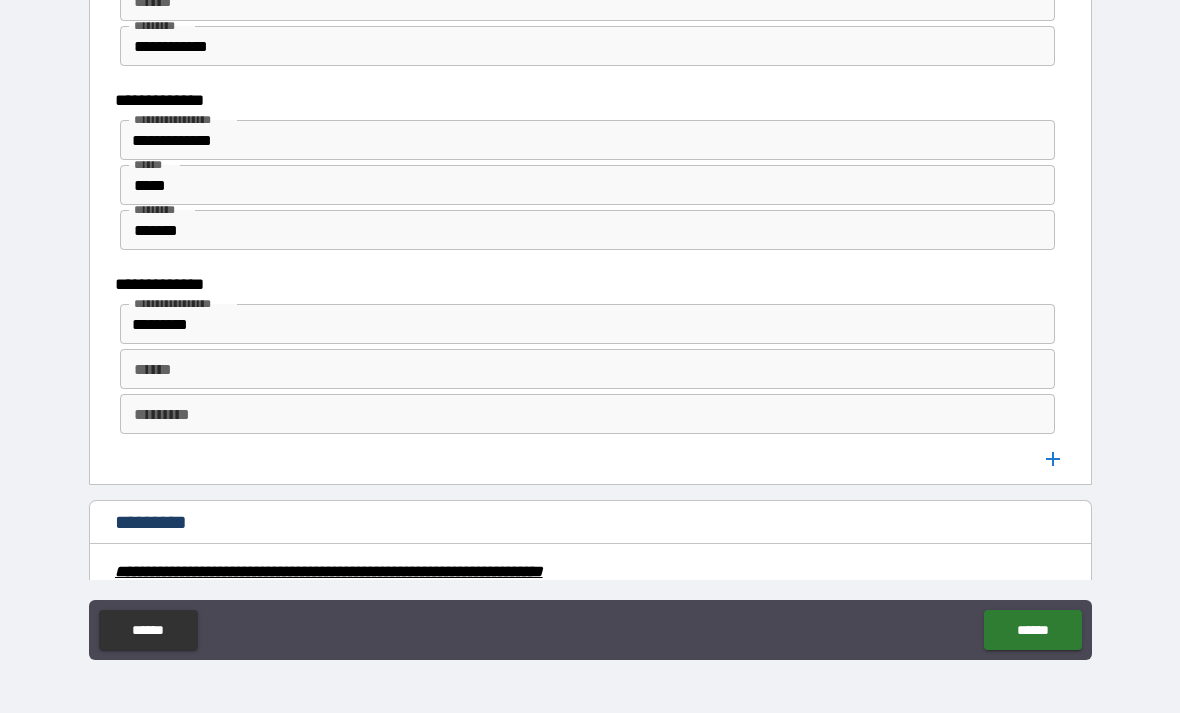 click on "******" at bounding box center [588, 369] 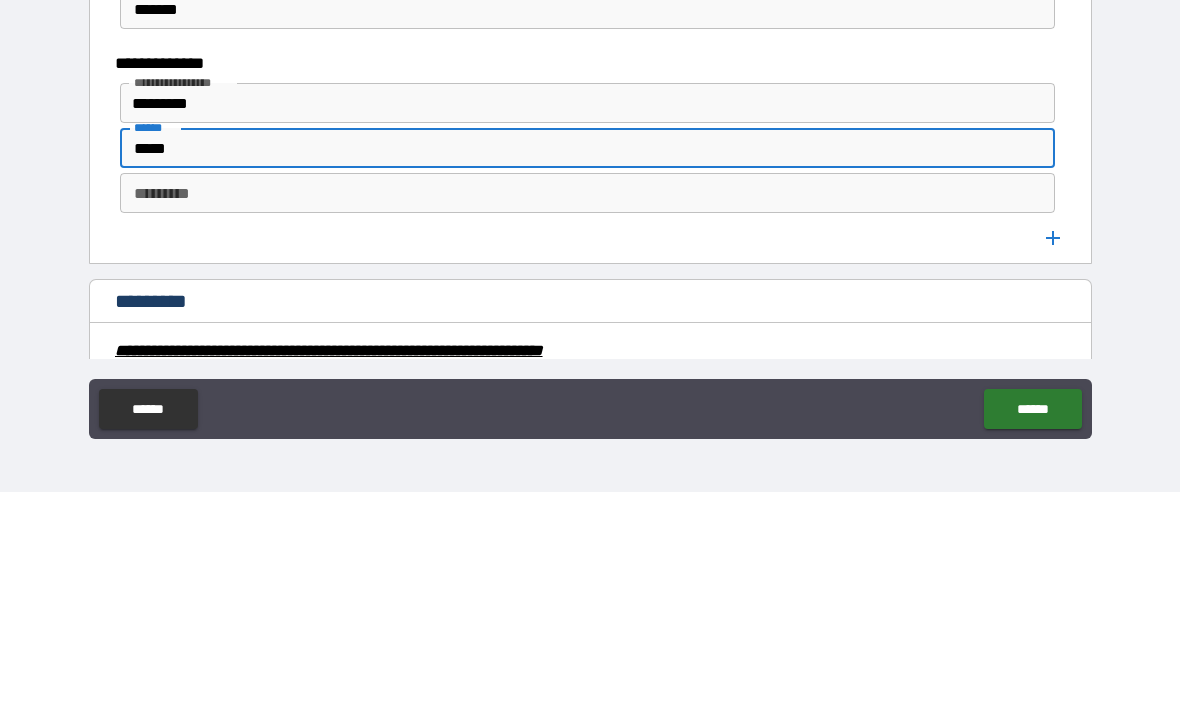 type on "*****" 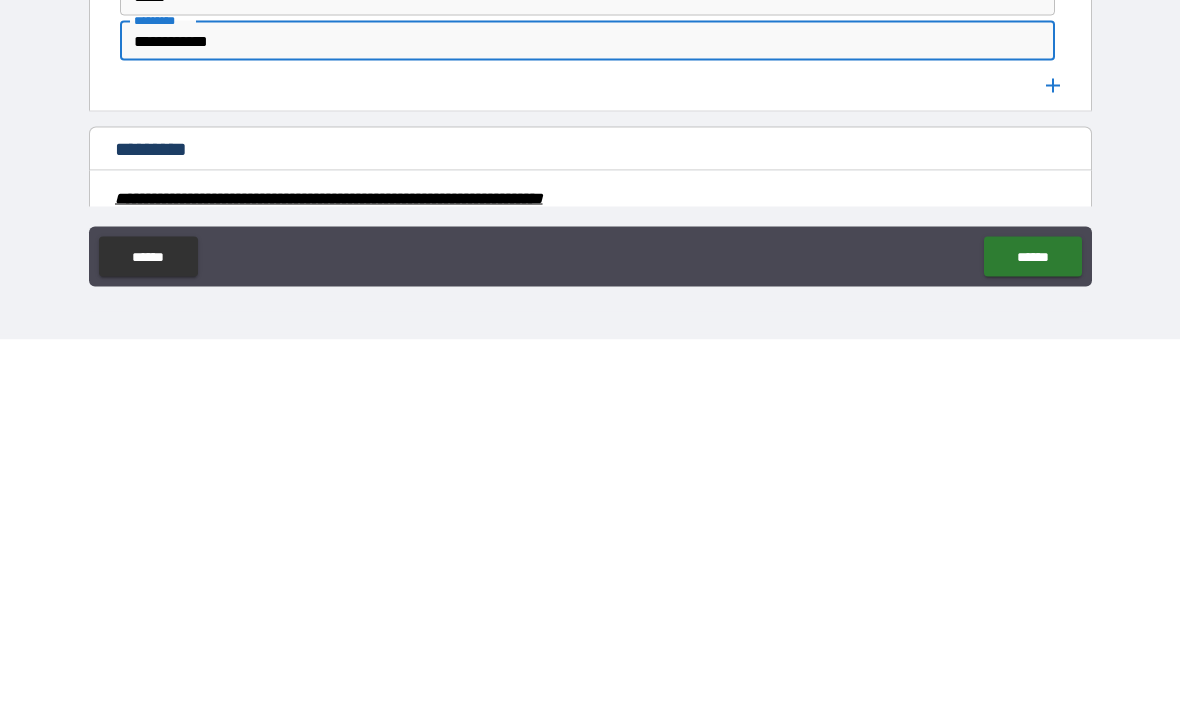 type on "**********" 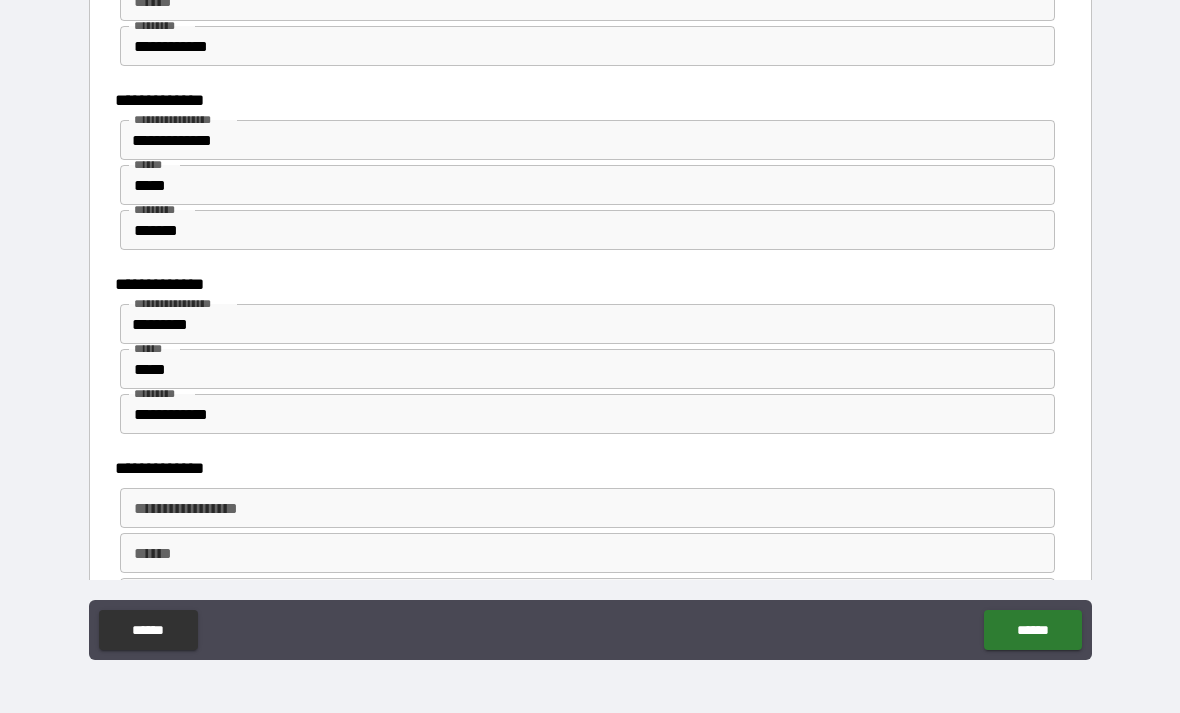 click on "**********" at bounding box center (586, 508) 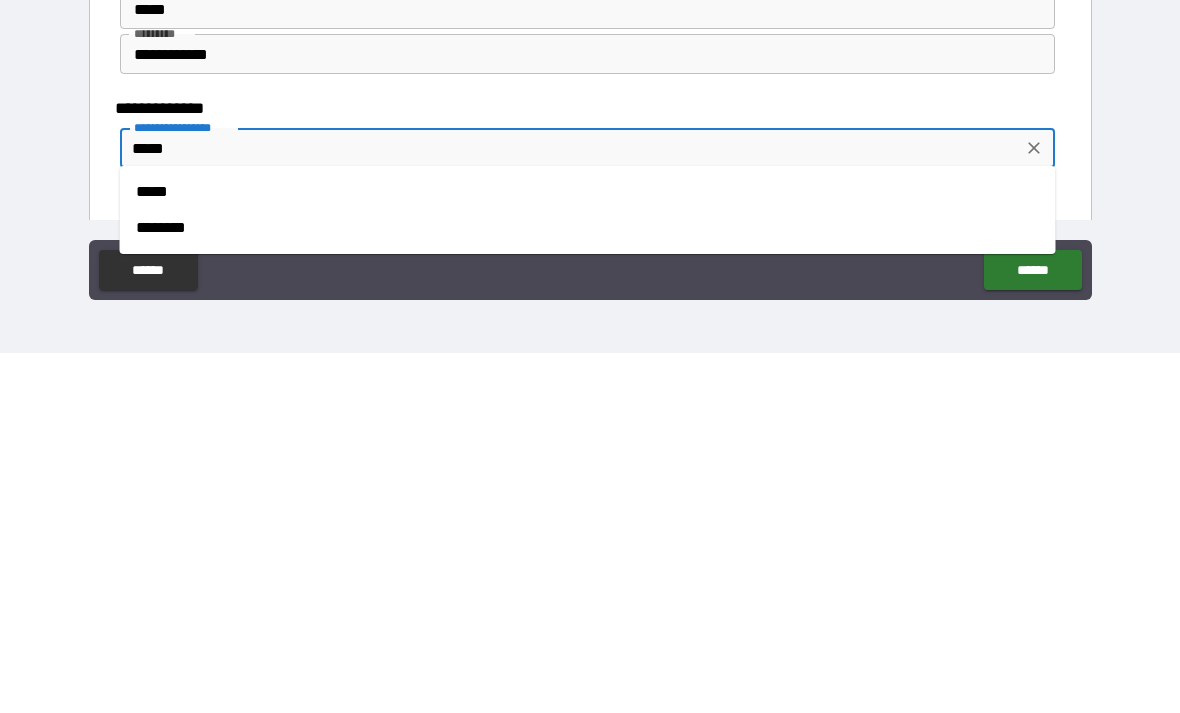 click on "*****" at bounding box center (588, 552) 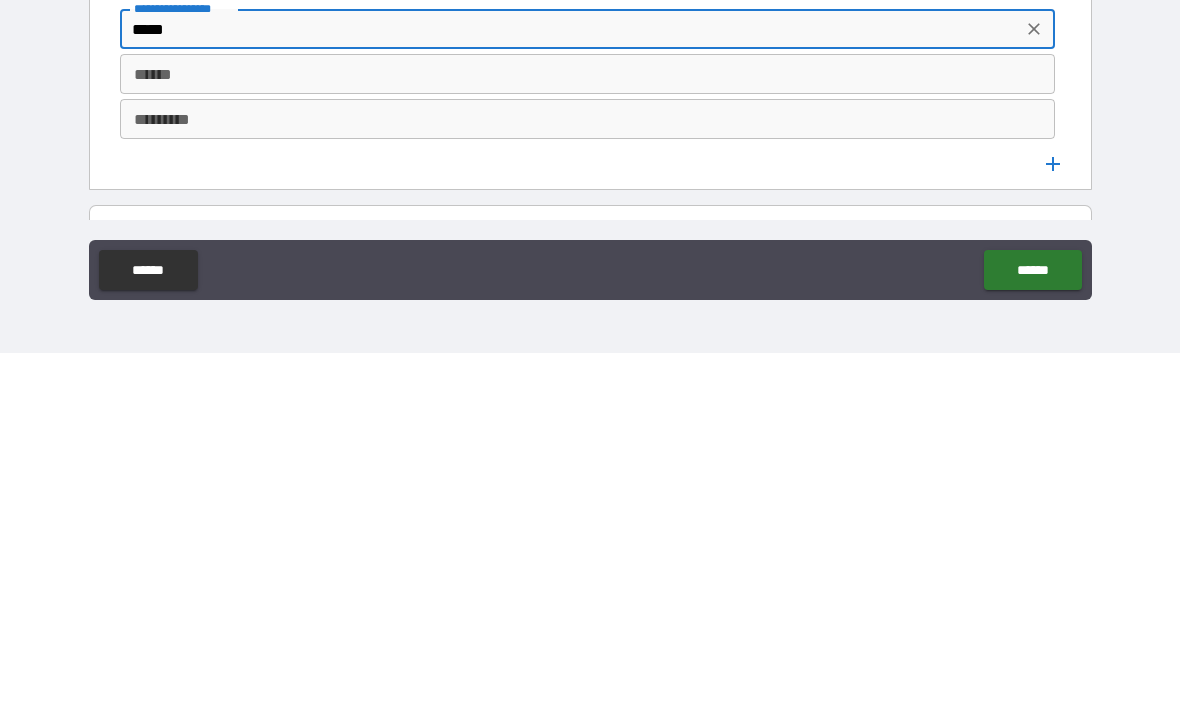 scroll, scrollTop: 3074, scrollLeft: 0, axis: vertical 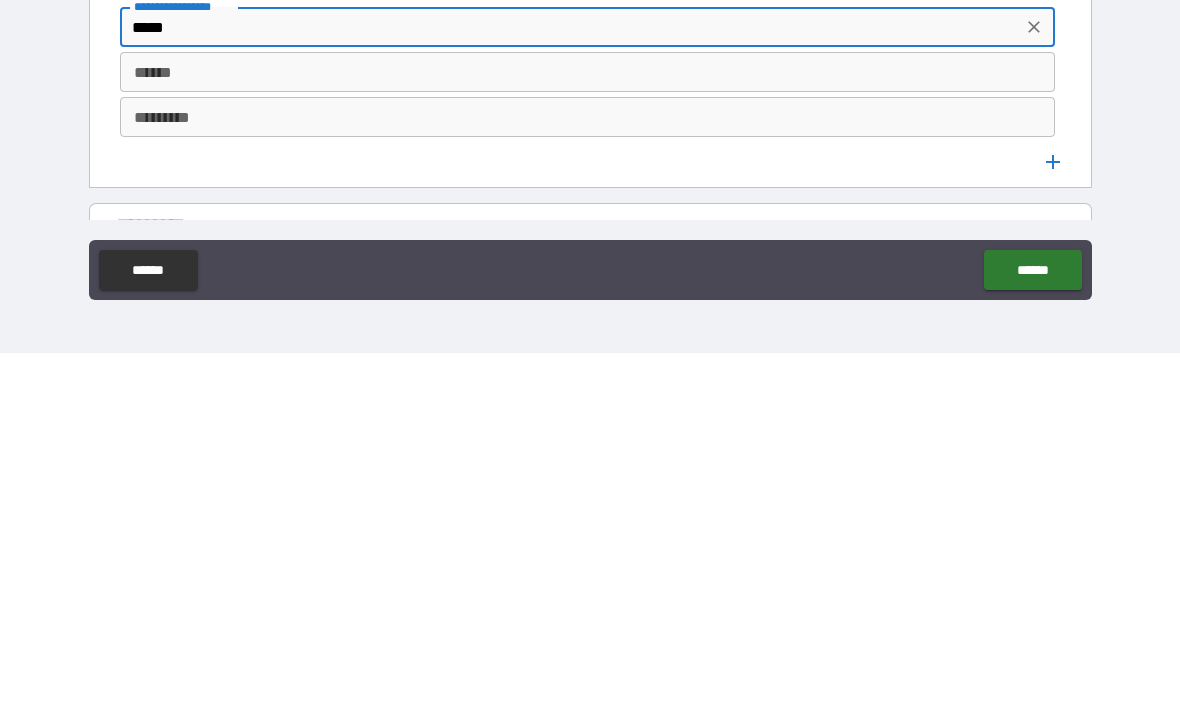 click on "******" at bounding box center (588, 432) 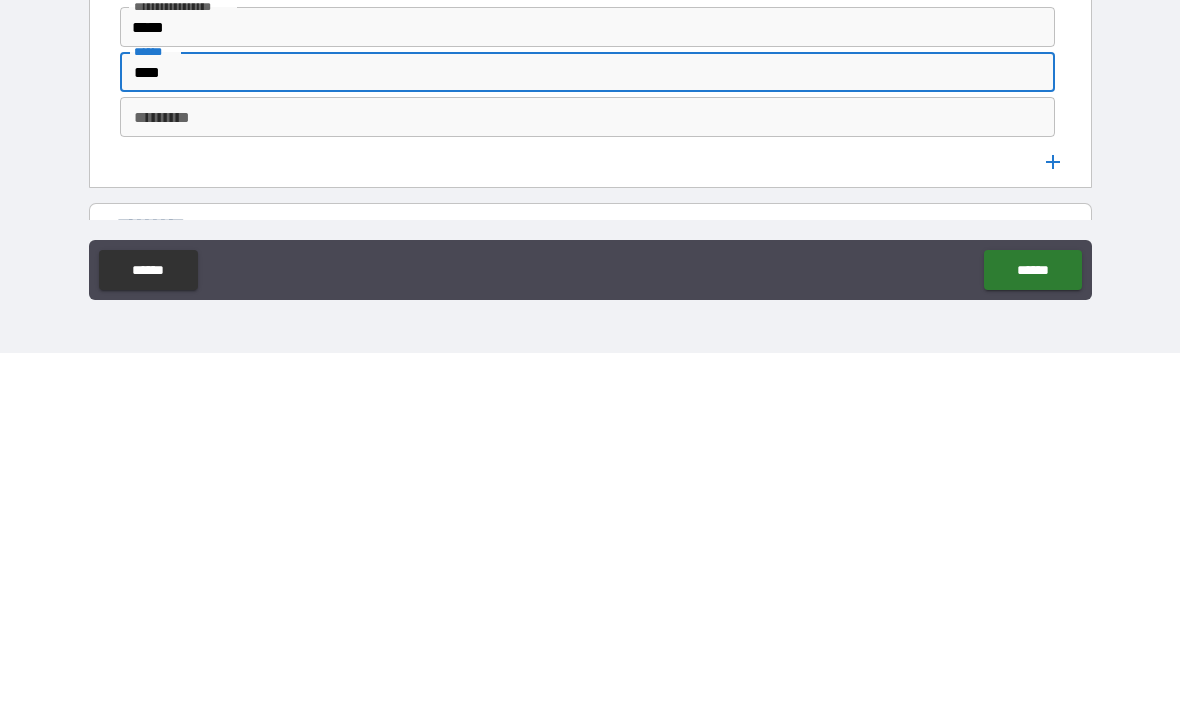 type on "****" 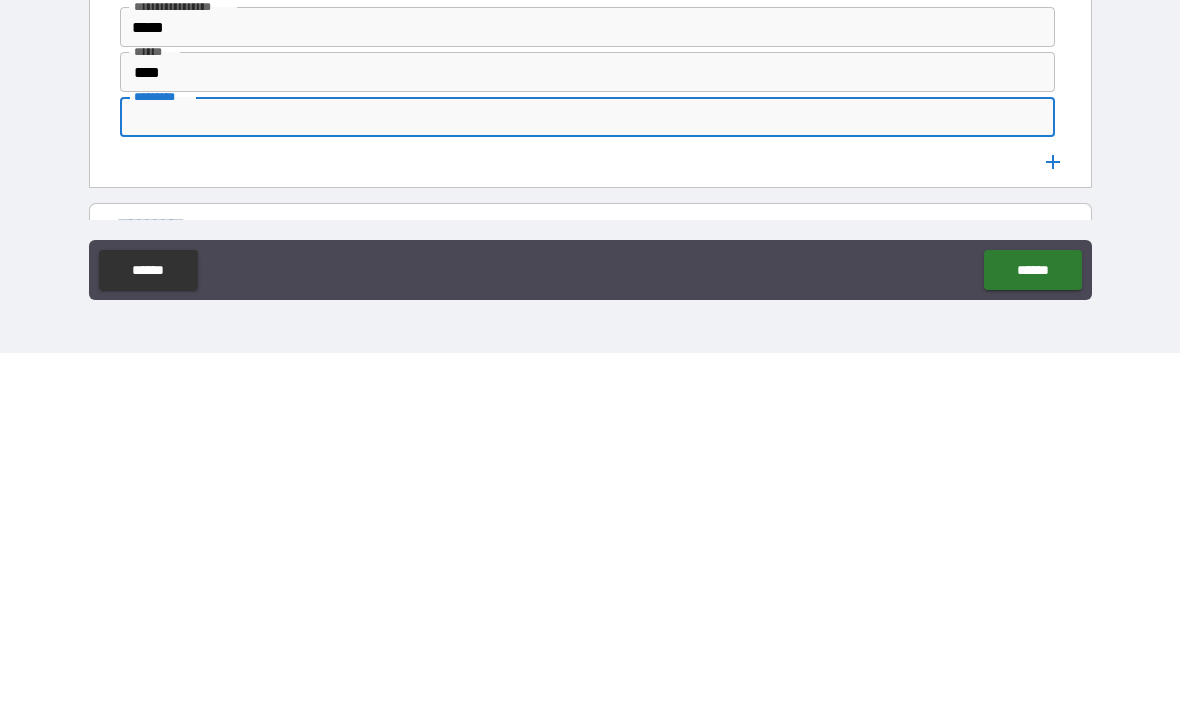 click on "*********" at bounding box center [588, 477] 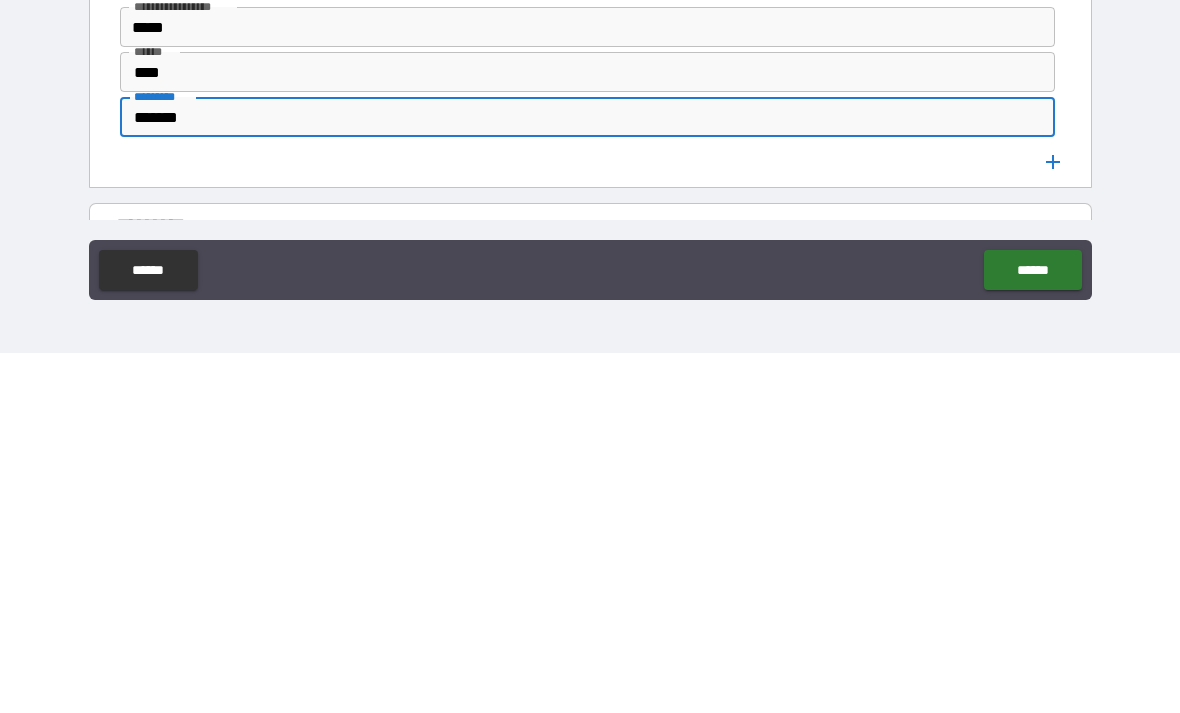 type on "*******" 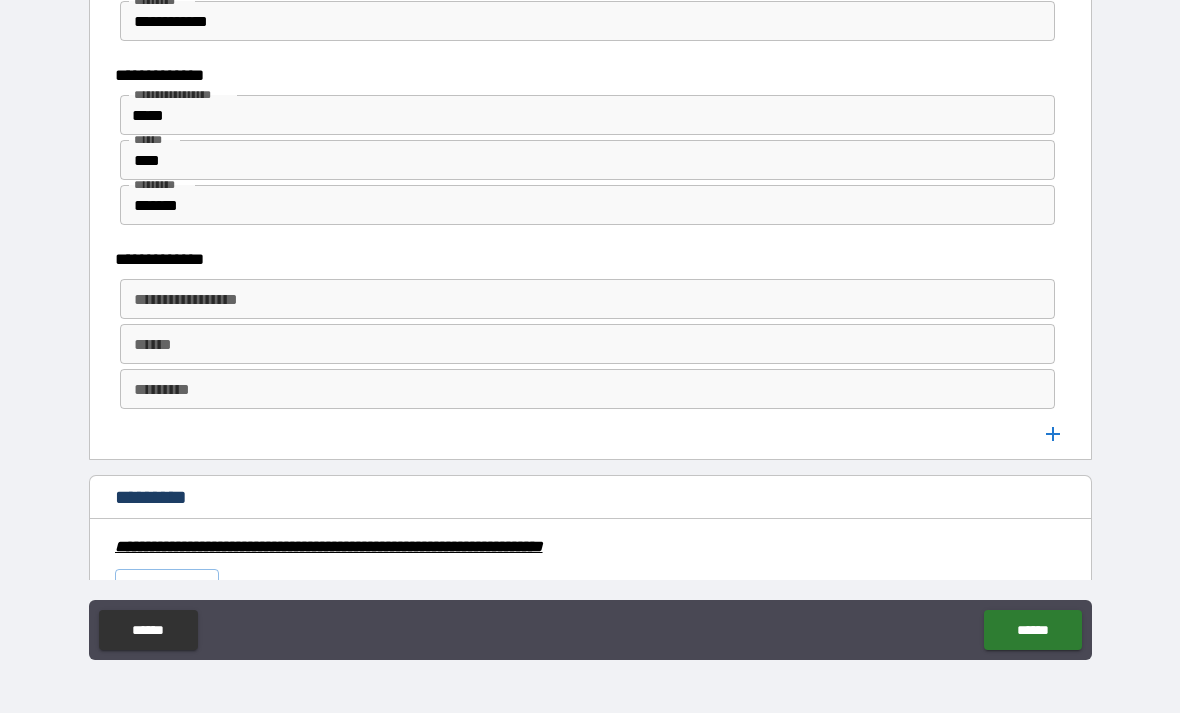 scroll, scrollTop: 3350, scrollLeft: 0, axis: vertical 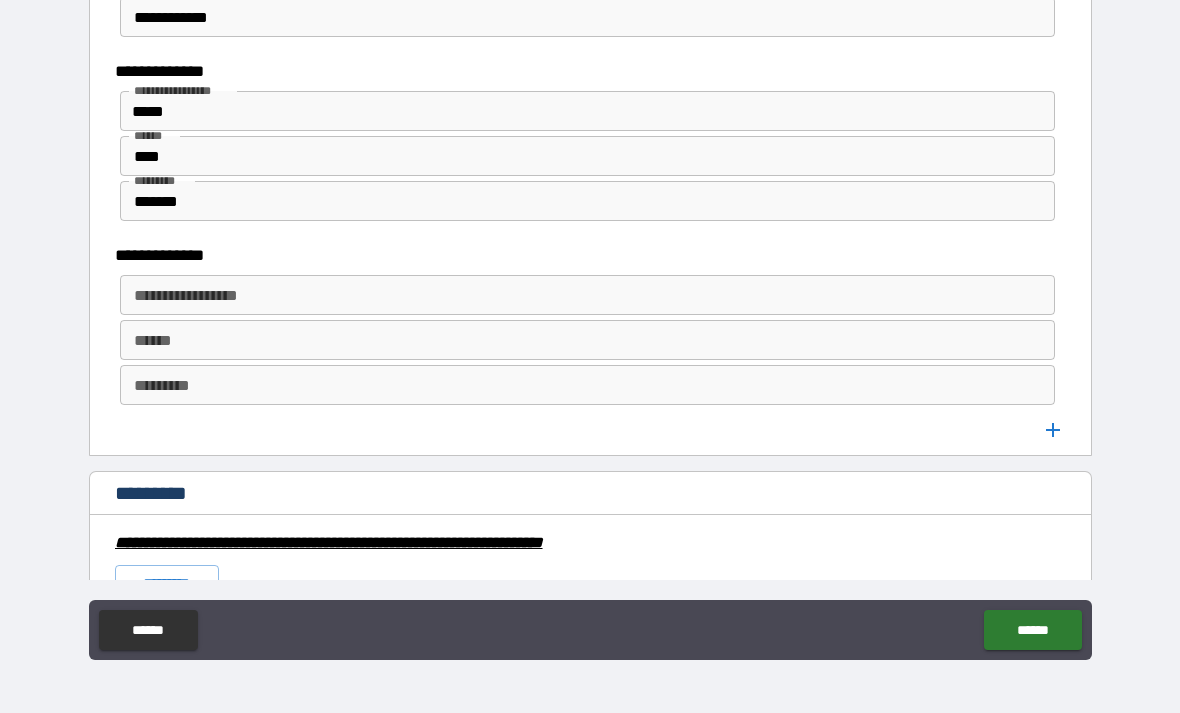 click on "**********" at bounding box center [586, 295] 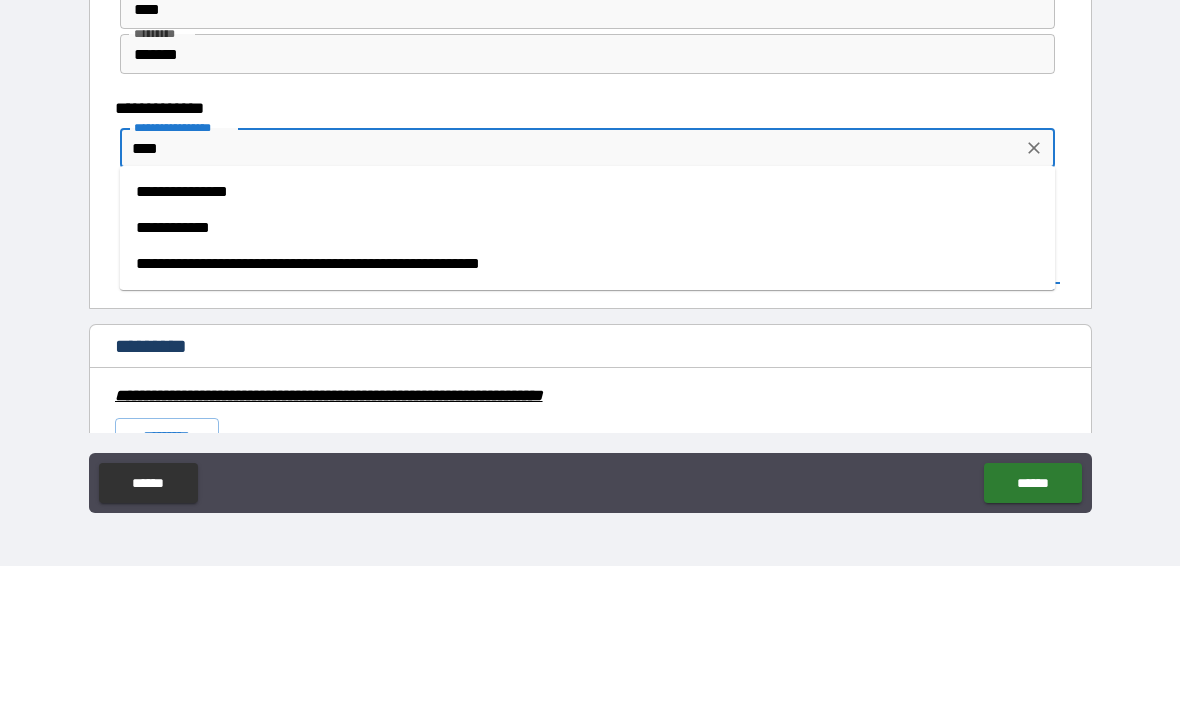 click on "**********" at bounding box center [588, 375] 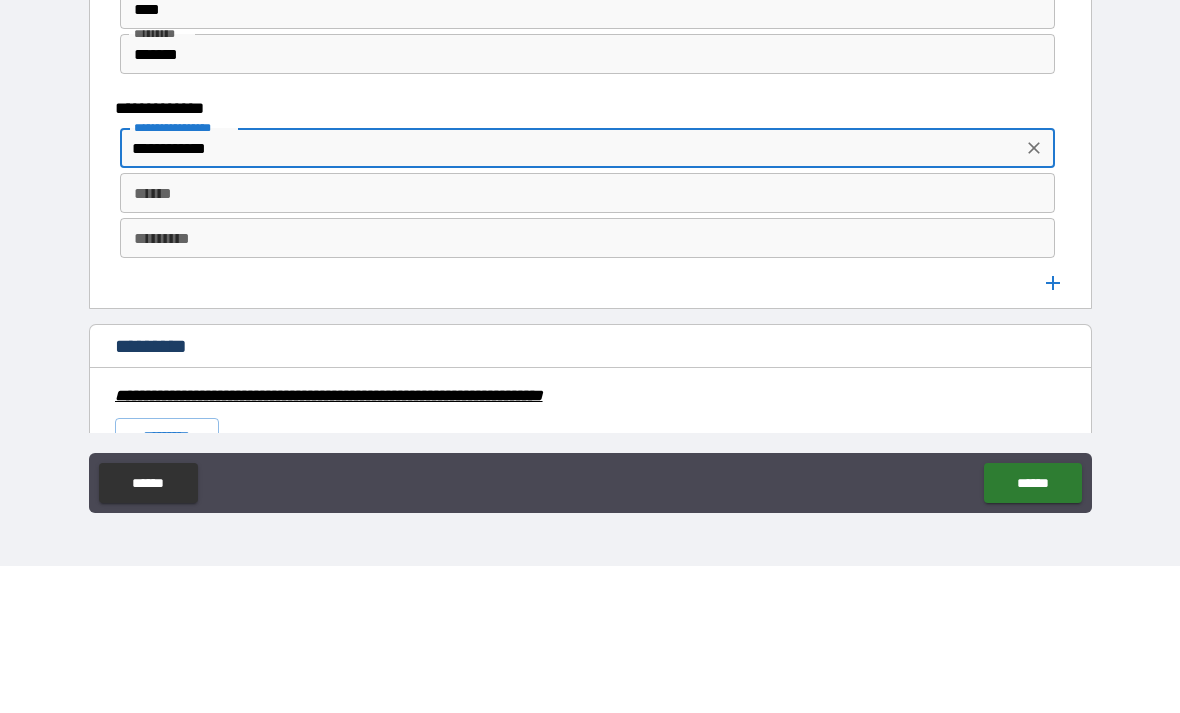 click on "******" at bounding box center [588, 340] 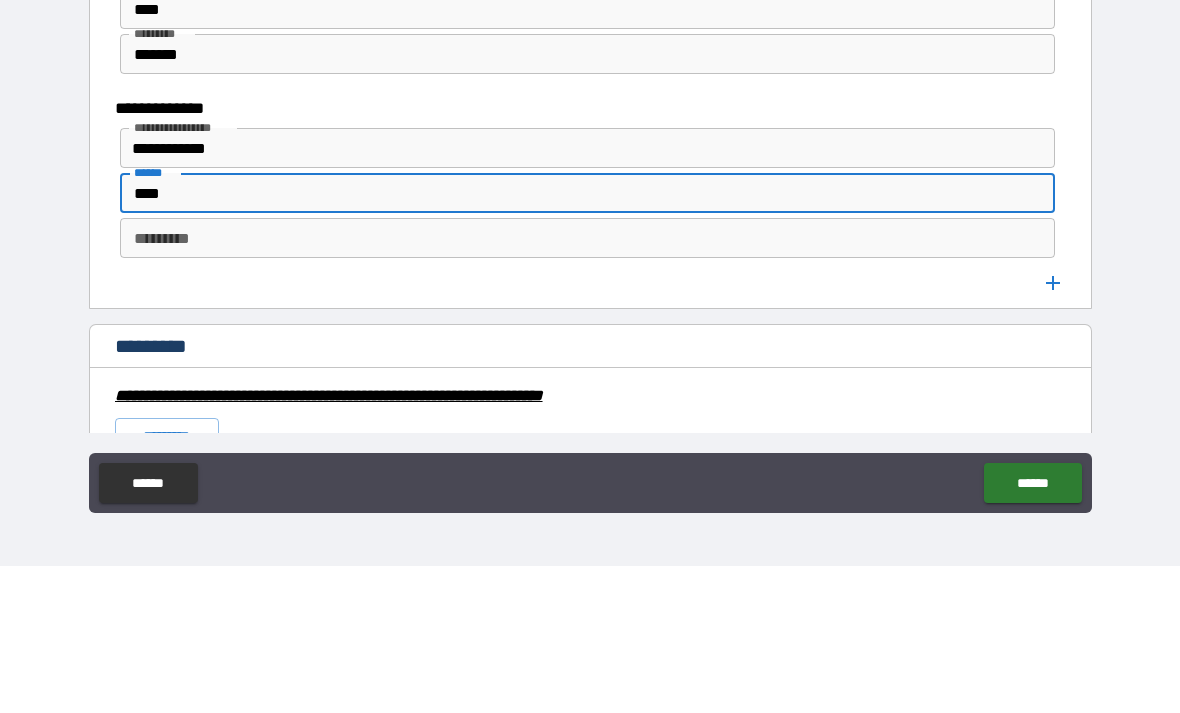 type on "****" 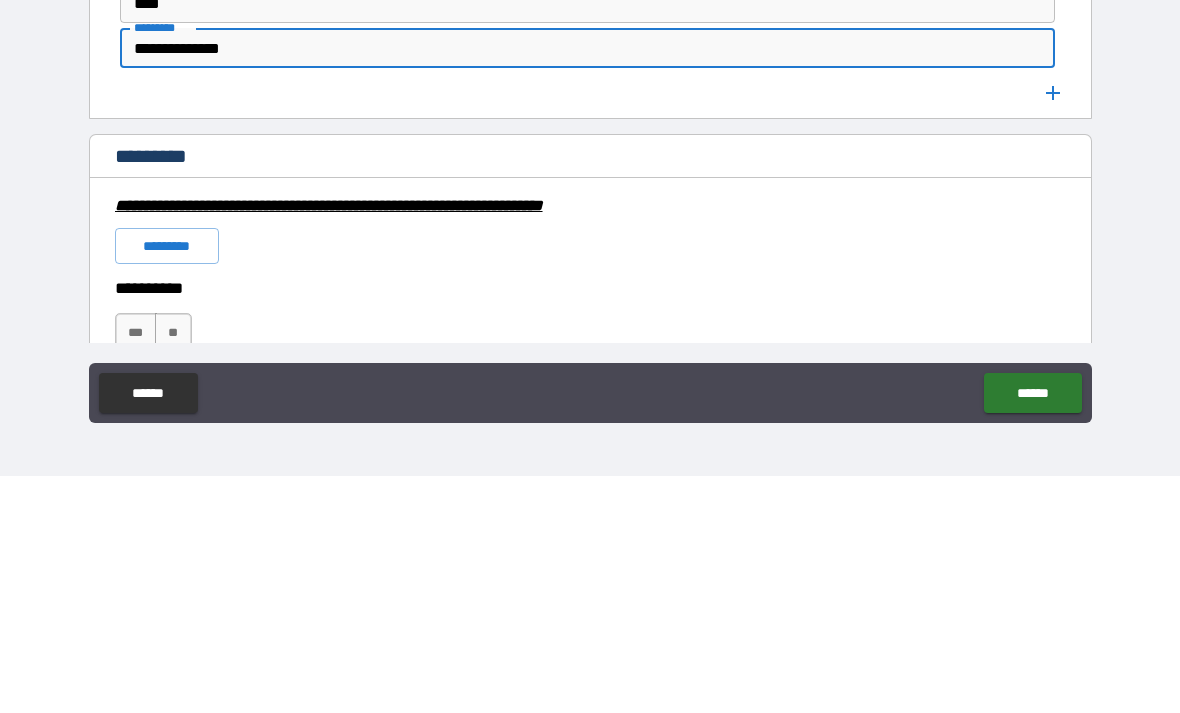 scroll, scrollTop: 3449, scrollLeft: 0, axis: vertical 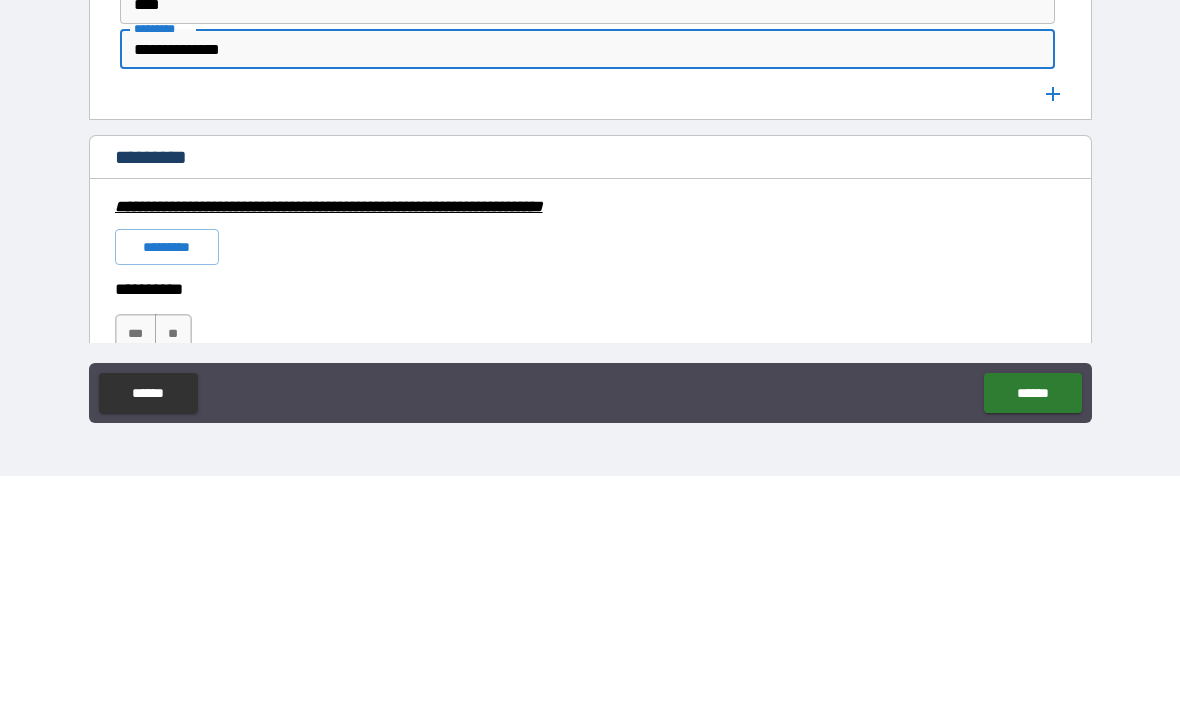 type on "**********" 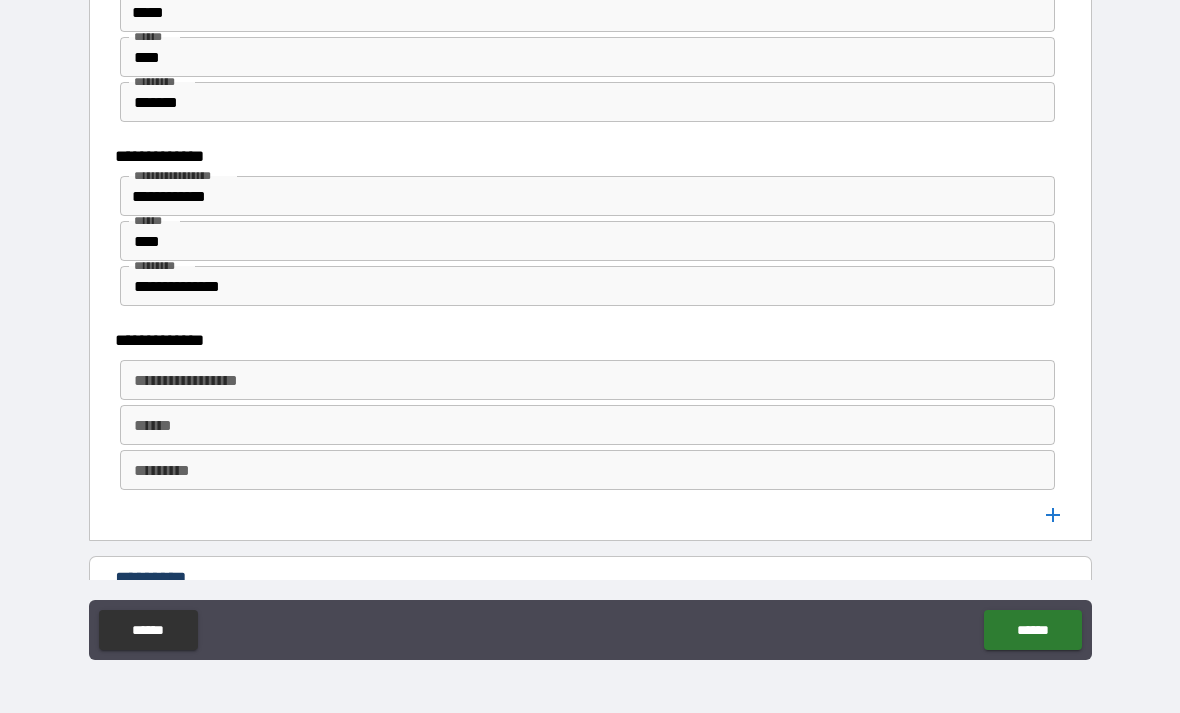 click on "**********" at bounding box center [586, 380] 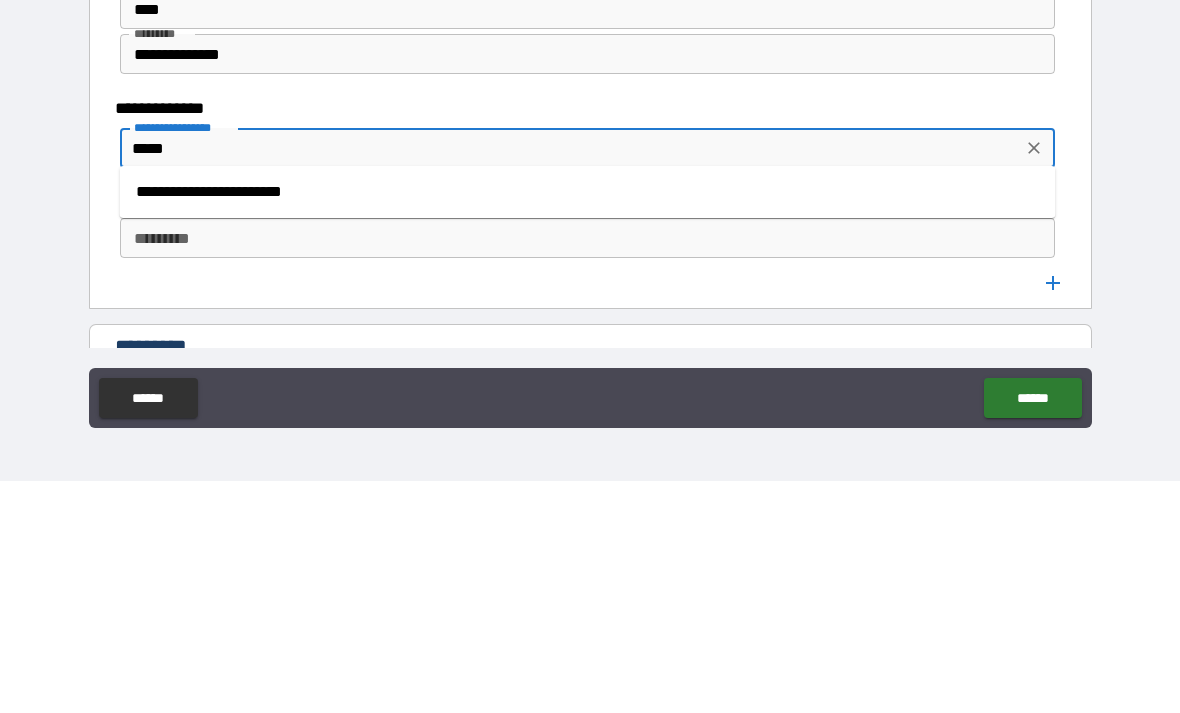 click on "**********" at bounding box center [588, 424] 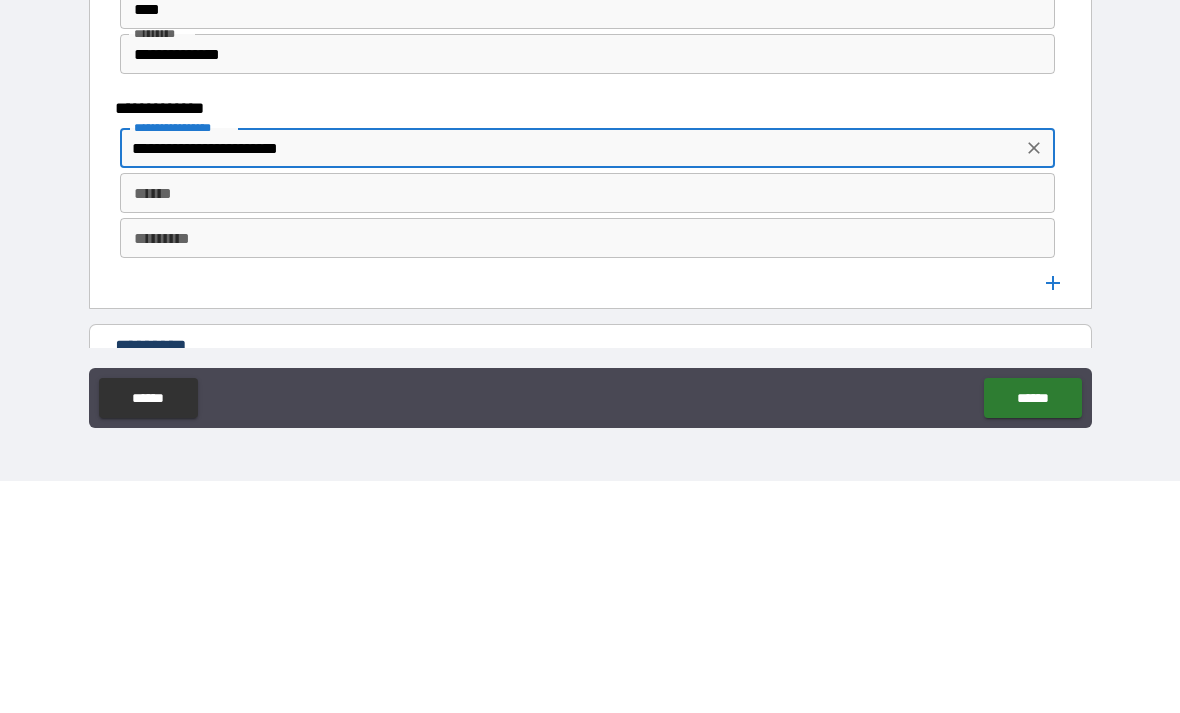 click on "******" at bounding box center (588, 425) 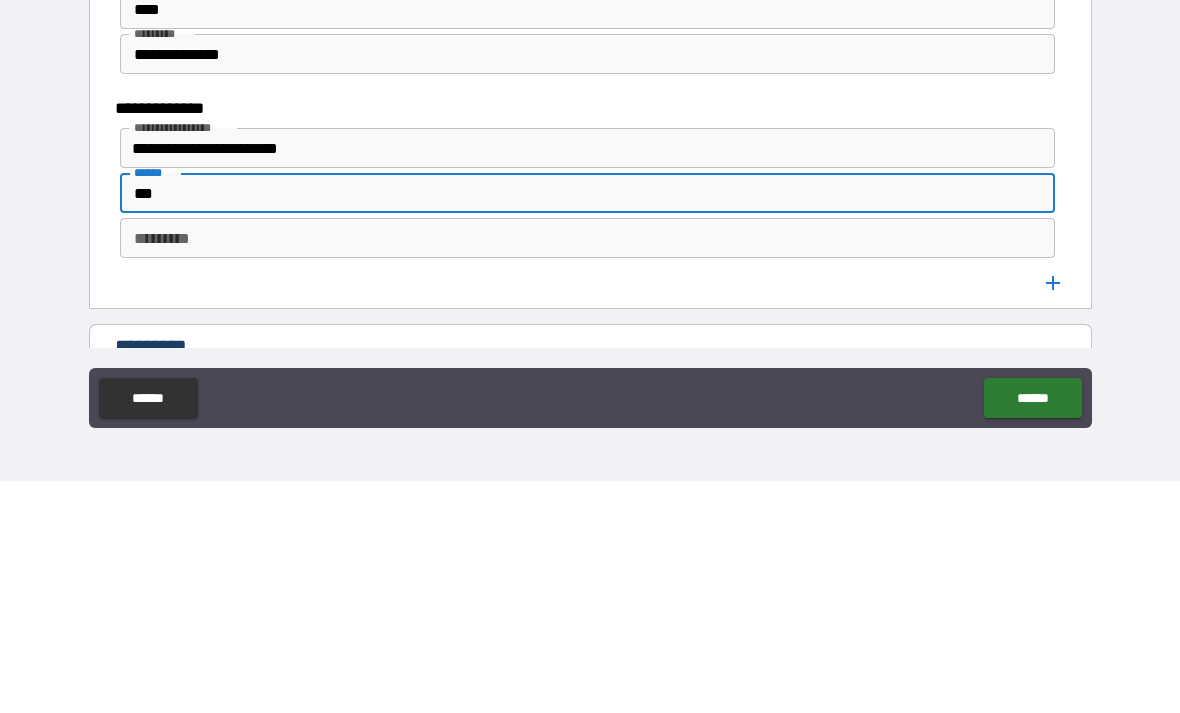 type on "***" 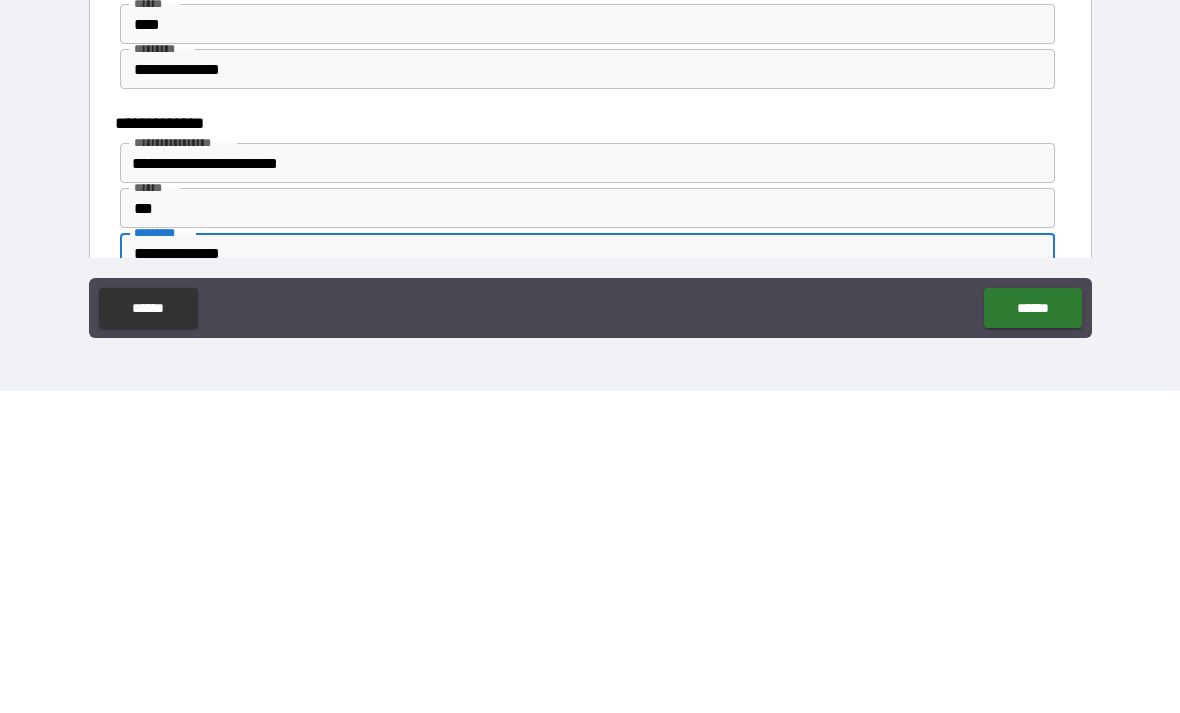 scroll, scrollTop: 3317, scrollLeft: 0, axis: vertical 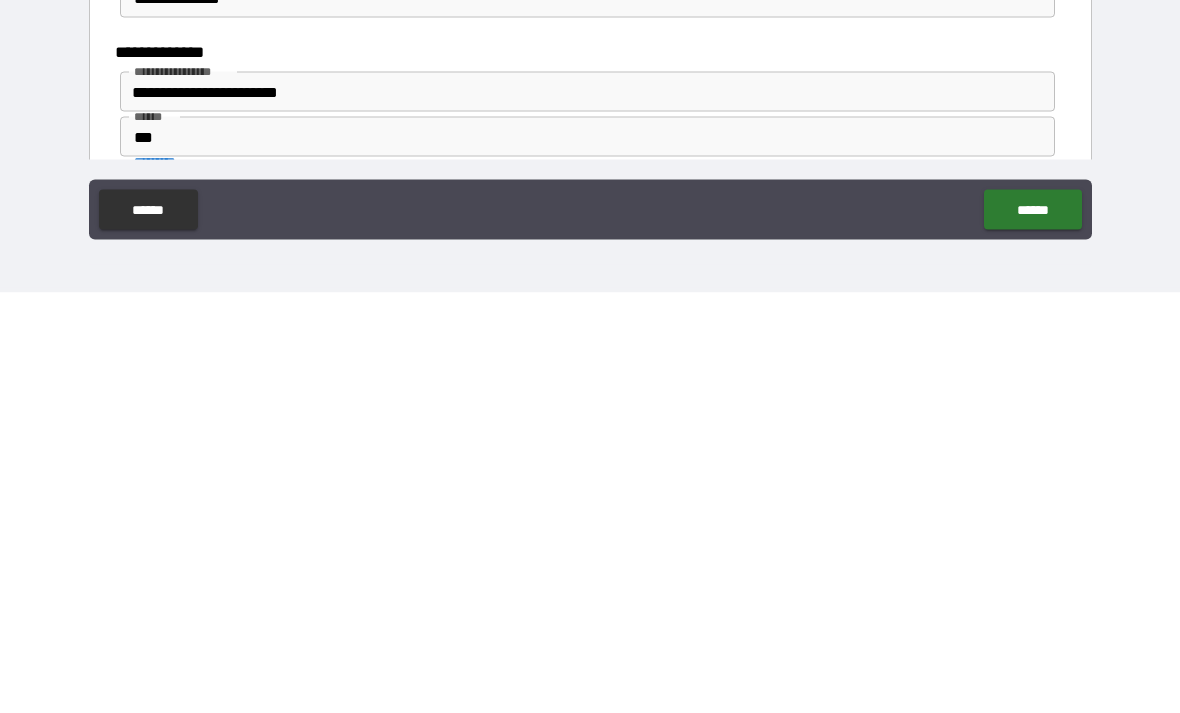 type on "**********" 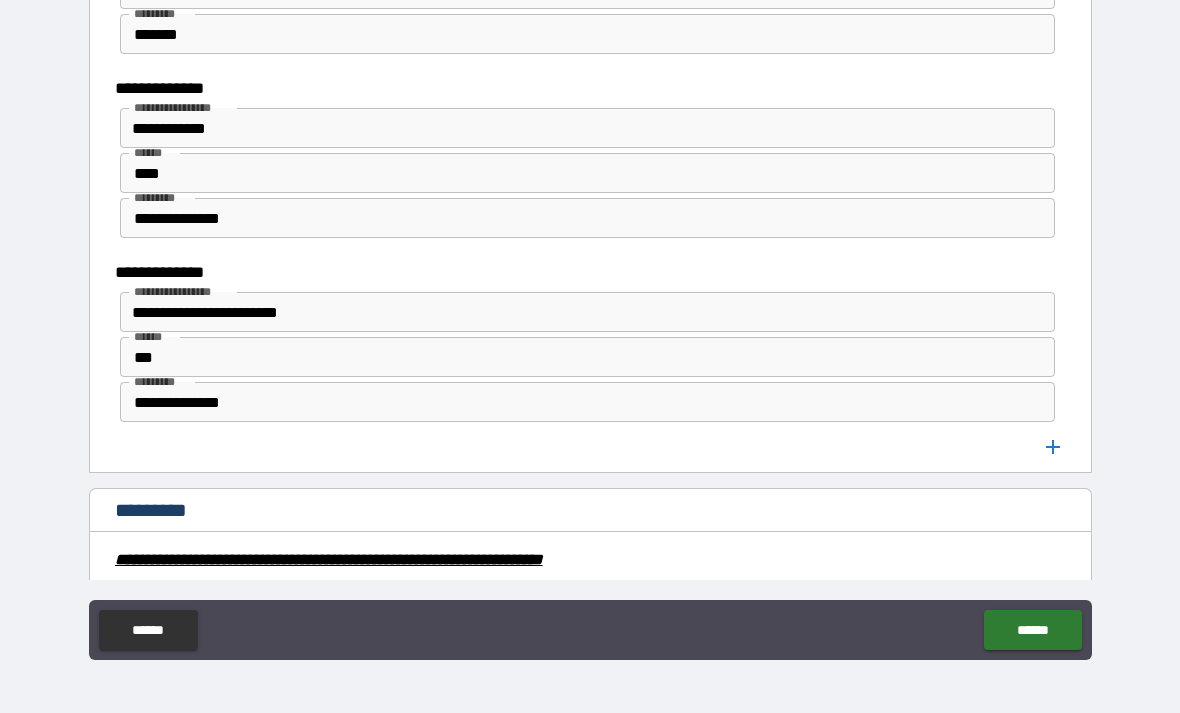 scroll, scrollTop: 3515, scrollLeft: 0, axis: vertical 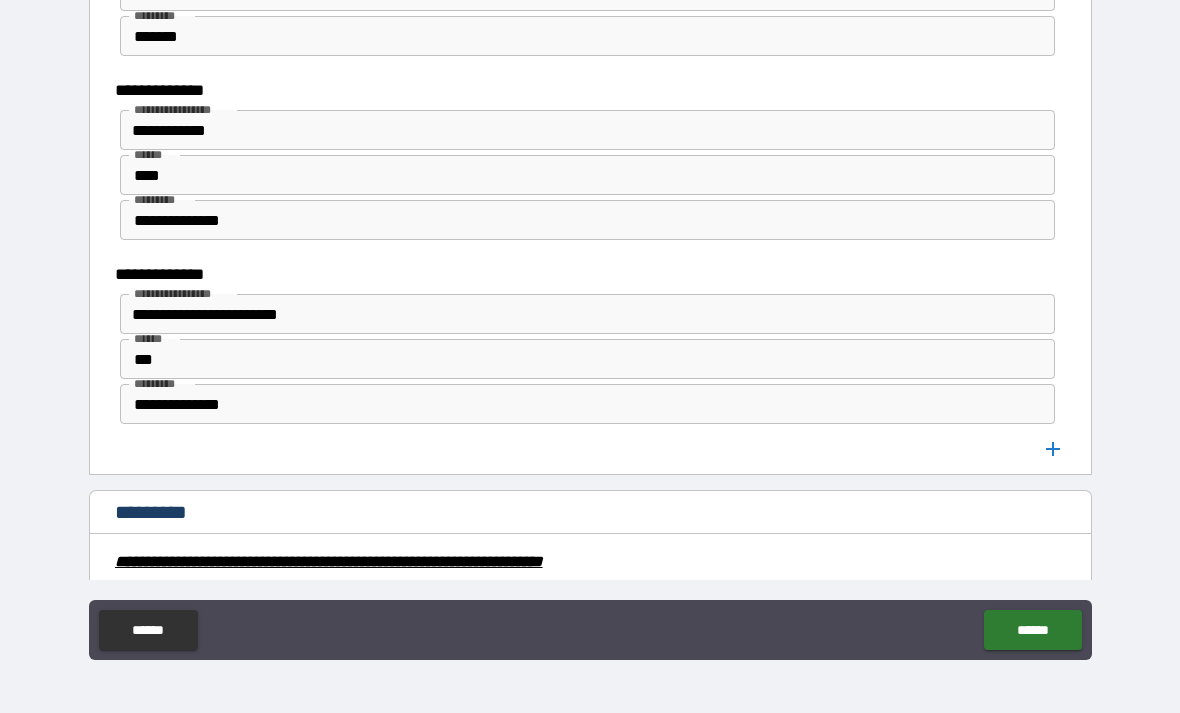 click 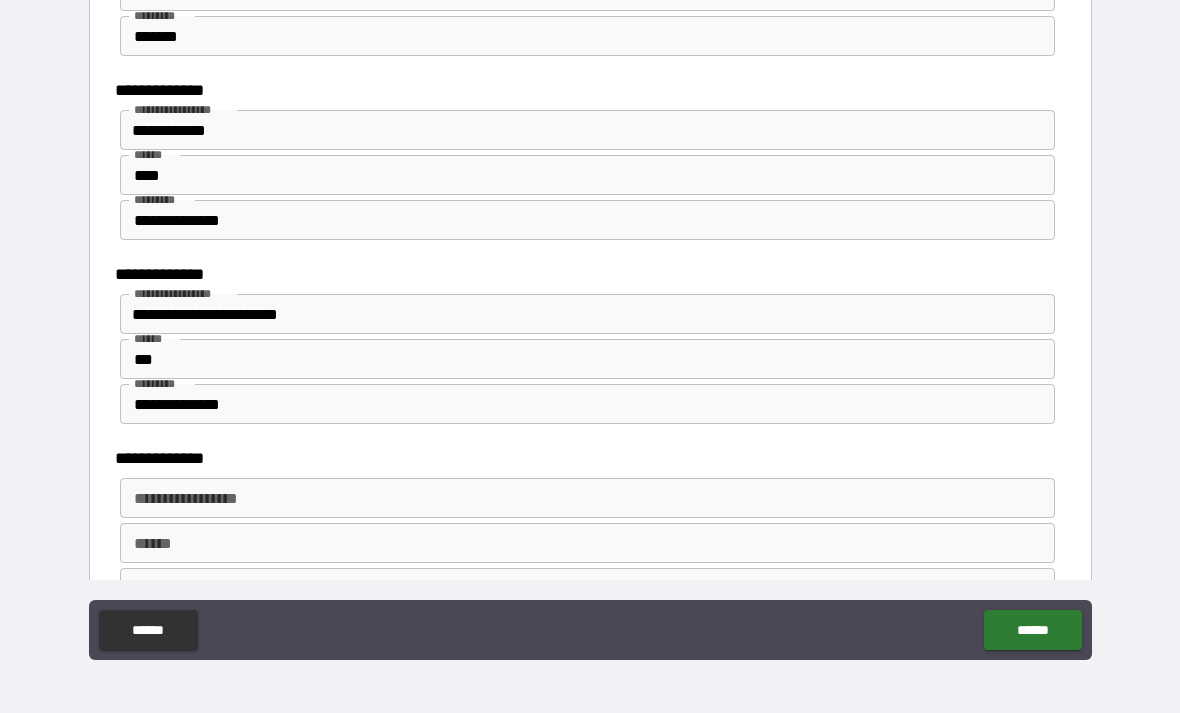 click on "**********" at bounding box center (586, 498) 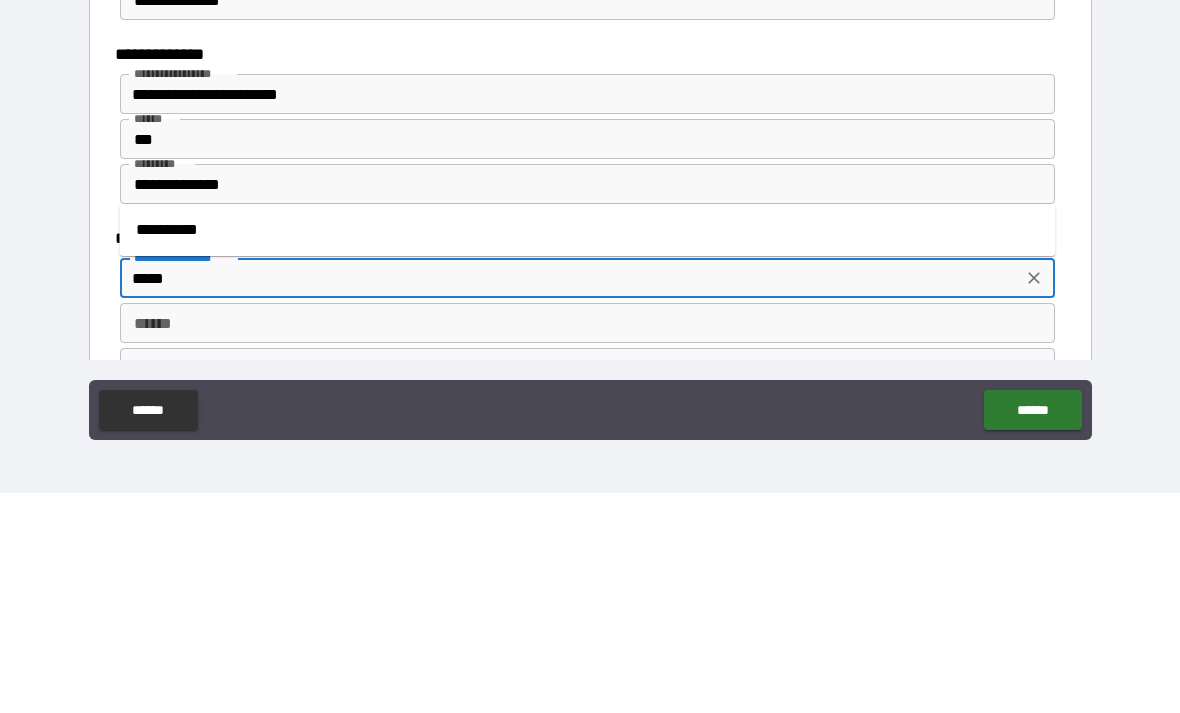 click on "**********" at bounding box center (588, 450) 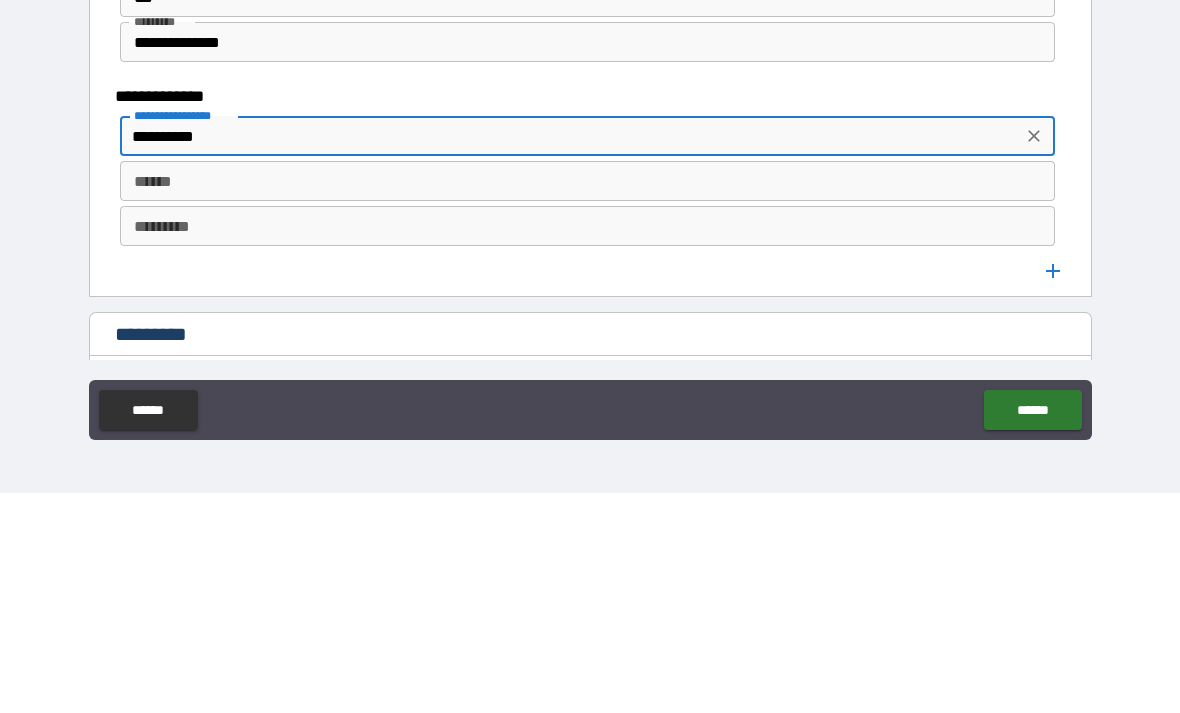 scroll, scrollTop: 3665, scrollLeft: 0, axis: vertical 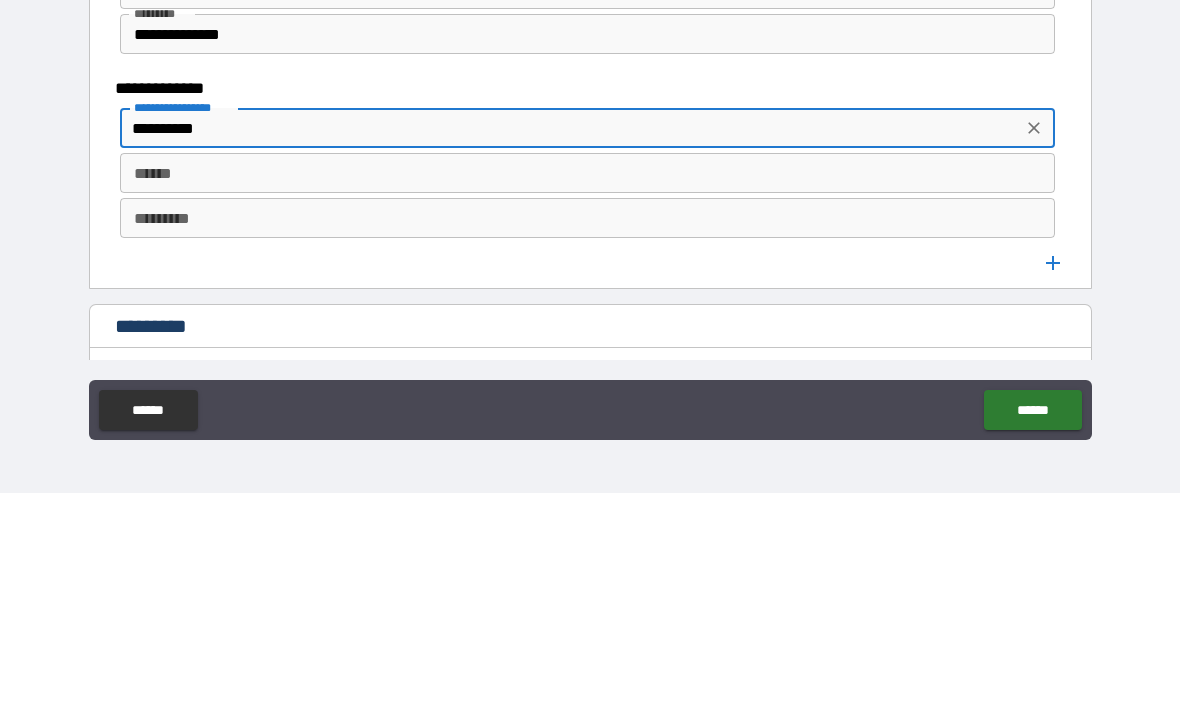 click on "******" at bounding box center [588, 393] 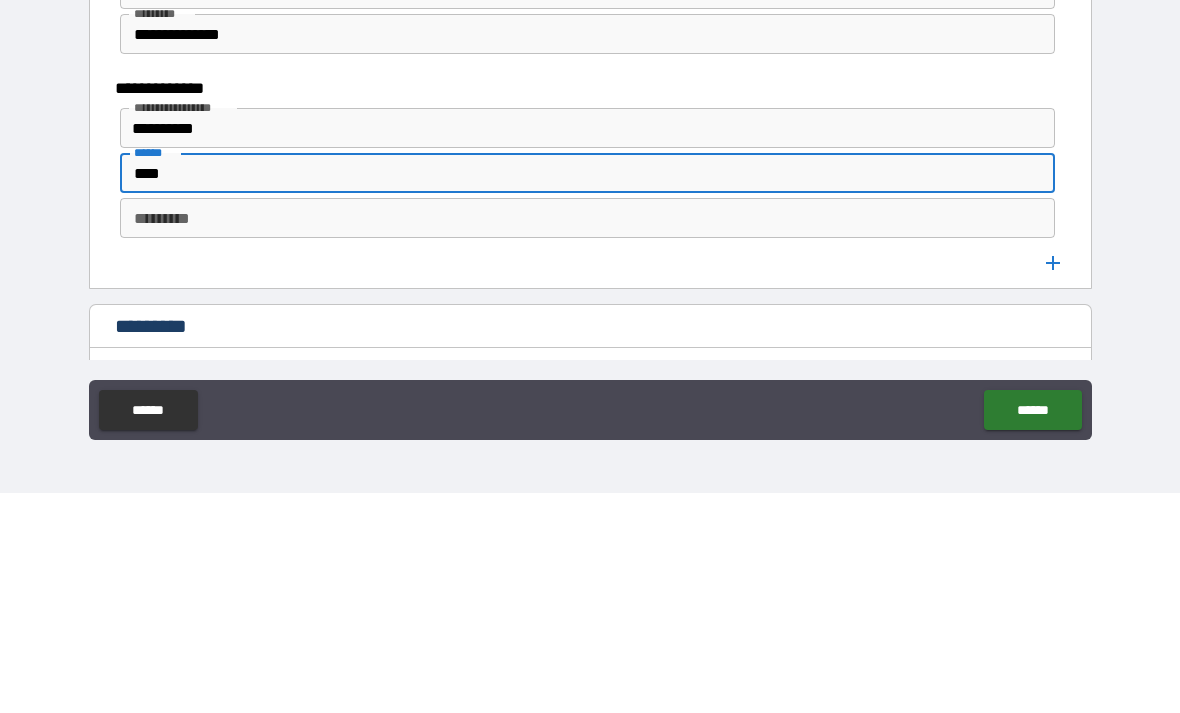 type on "****" 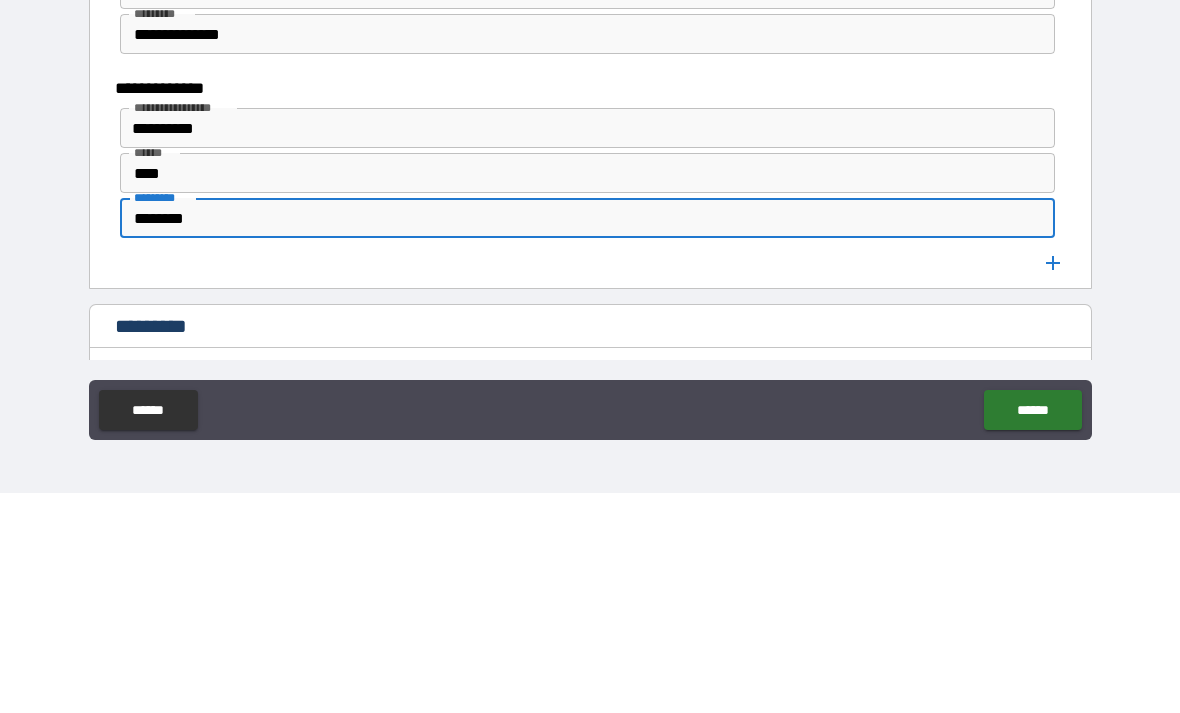 type on "*******" 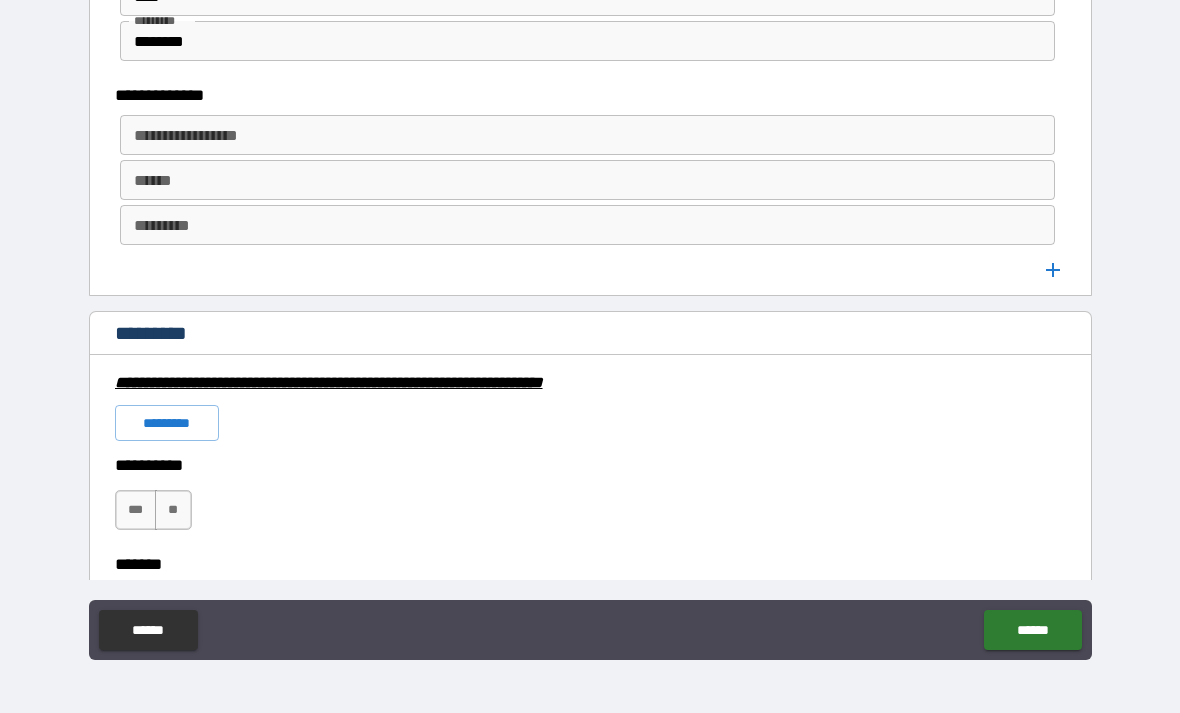 scroll, scrollTop: 4065, scrollLeft: 0, axis: vertical 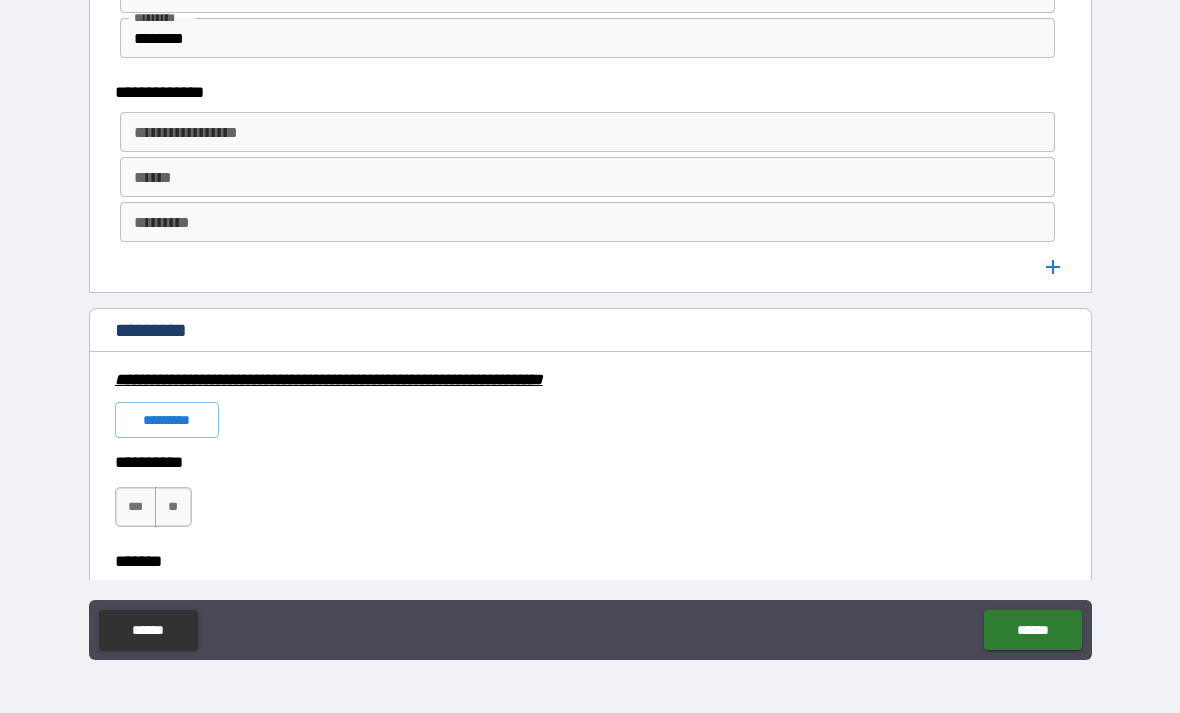 click on "**********" at bounding box center [586, 132] 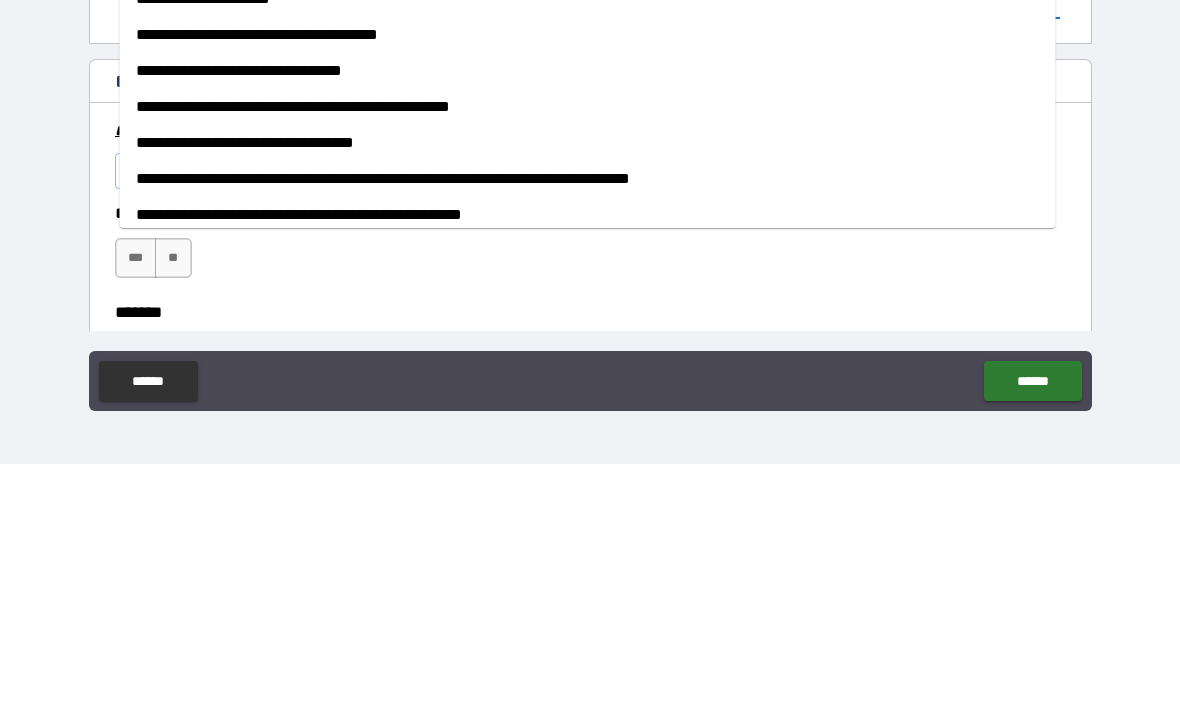 scroll, scrollTop: 0, scrollLeft: 0, axis: both 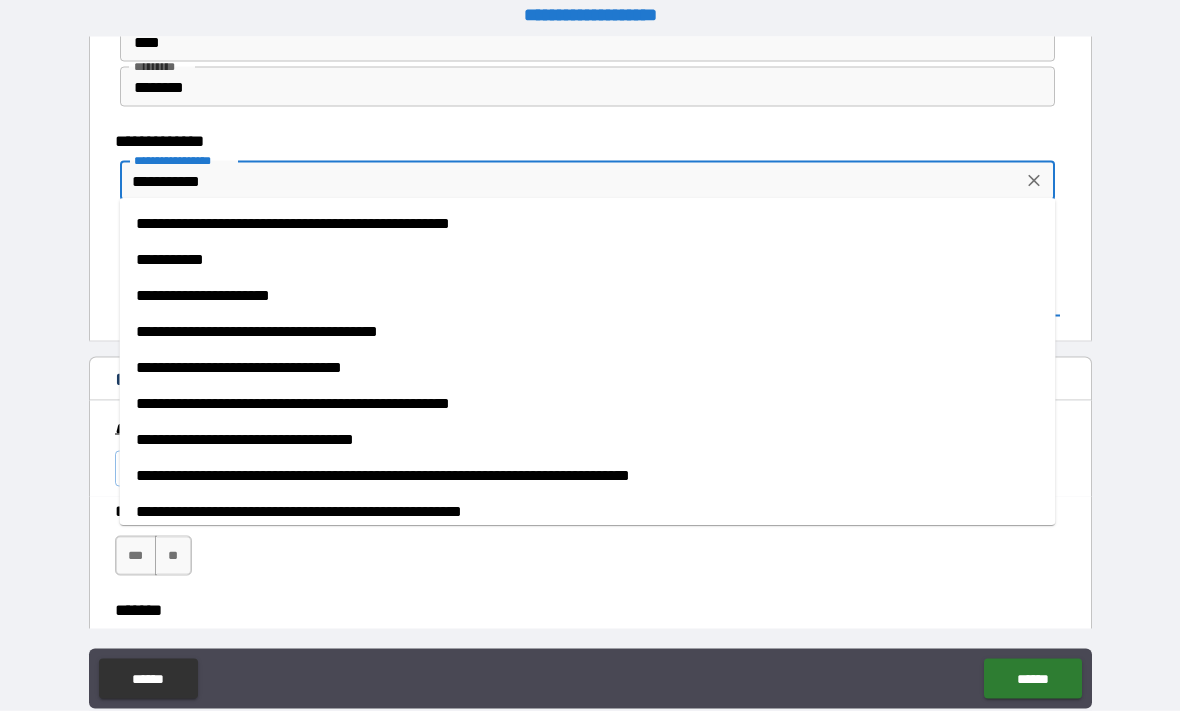 click on "**********" at bounding box center (571, 183) 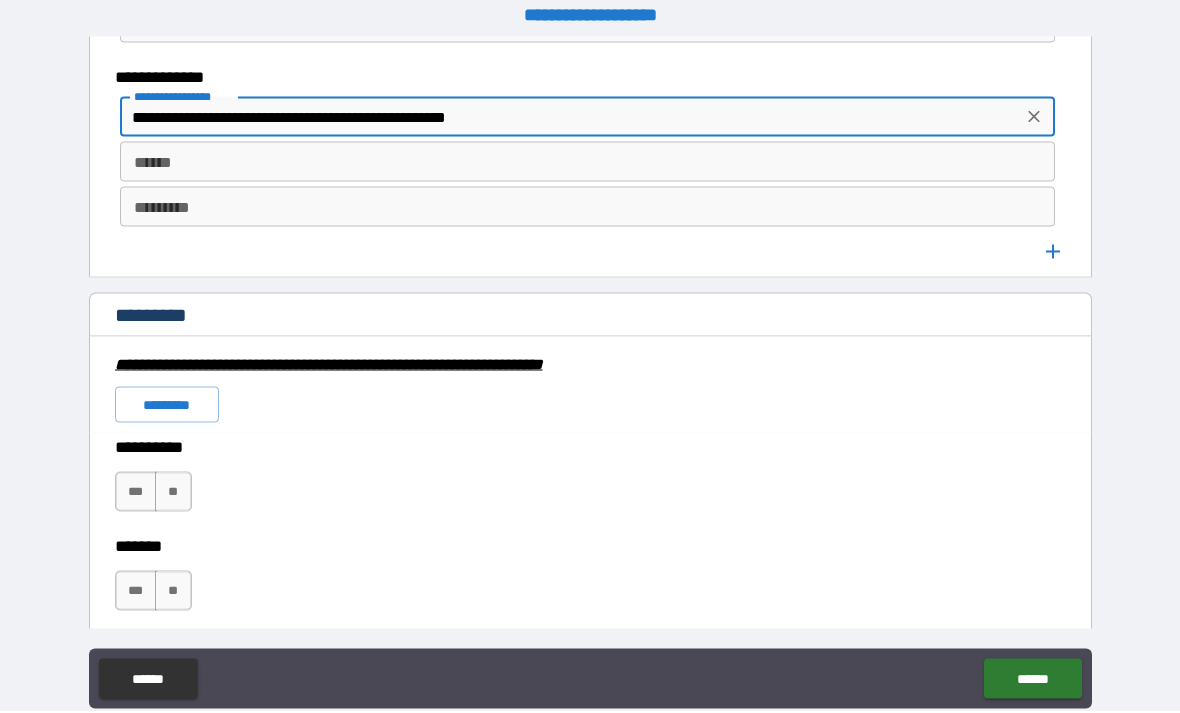 scroll, scrollTop: 4144, scrollLeft: 0, axis: vertical 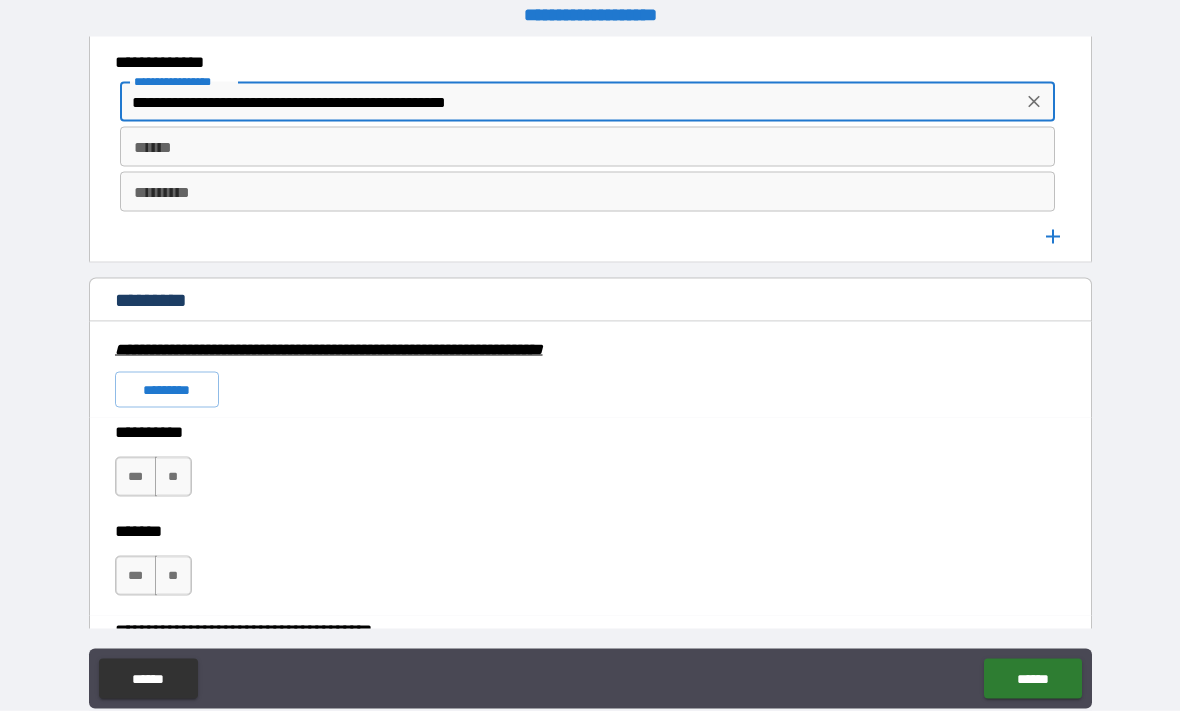 click on "******" at bounding box center [588, 149] 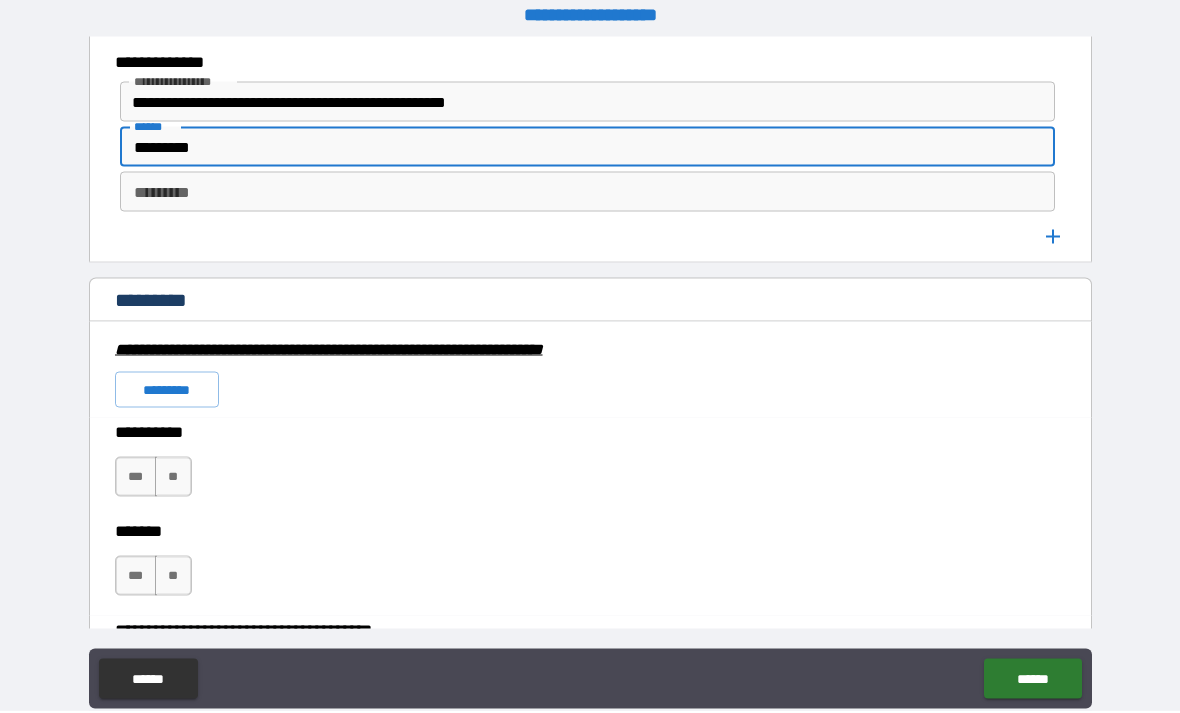 type on "*********" 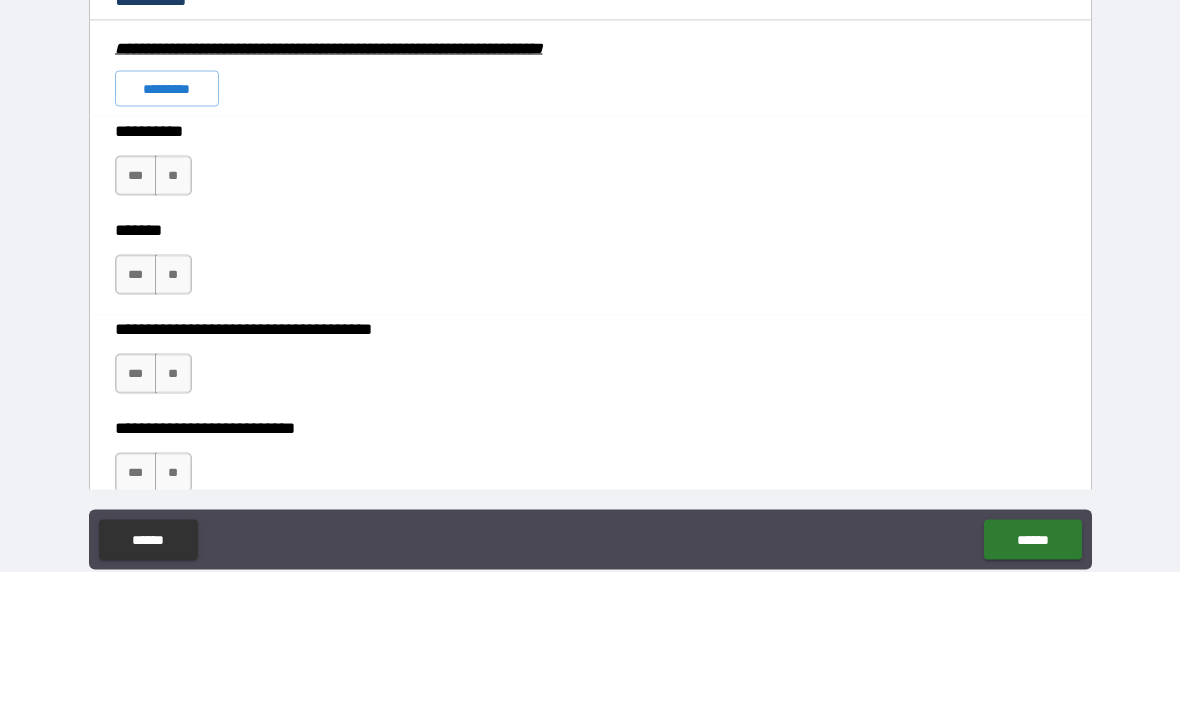 scroll, scrollTop: 4300, scrollLeft: 0, axis: vertical 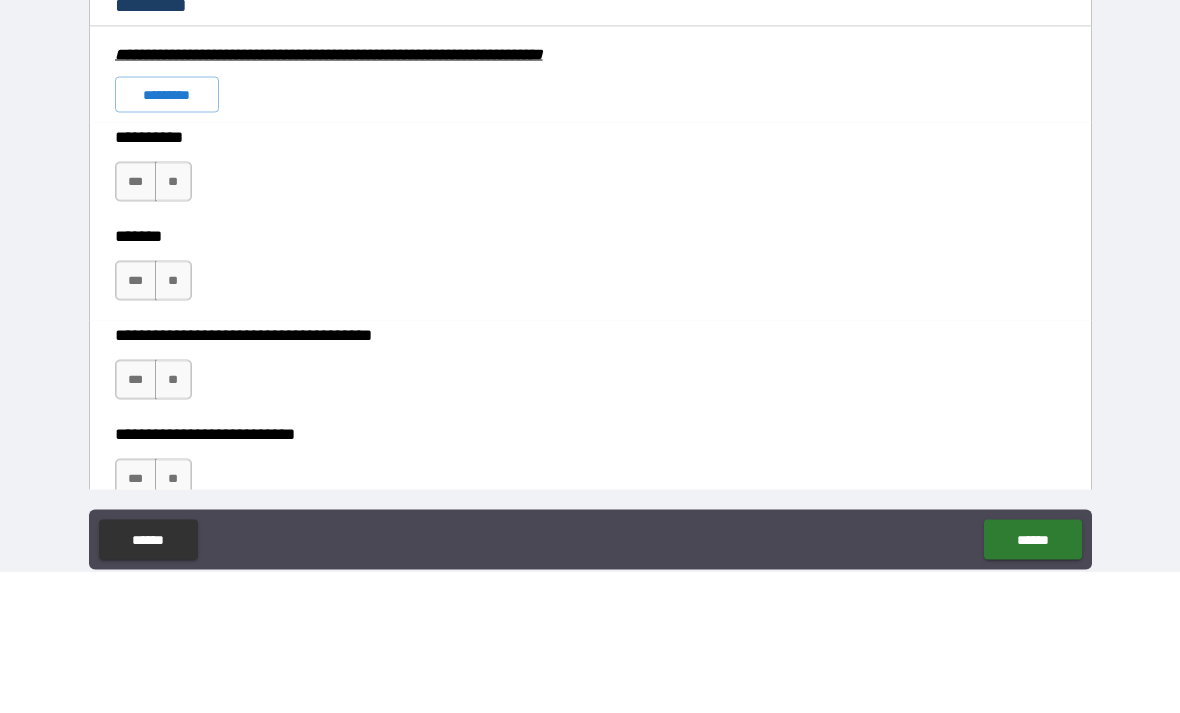 type on "**********" 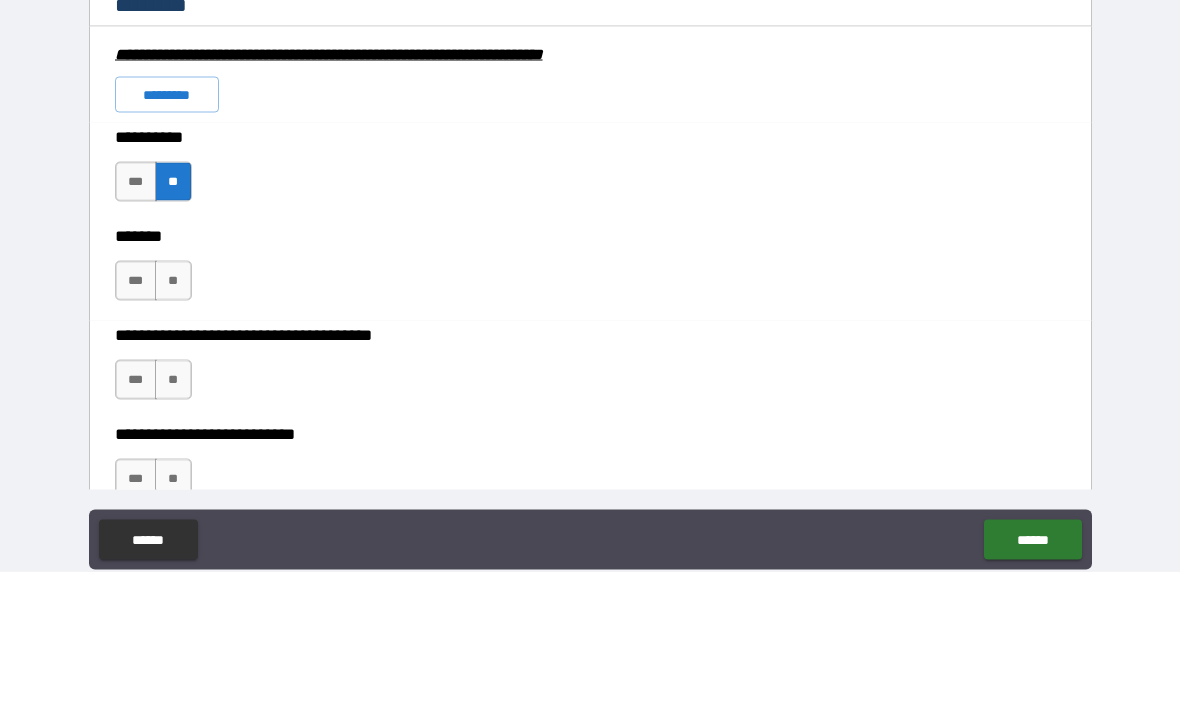 scroll, scrollTop: 64, scrollLeft: 0, axis: vertical 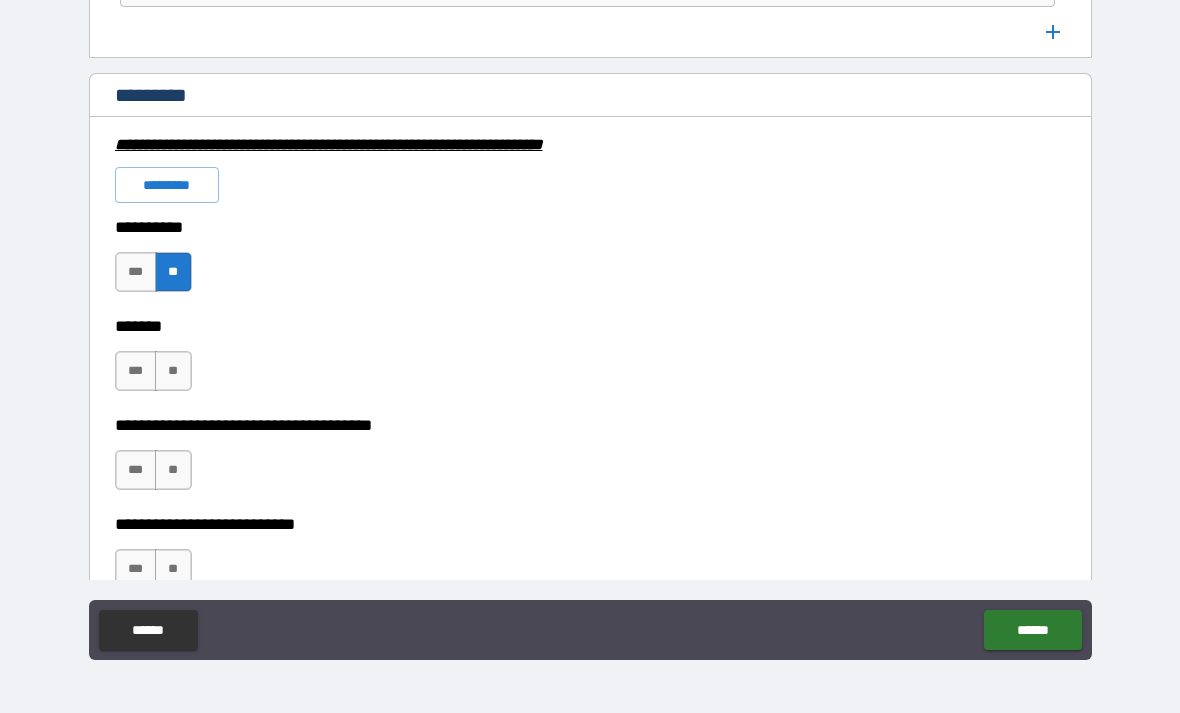 click on "***" at bounding box center (136, 371) 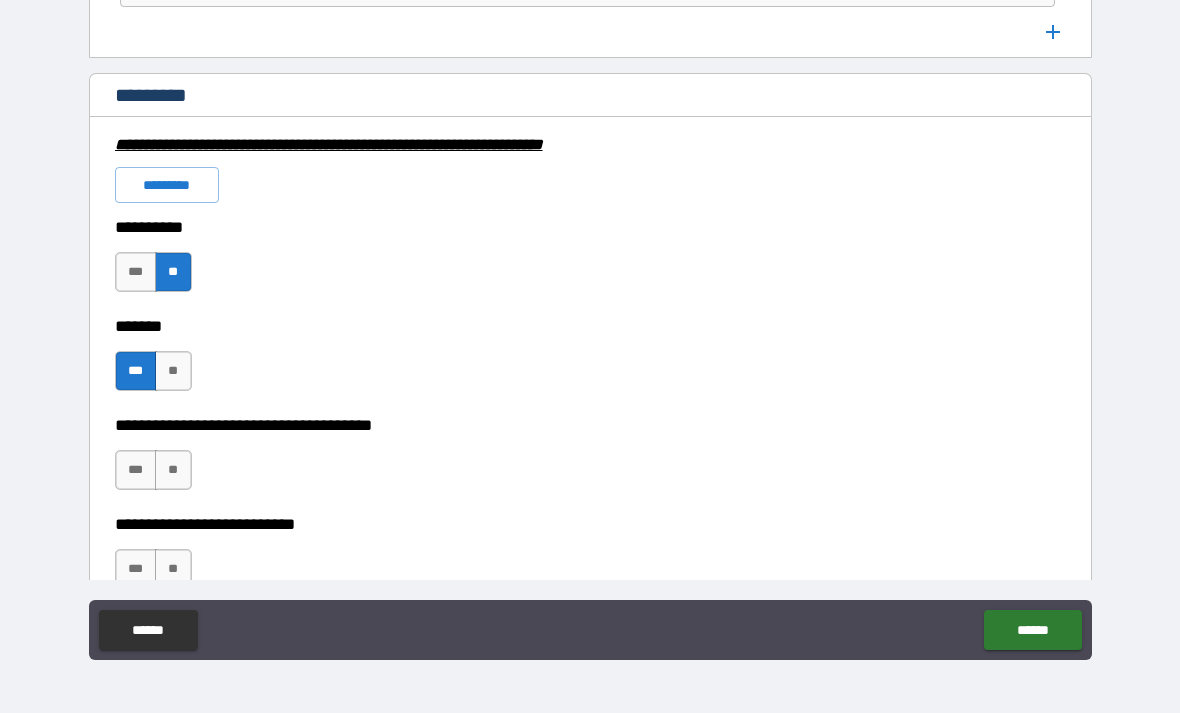 click on "**" at bounding box center (173, 371) 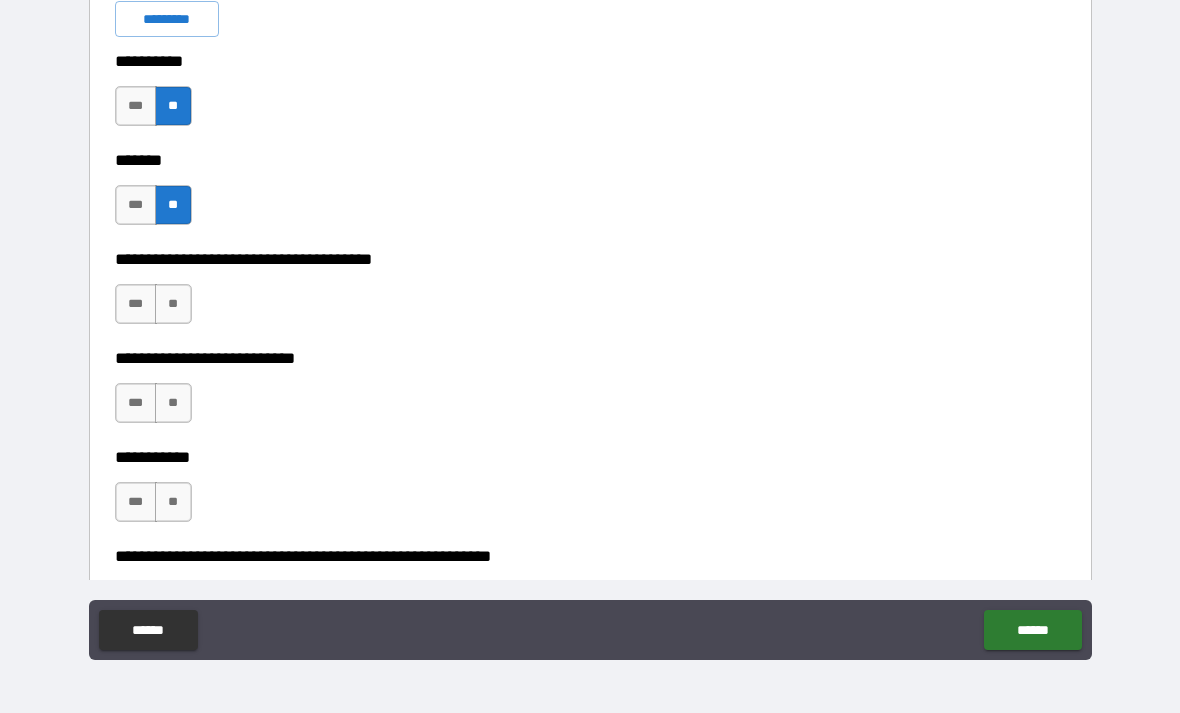 scroll, scrollTop: 4467, scrollLeft: 0, axis: vertical 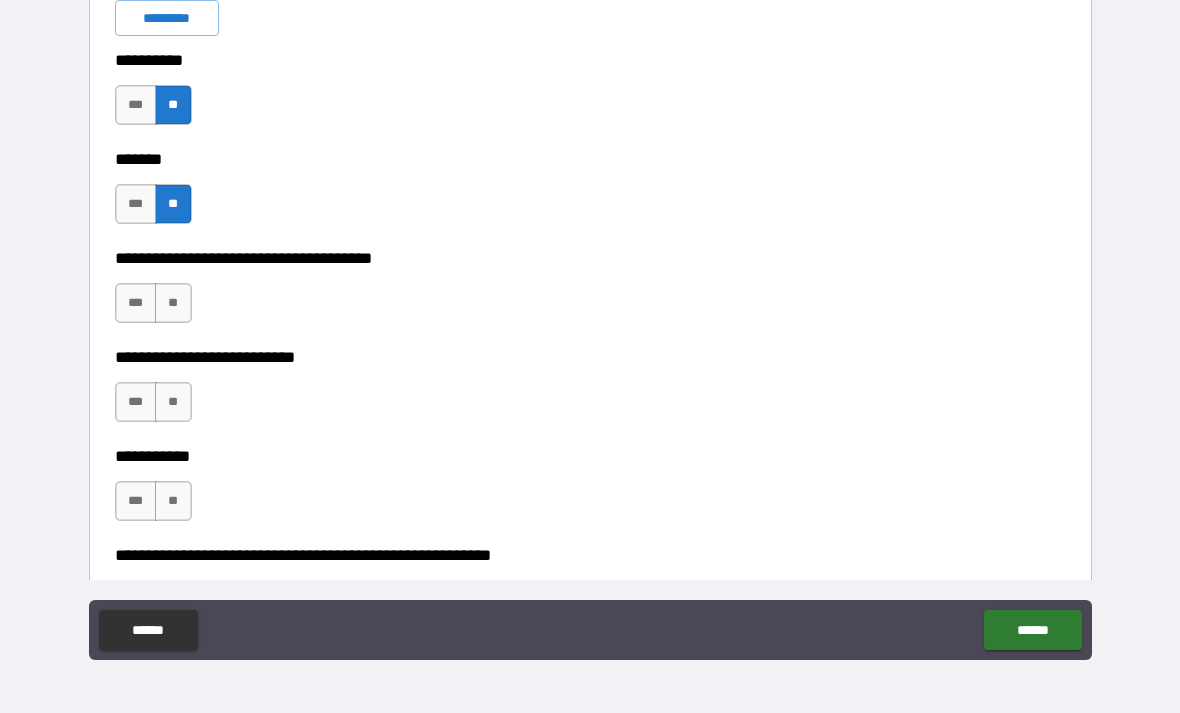 click on "**" at bounding box center (173, 303) 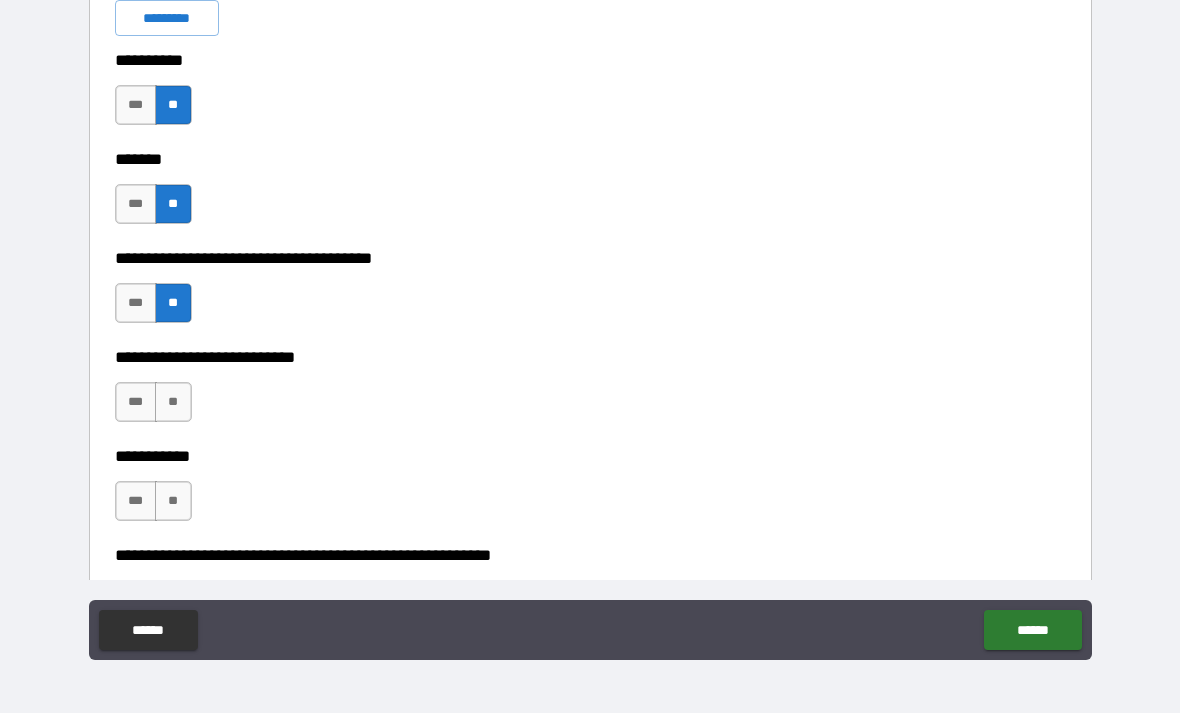 click on "**" at bounding box center (173, 402) 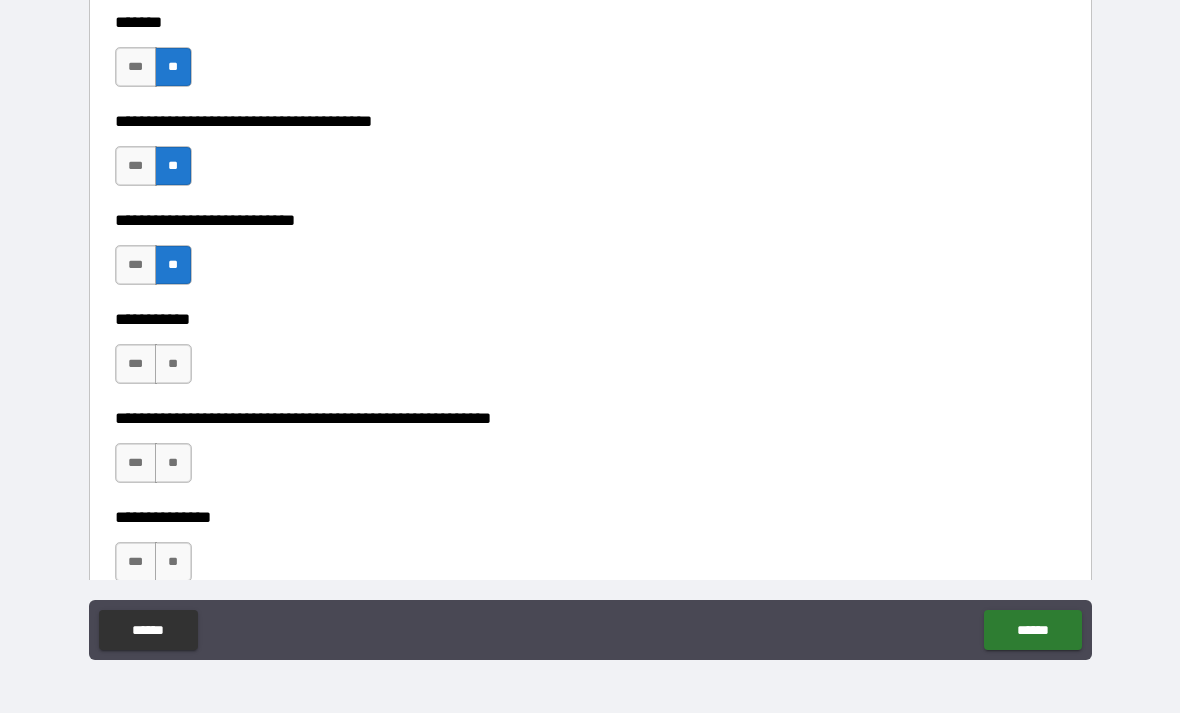 scroll, scrollTop: 4614, scrollLeft: 0, axis: vertical 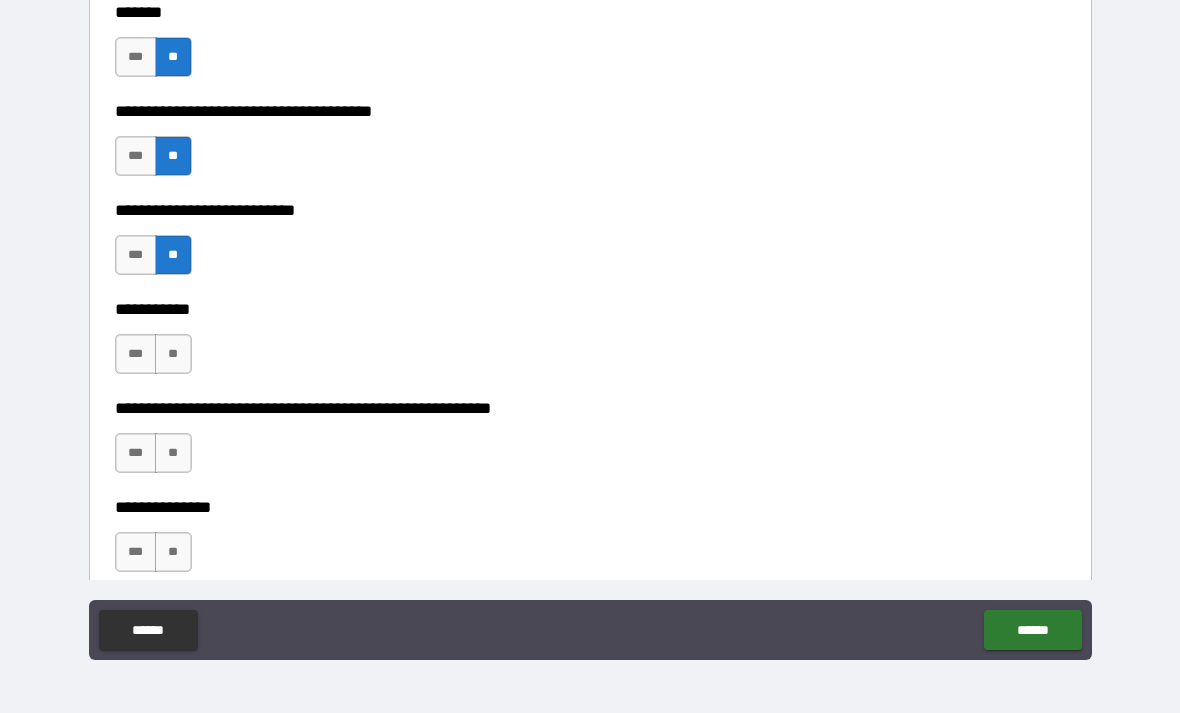 click on "**" at bounding box center [173, 354] 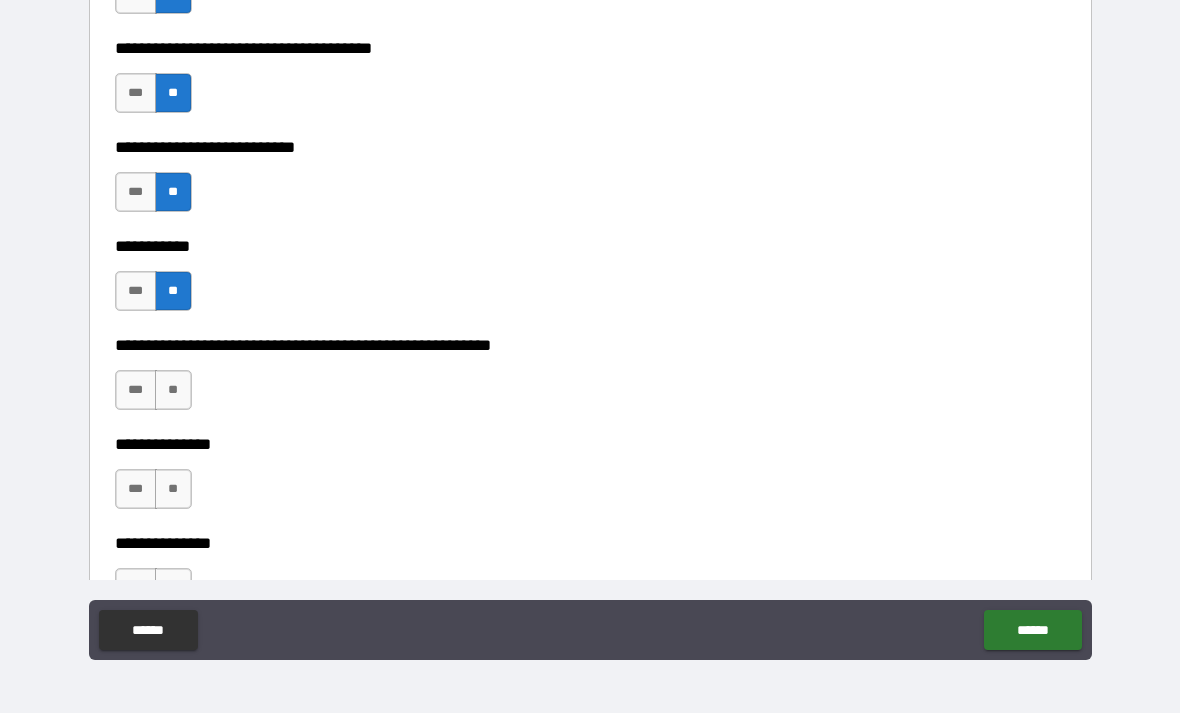 scroll, scrollTop: 4775, scrollLeft: 0, axis: vertical 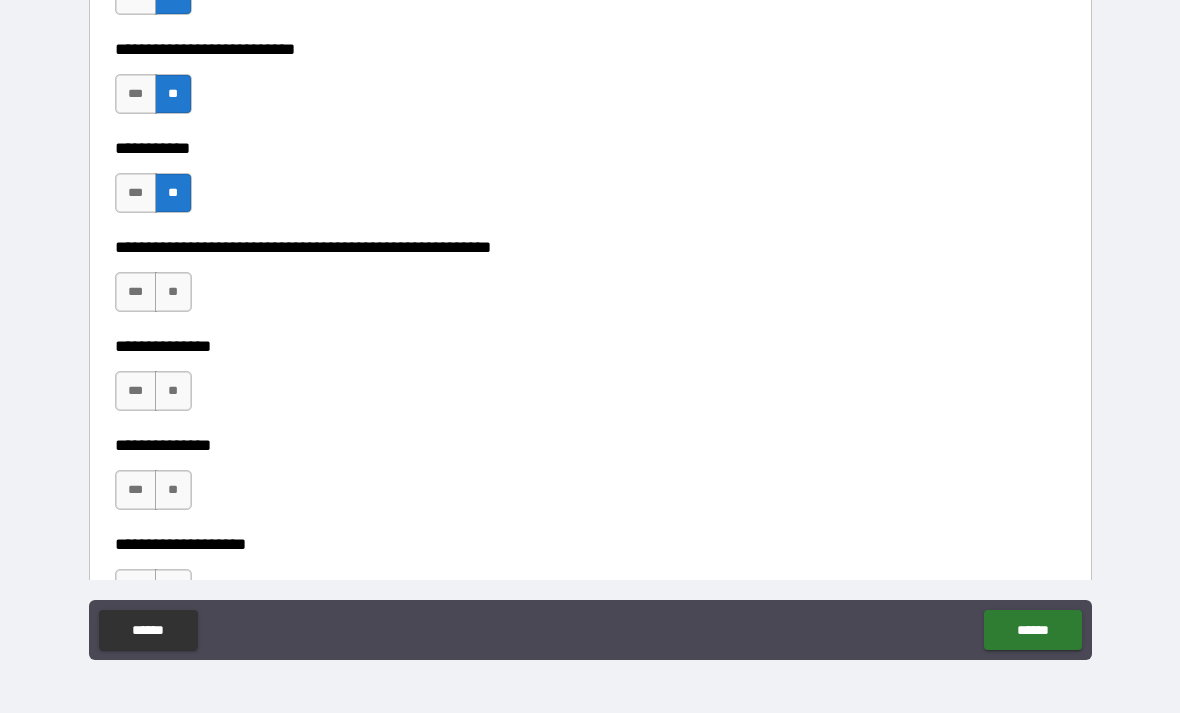 click on "**" at bounding box center (173, 292) 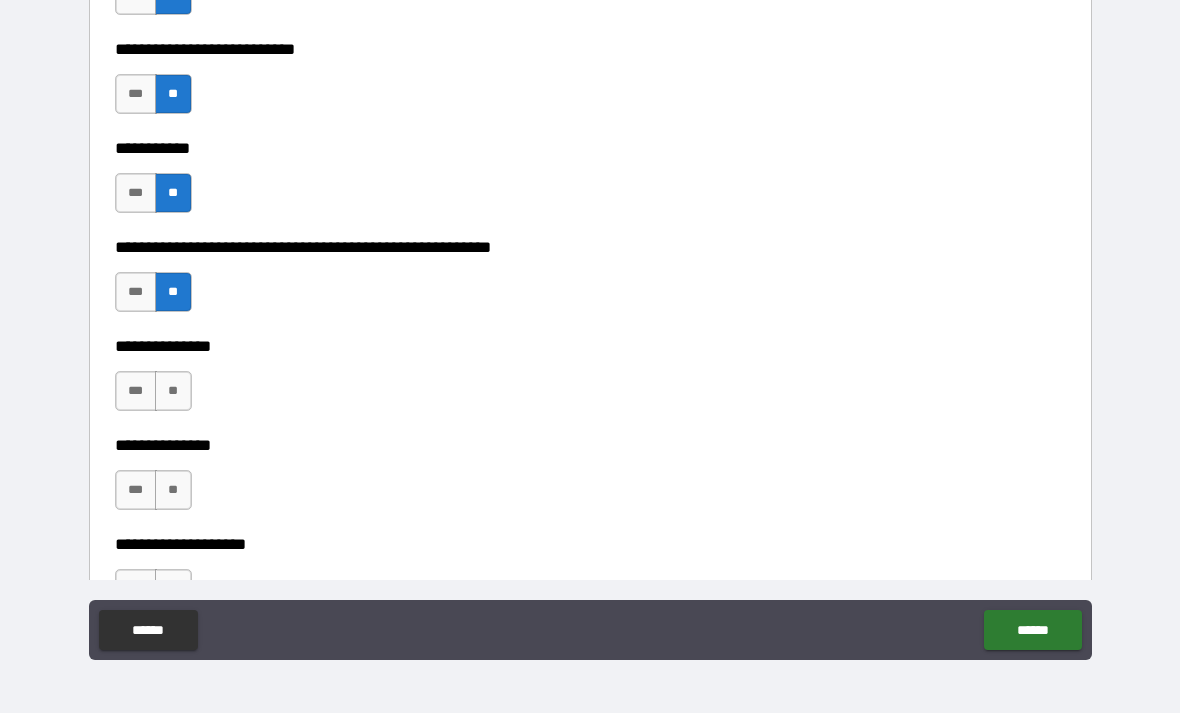 click on "**" at bounding box center (173, 391) 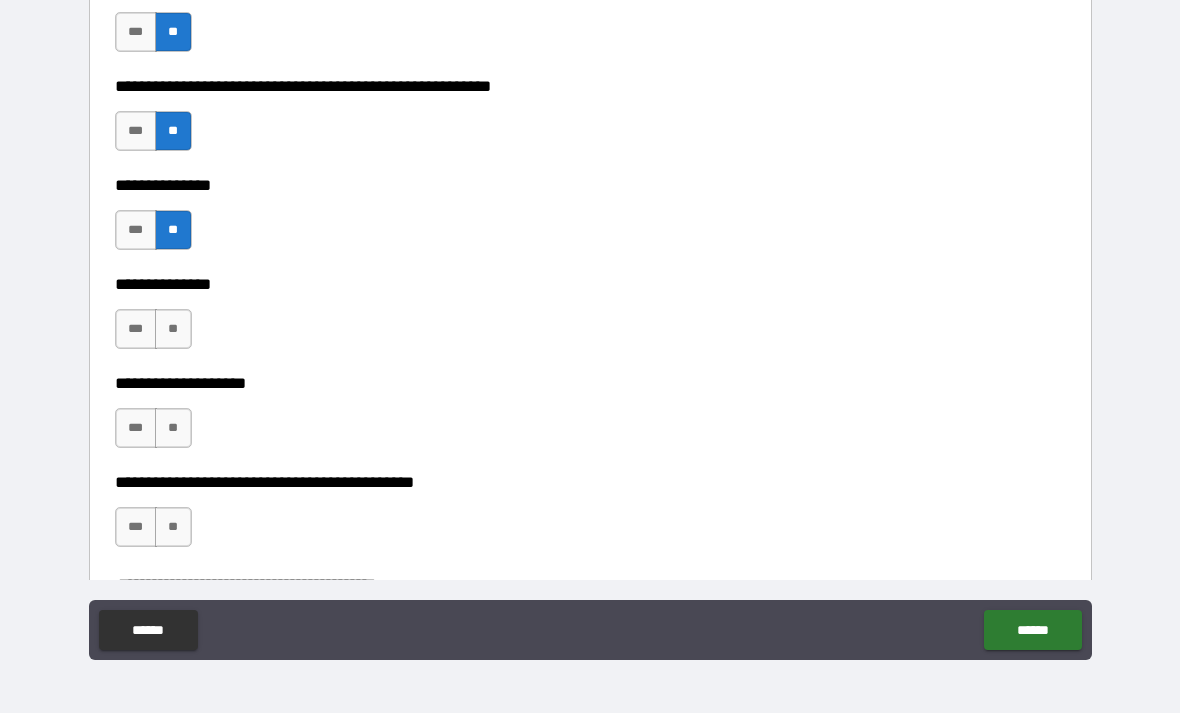 scroll, scrollTop: 4959, scrollLeft: 0, axis: vertical 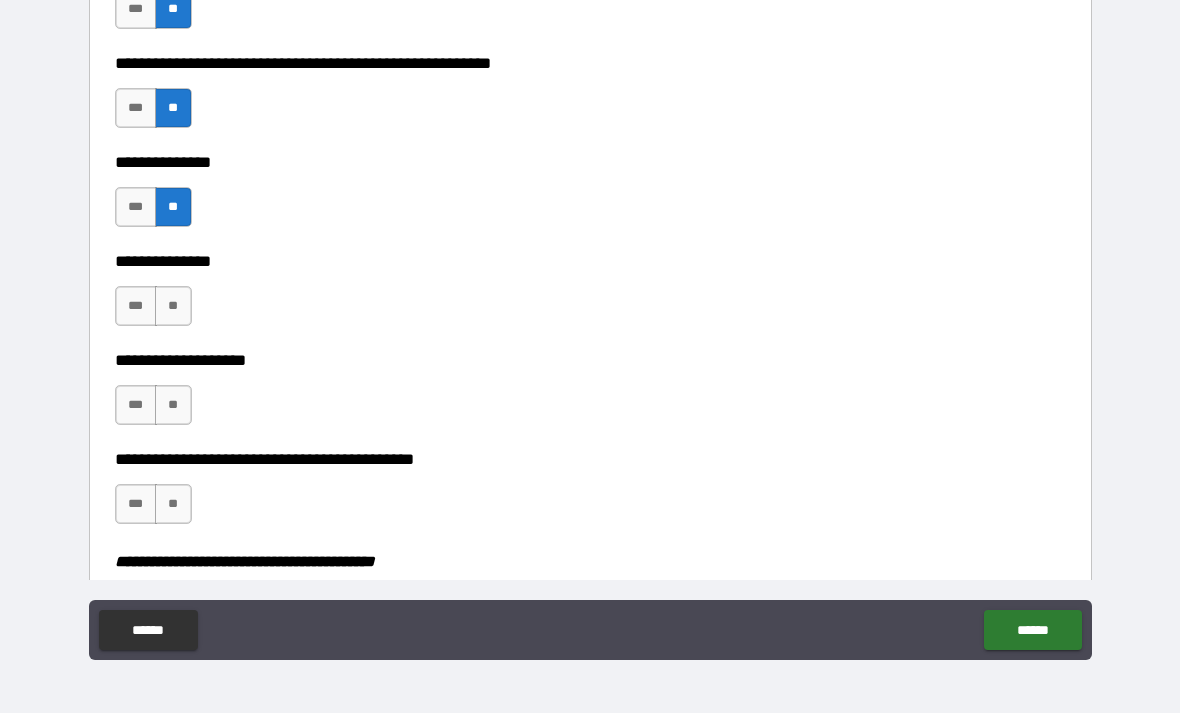 click on "**" at bounding box center [173, 306] 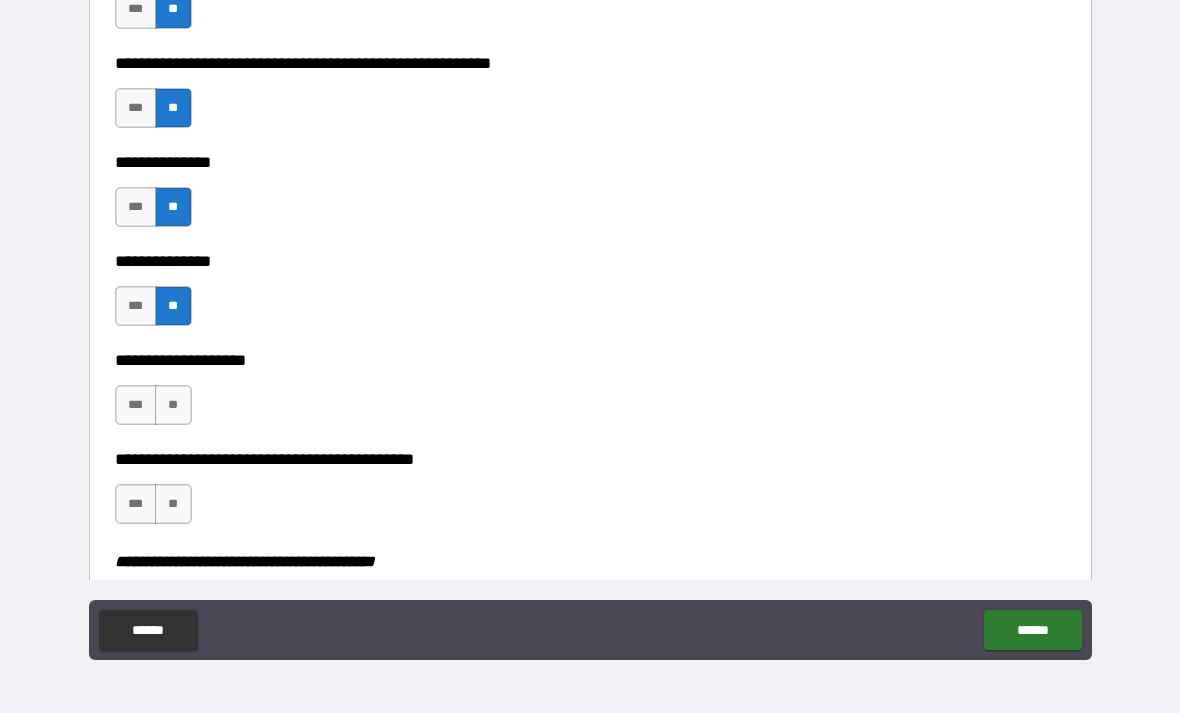 click on "**" at bounding box center [173, 405] 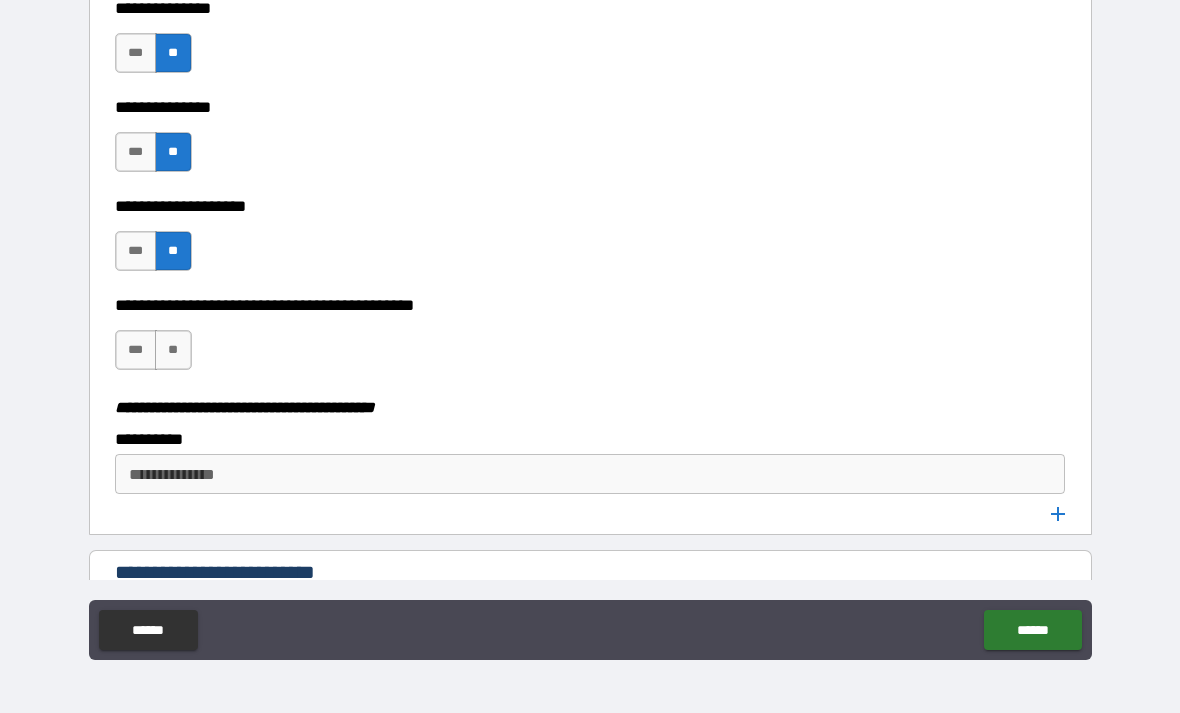 scroll, scrollTop: 5110, scrollLeft: 0, axis: vertical 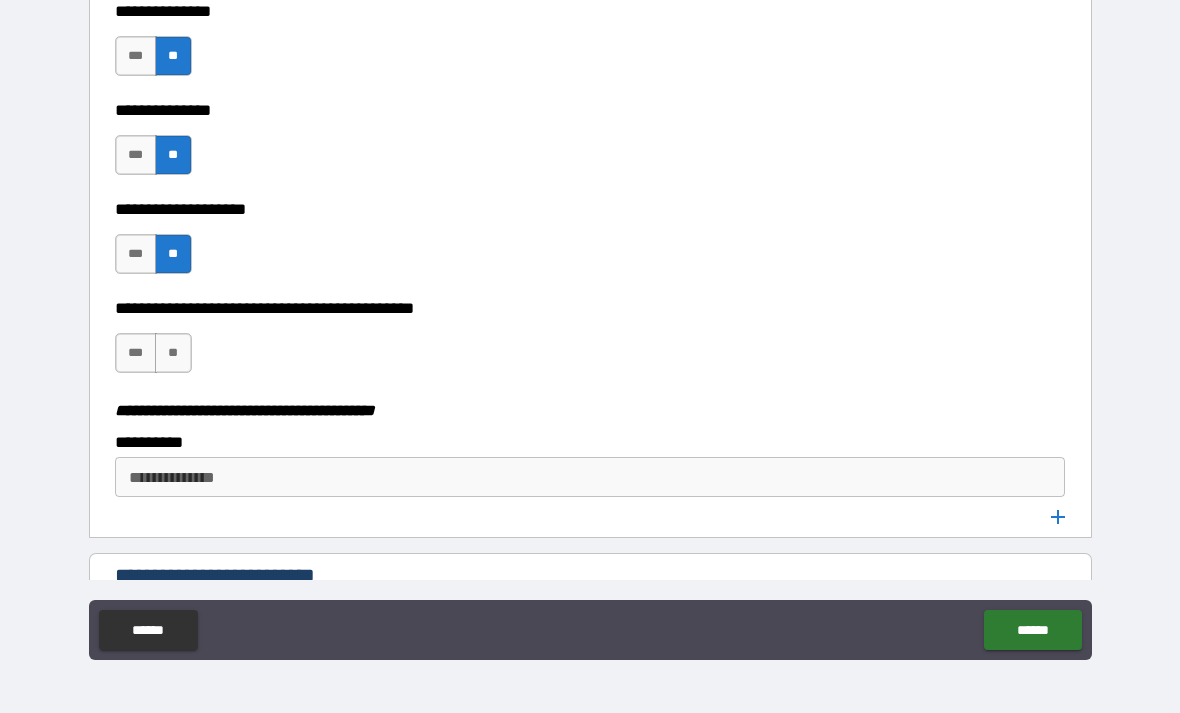 click on "**" at bounding box center (173, 353) 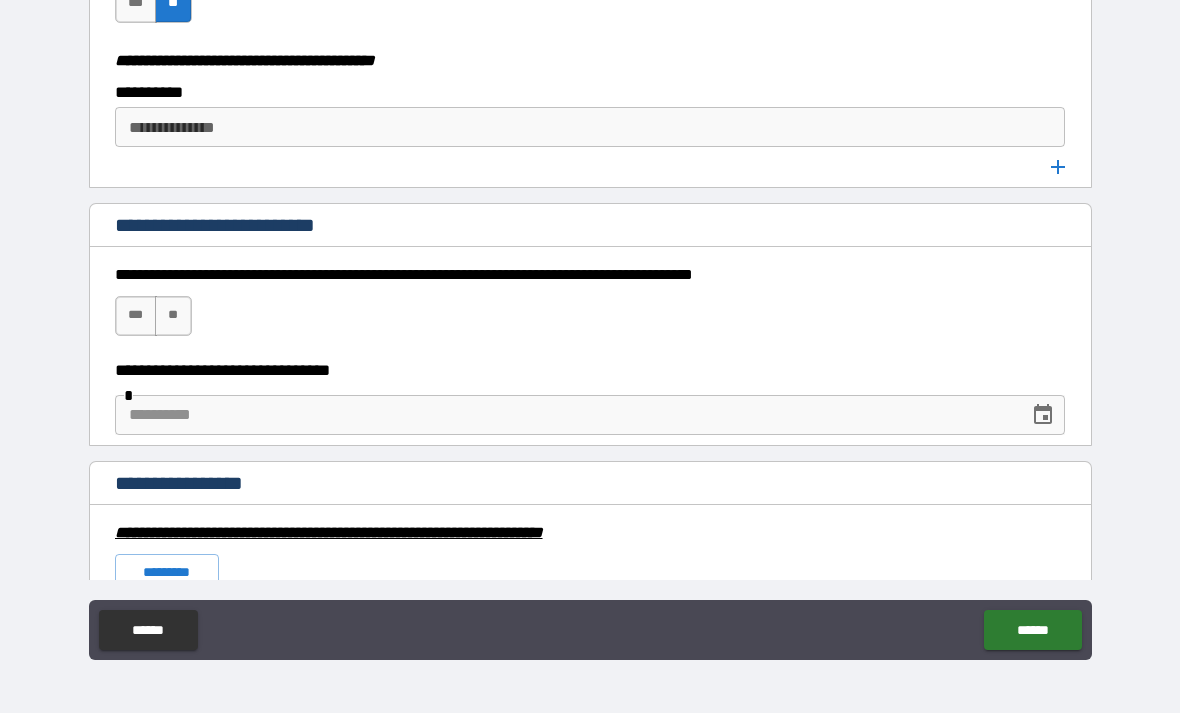 scroll, scrollTop: 5461, scrollLeft: 0, axis: vertical 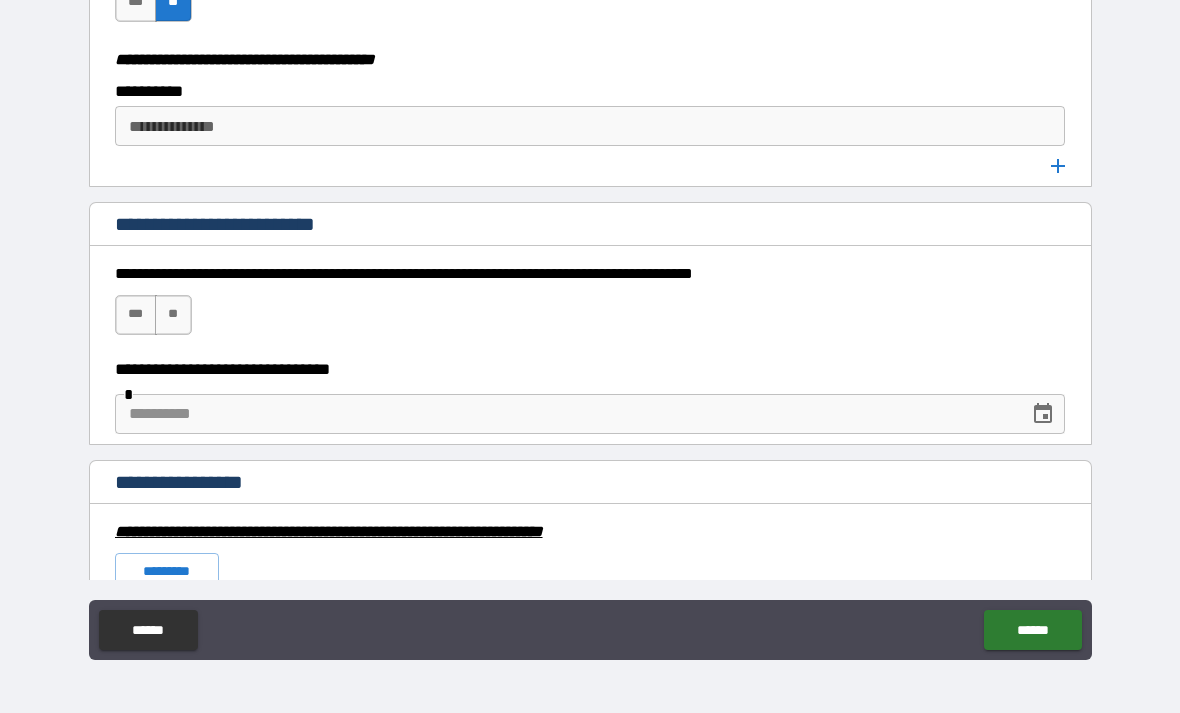 click on "**" at bounding box center [173, 315] 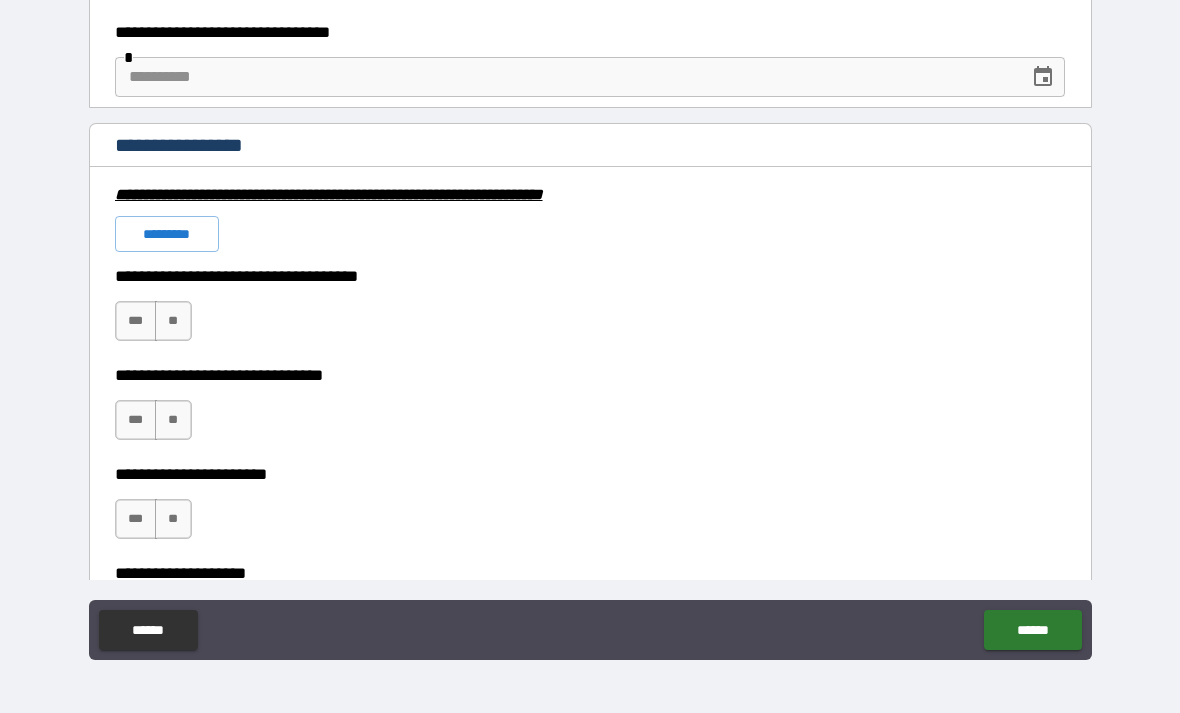 scroll, scrollTop: 5802, scrollLeft: 0, axis: vertical 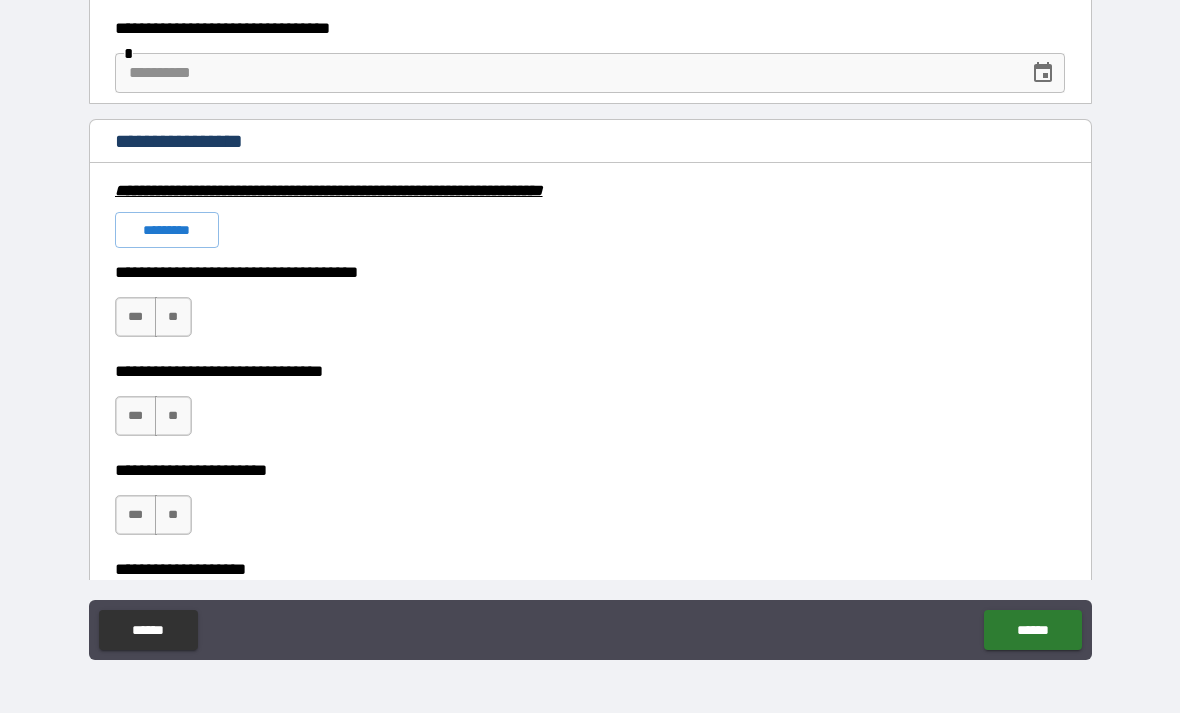 click on "**" at bounding box center [173, 317] 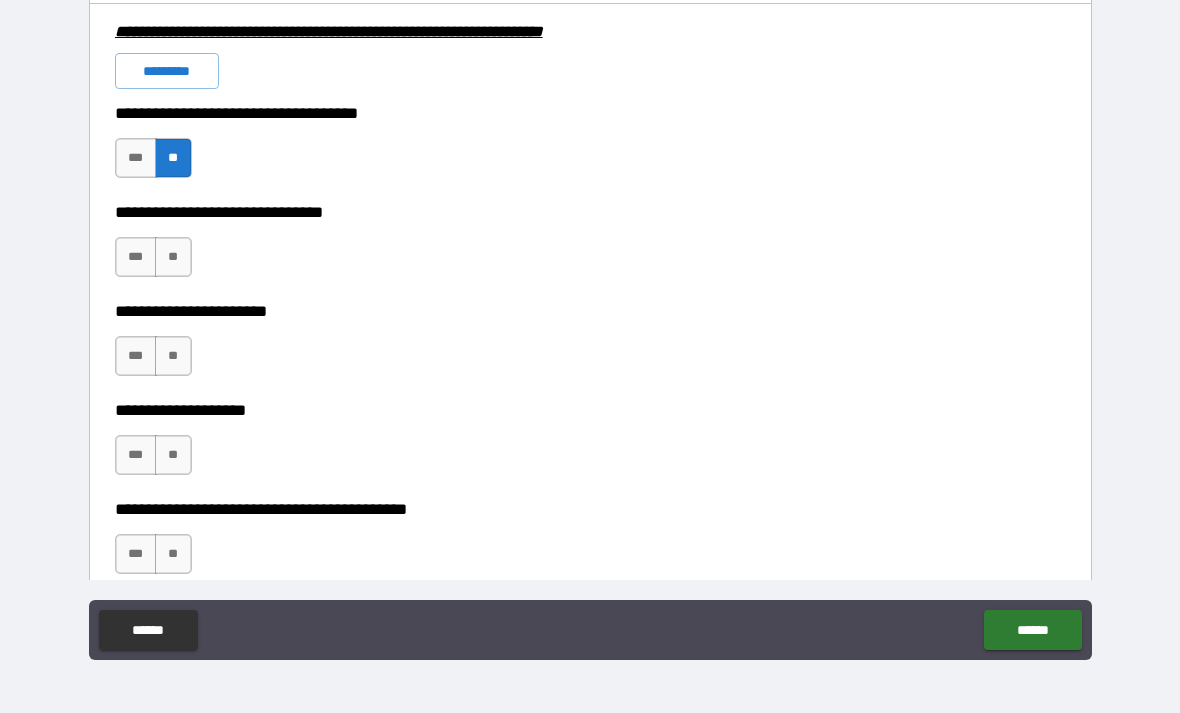 scroll, scrollTop: 5959, scrollLeft: 0, axis: vertical 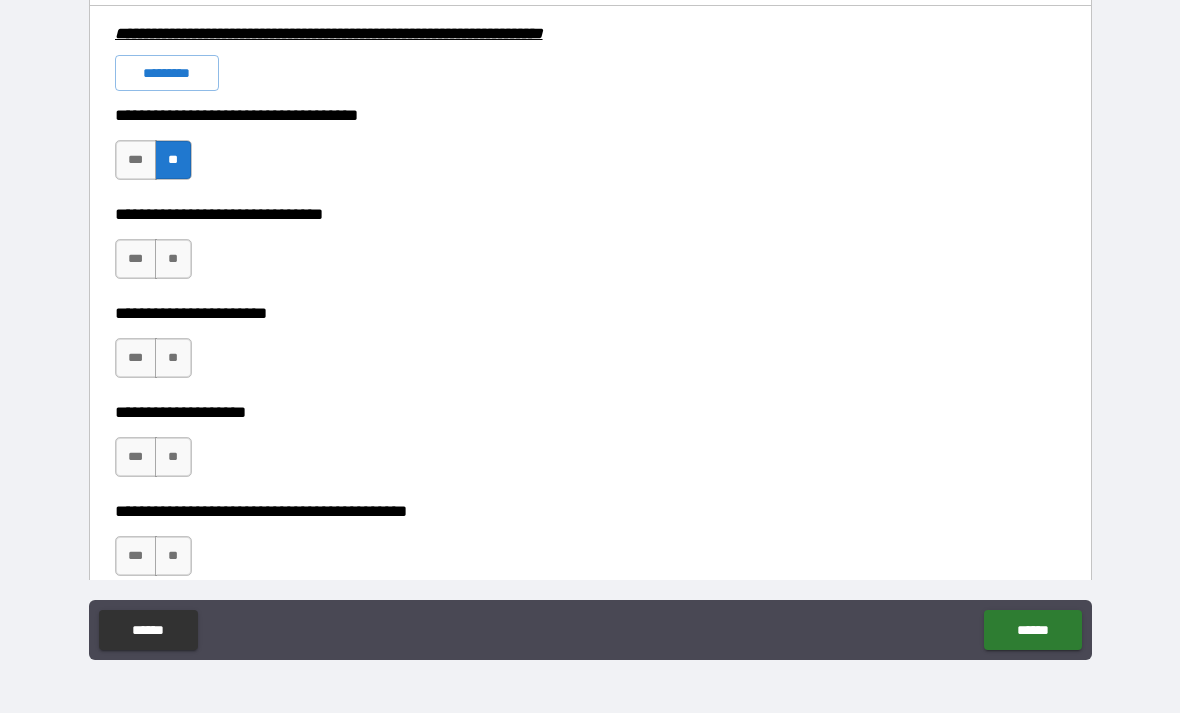click on "**" at bounding box center [173, 259] 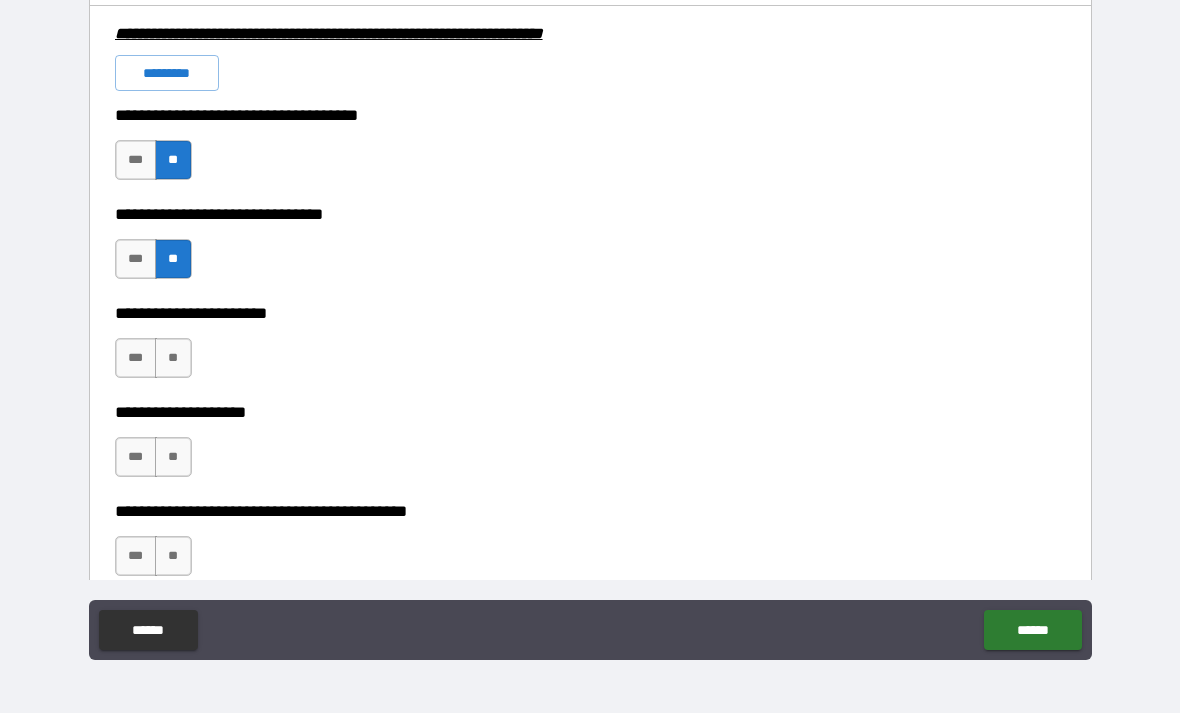 click on "**" at bounding box center (173, 358) 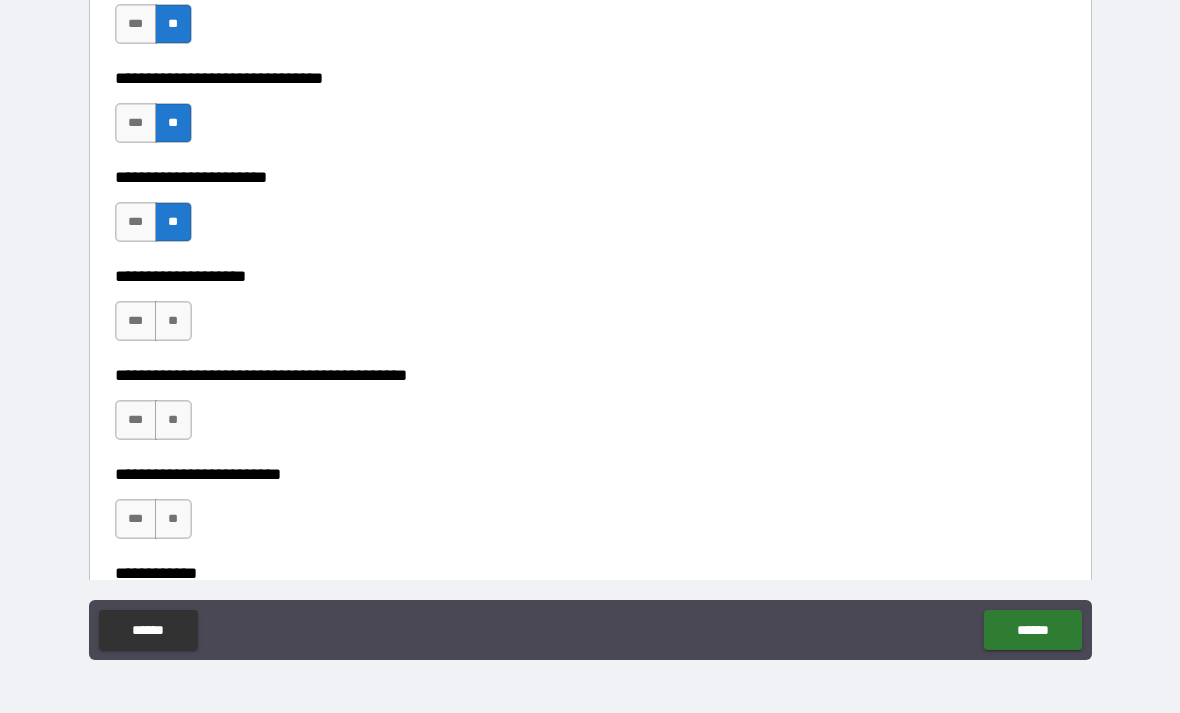 scroll, scrollTop: 6099, scrollLeft: 0, axis: vertical 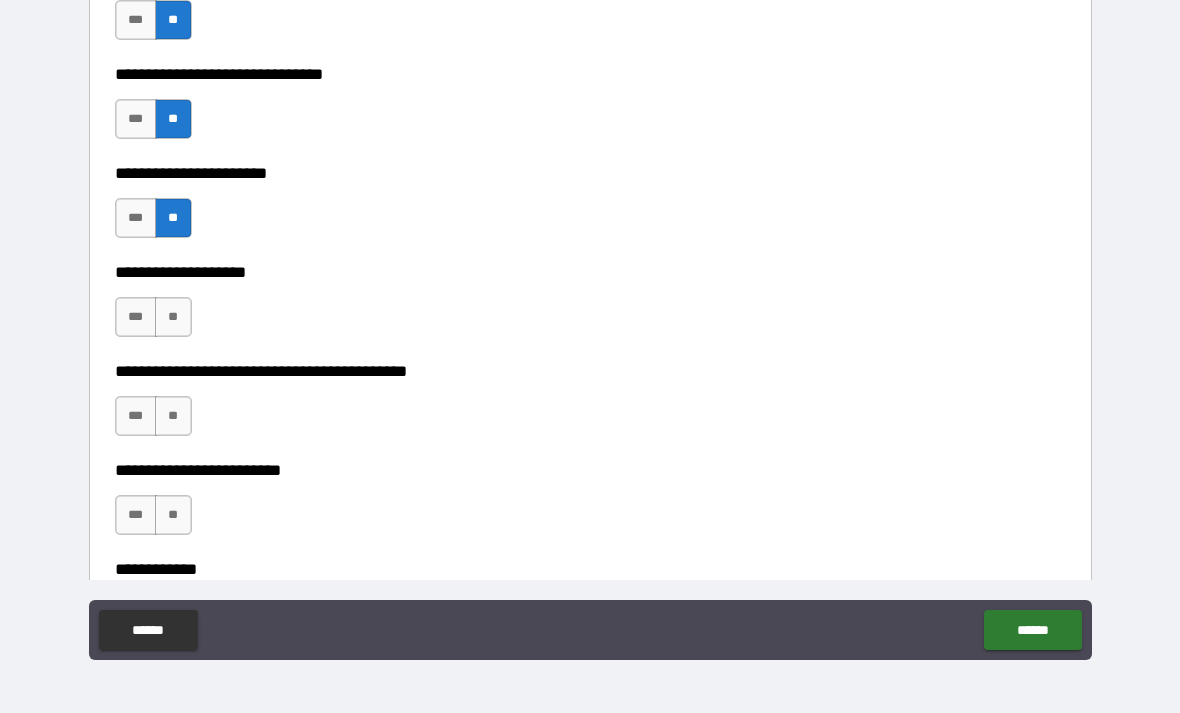 click on "**" at bounding box center (173, 317) 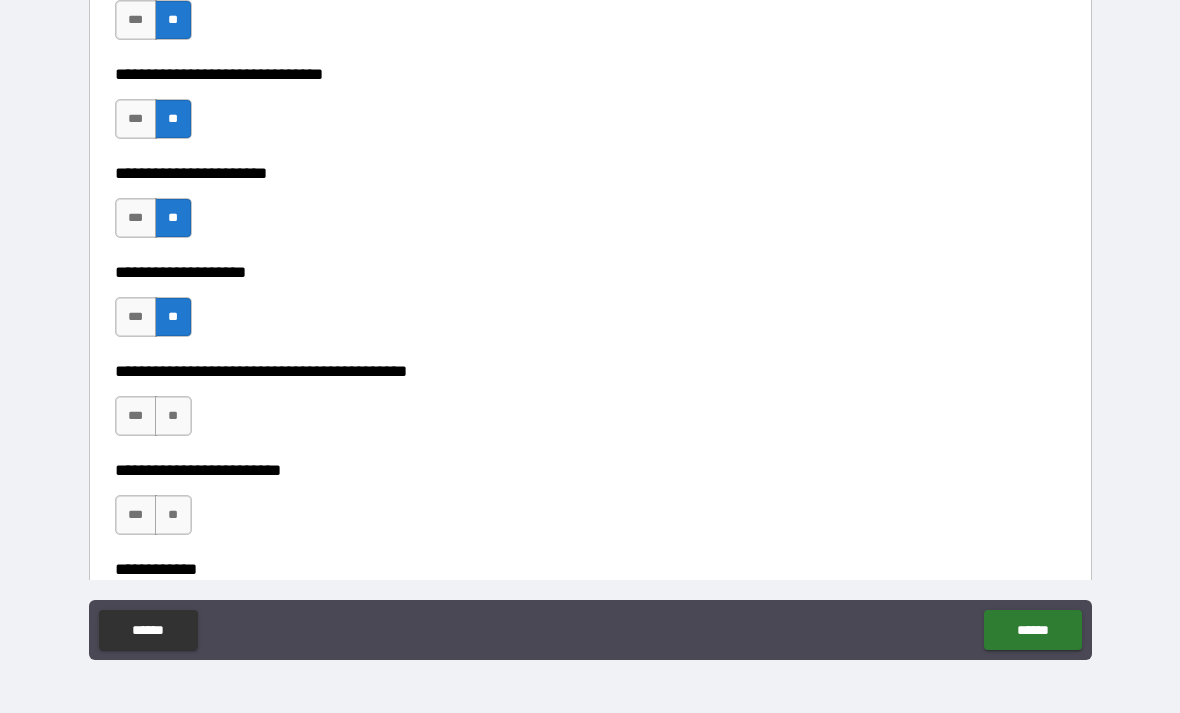 click on "**" at bounding box center (173, 416) 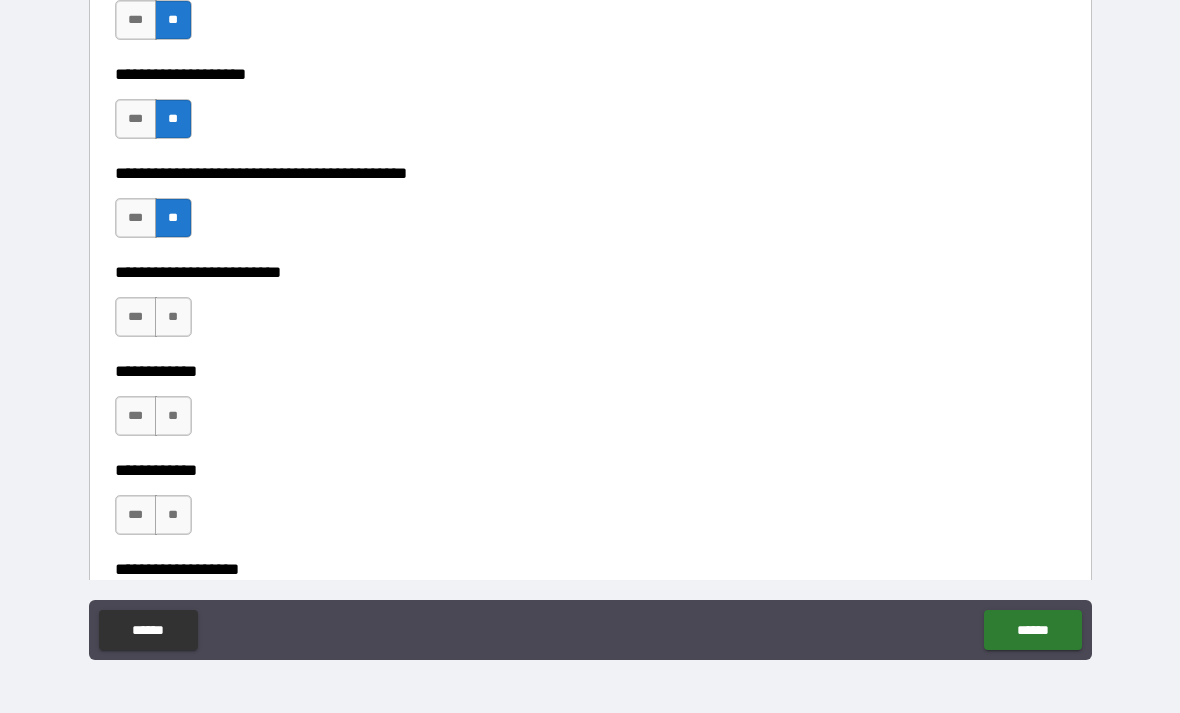 scroll, scrollTop: 6292, scrollLeft: 0, axis: vertical 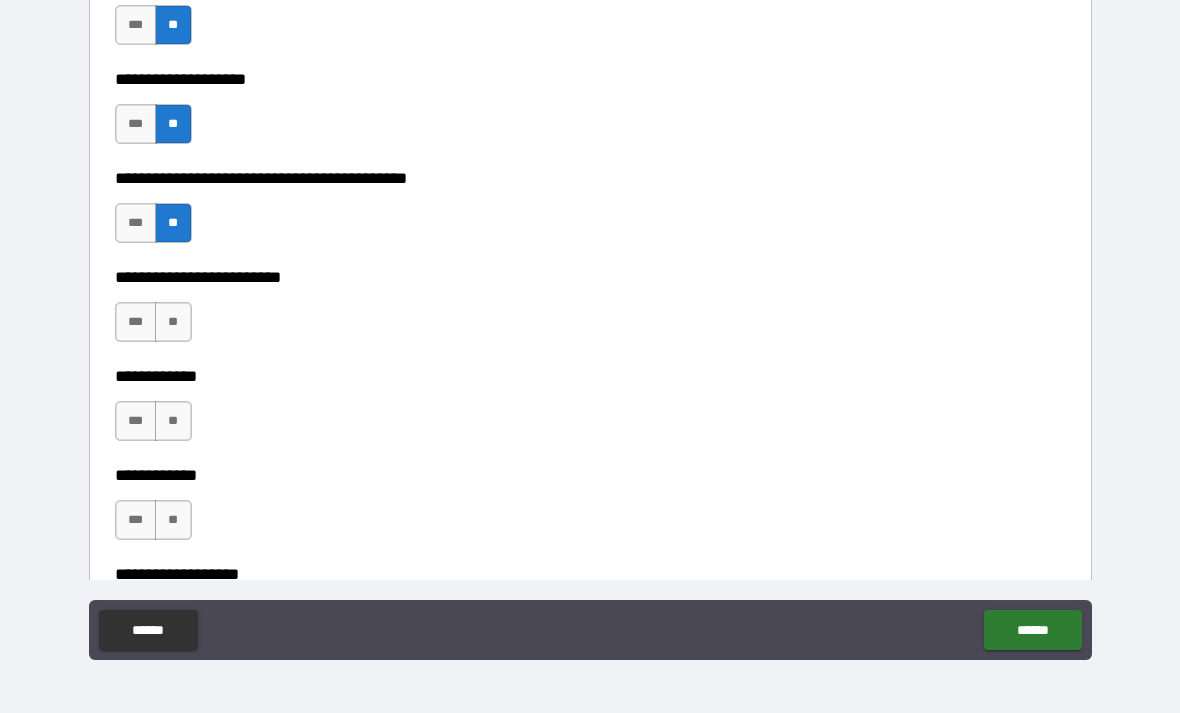 click on "**" at bounding box center [173, 322] 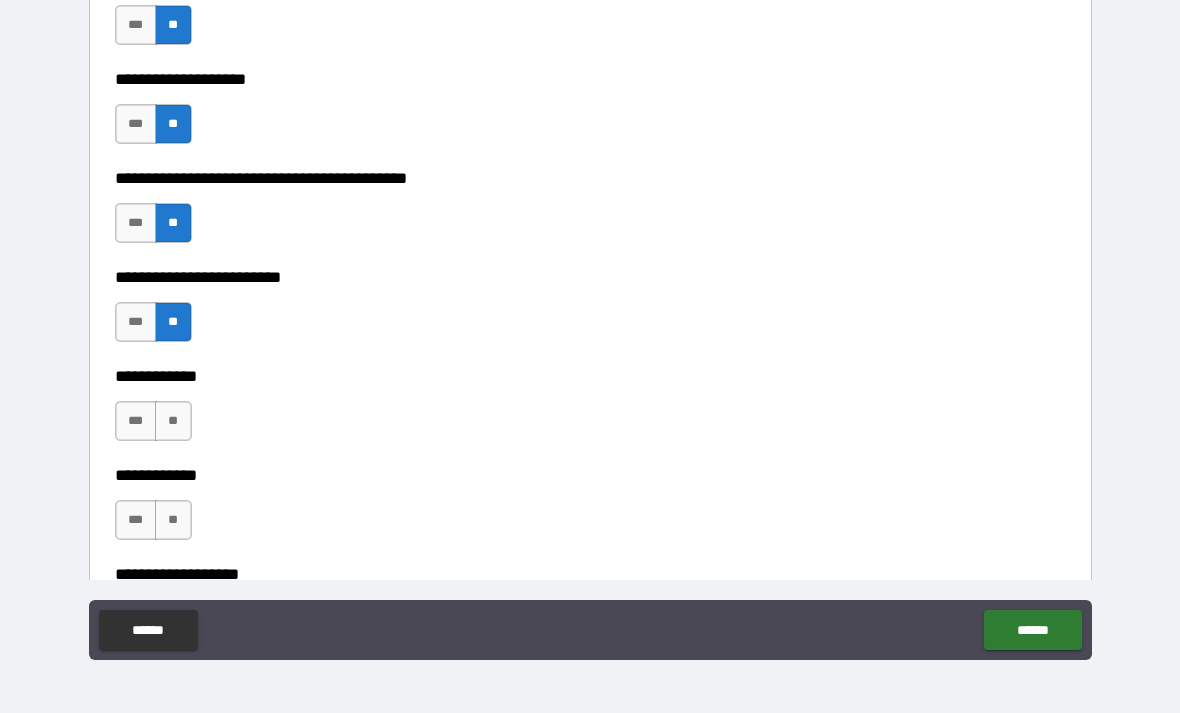 click on "**" at bounding box center [173, 421] 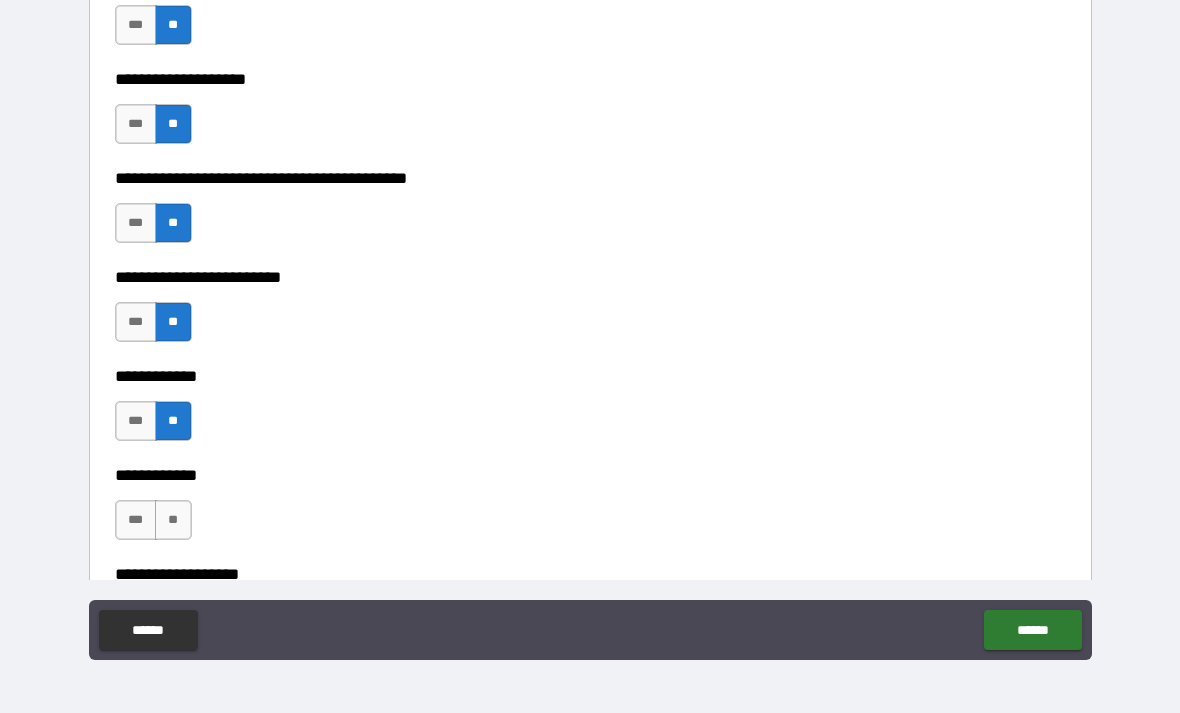 click on "**" at bounding box center [173, 520] 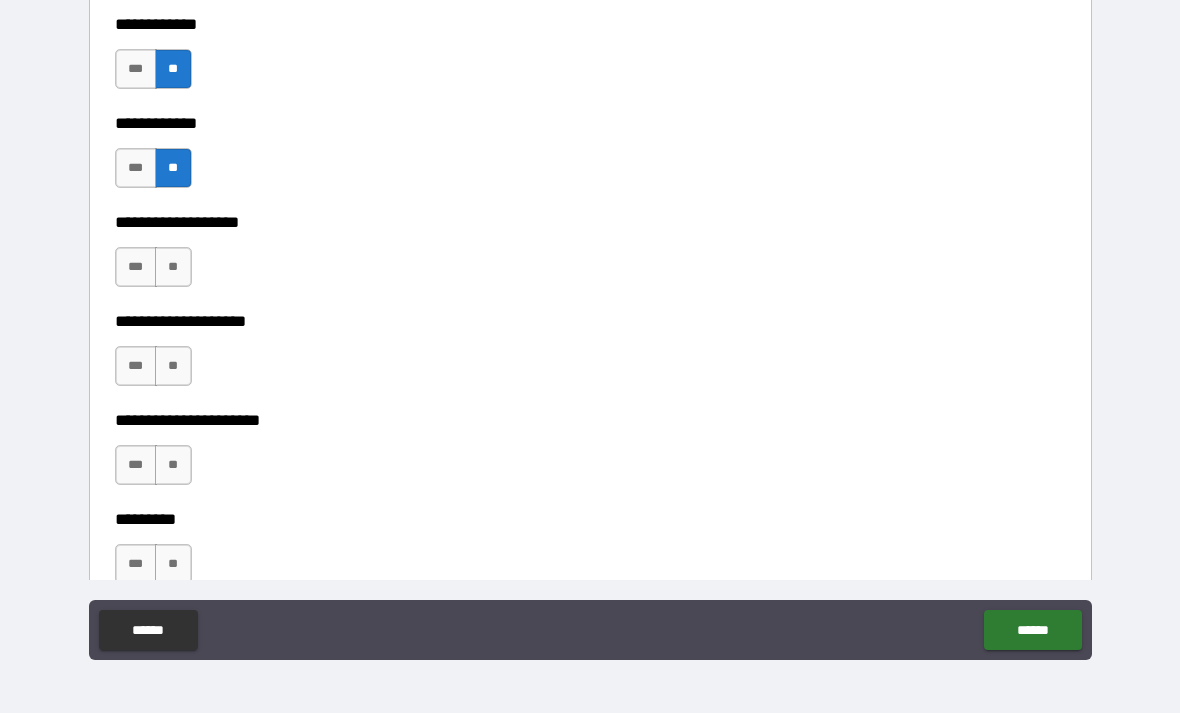 scroll, scrollTop: 6657, scrollLeft: 0, axis: vertical 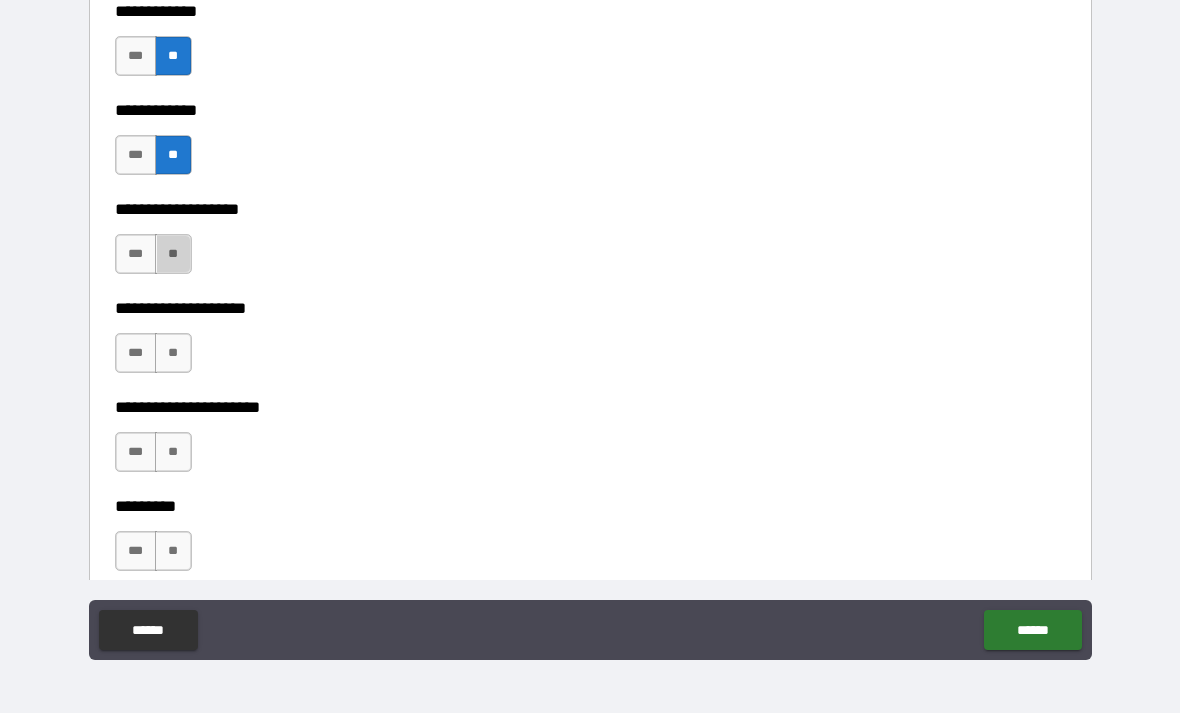 click on "**" at bounding box center (173, 254) 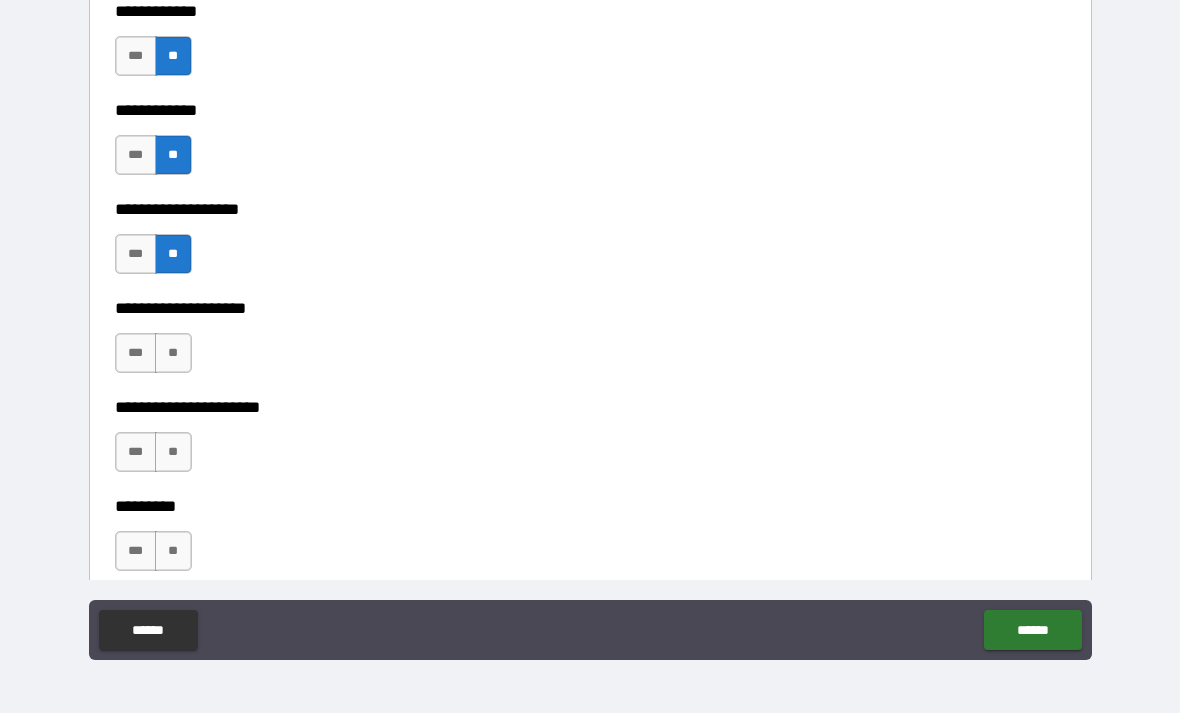 click on "**" at bounding box center (173, 353) 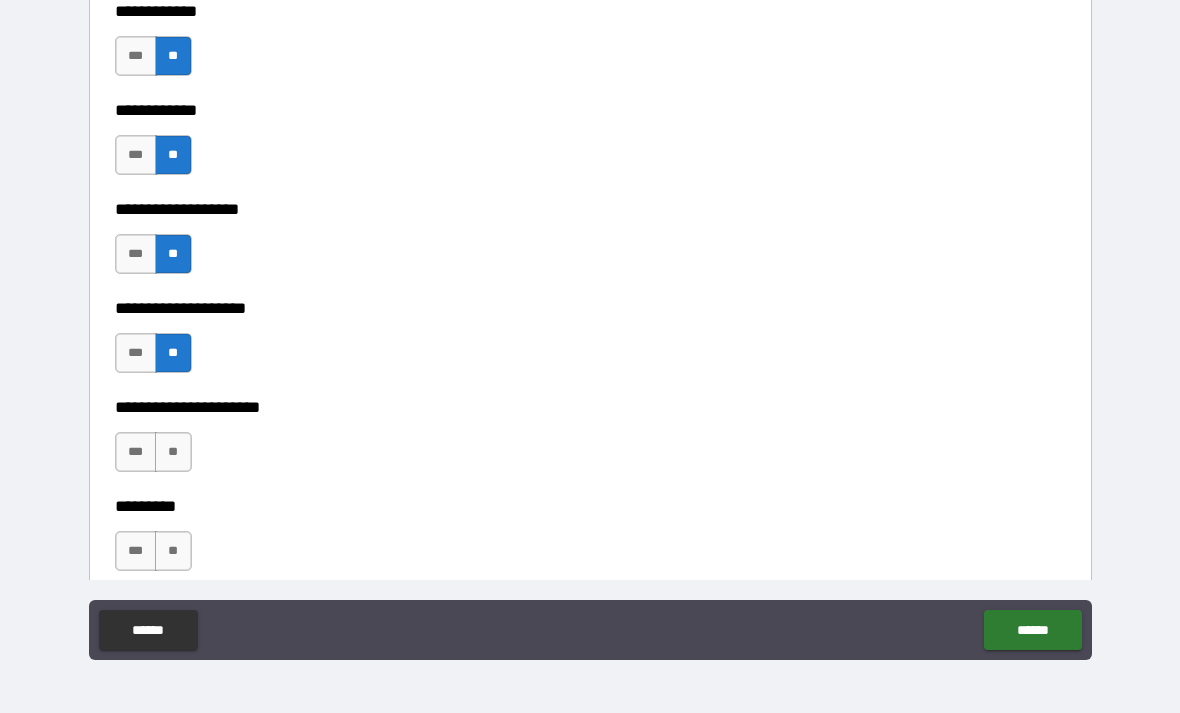 click on "**" at bounding box center [173, 452] 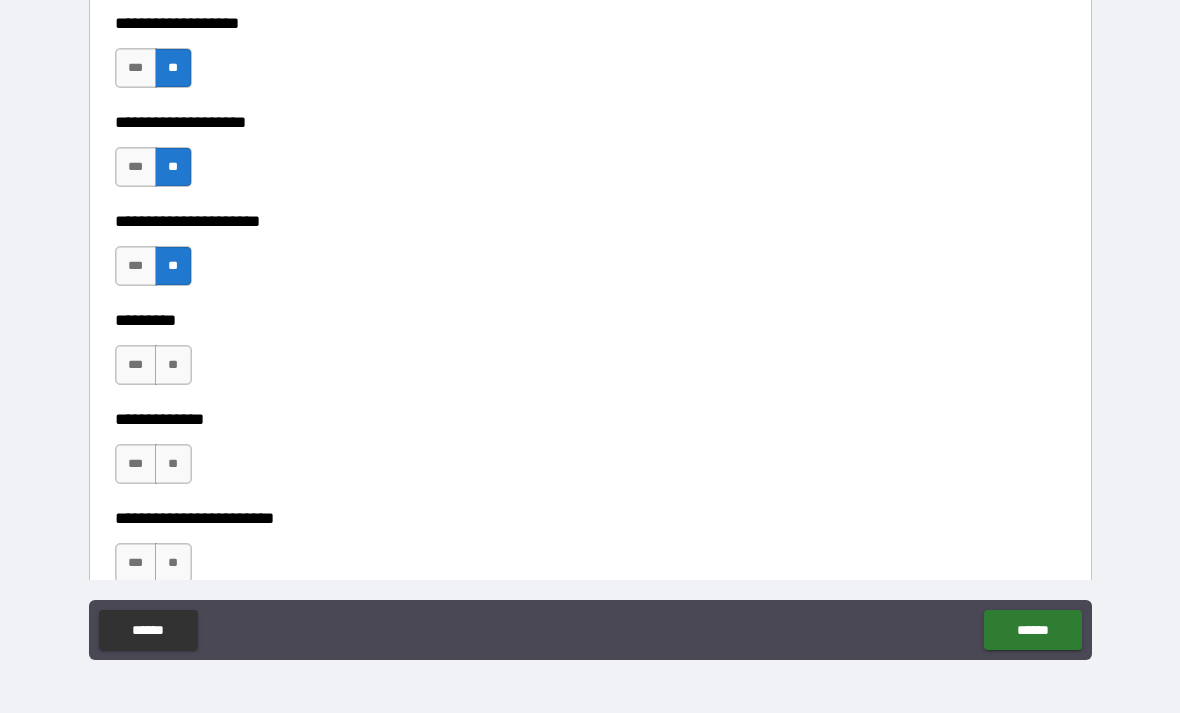 scroll, scrollTop: 6852, scrollLeft: 0, axis: vertical 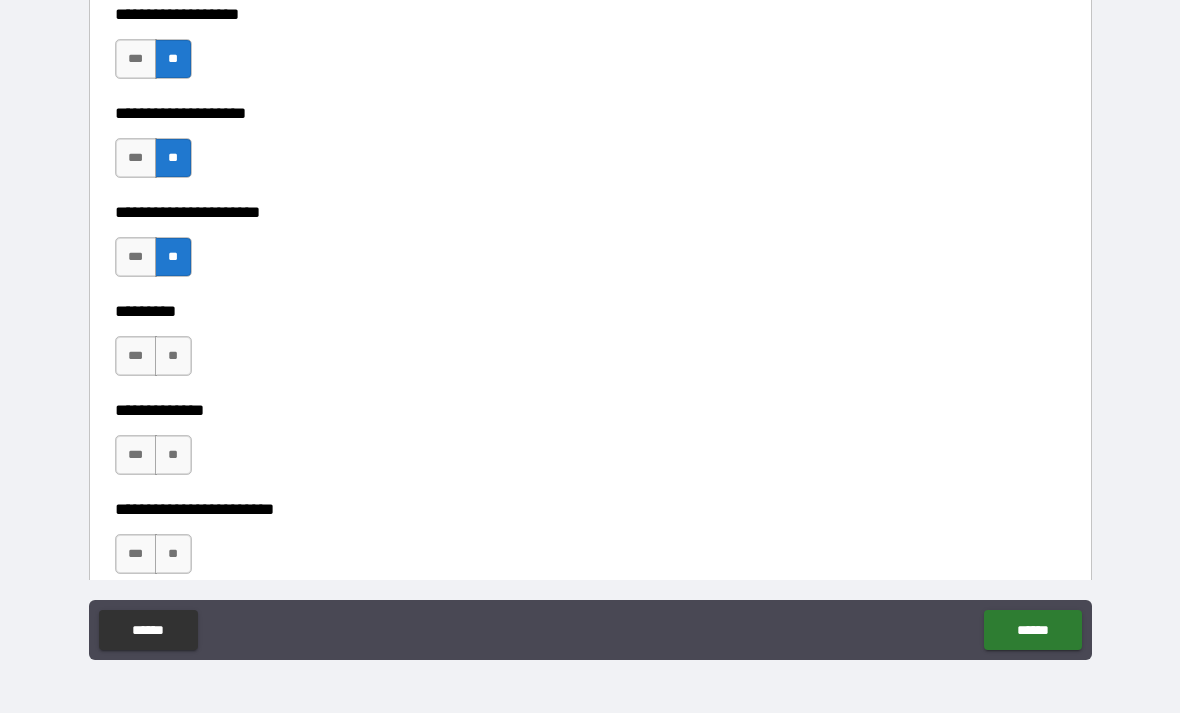 click on "**" at bounding box center [173, 356] 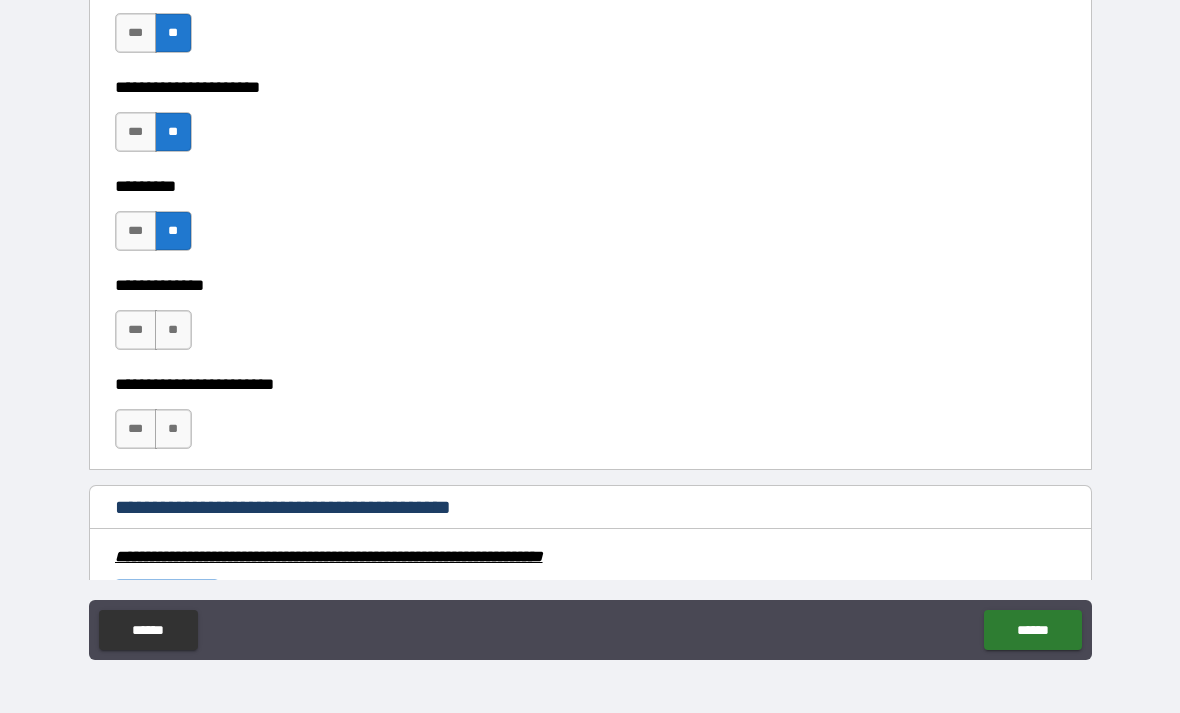 scroll, scrollTop: 6967, scrollLeft: 0, axis: vertical 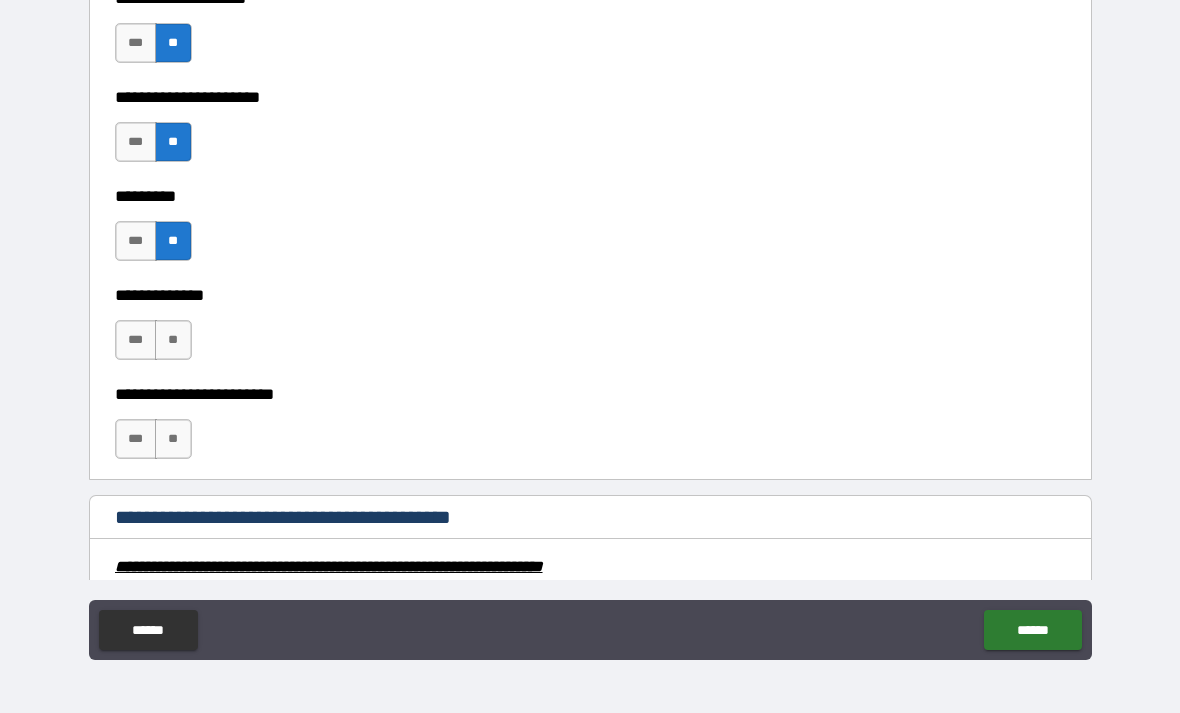 click on "**" at bounding box center (173, 340) 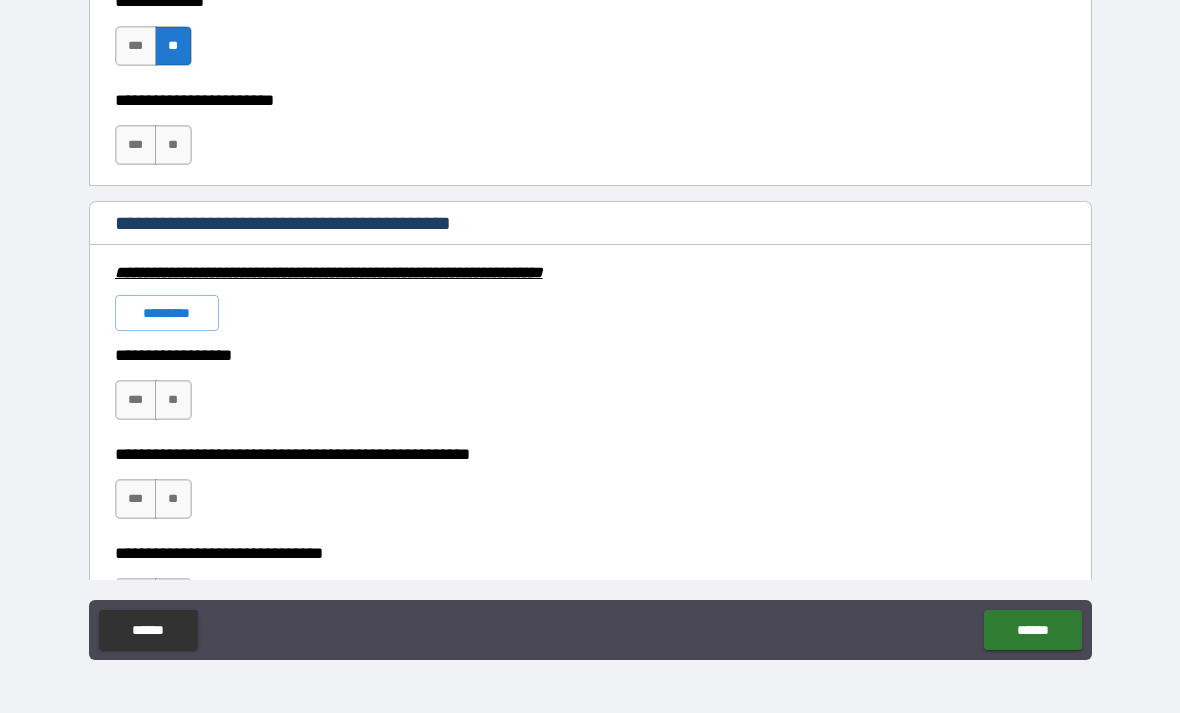 scroll, scrollTop: 7265, scrollLeft: 0, axis: vertical 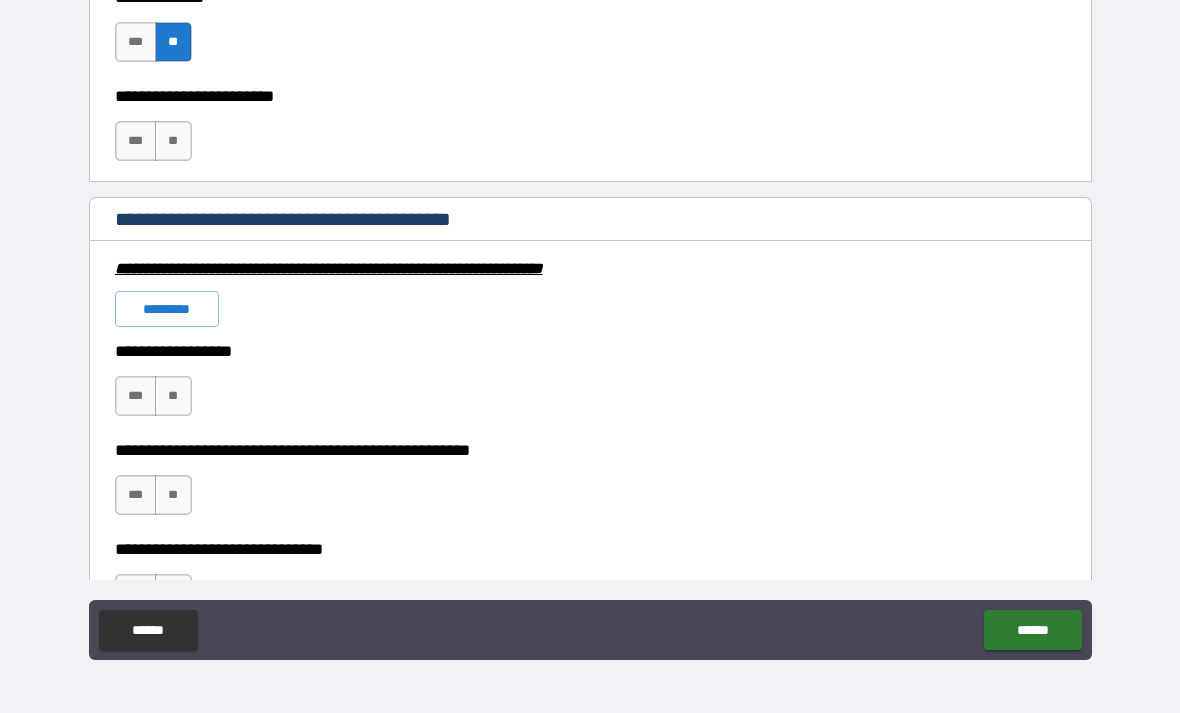 click on "**" at bounding box center [173, 141] 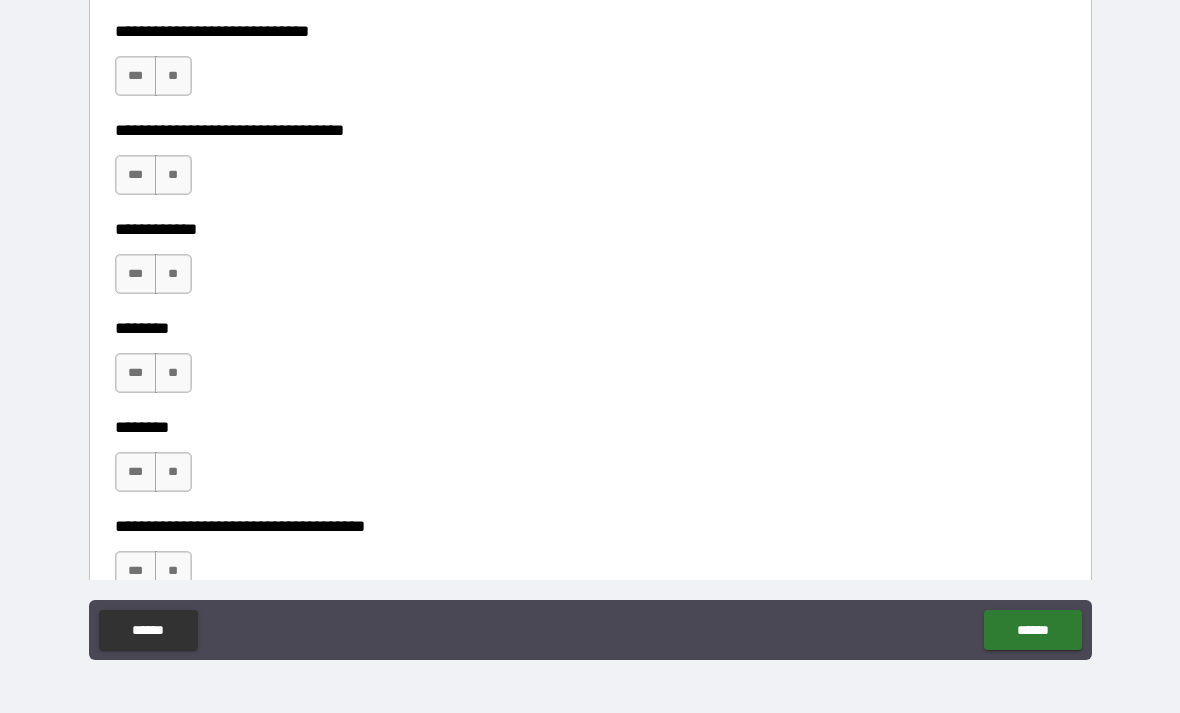 scroll, scrollTop: 8870, scrollLeft: 0, axis: vertical 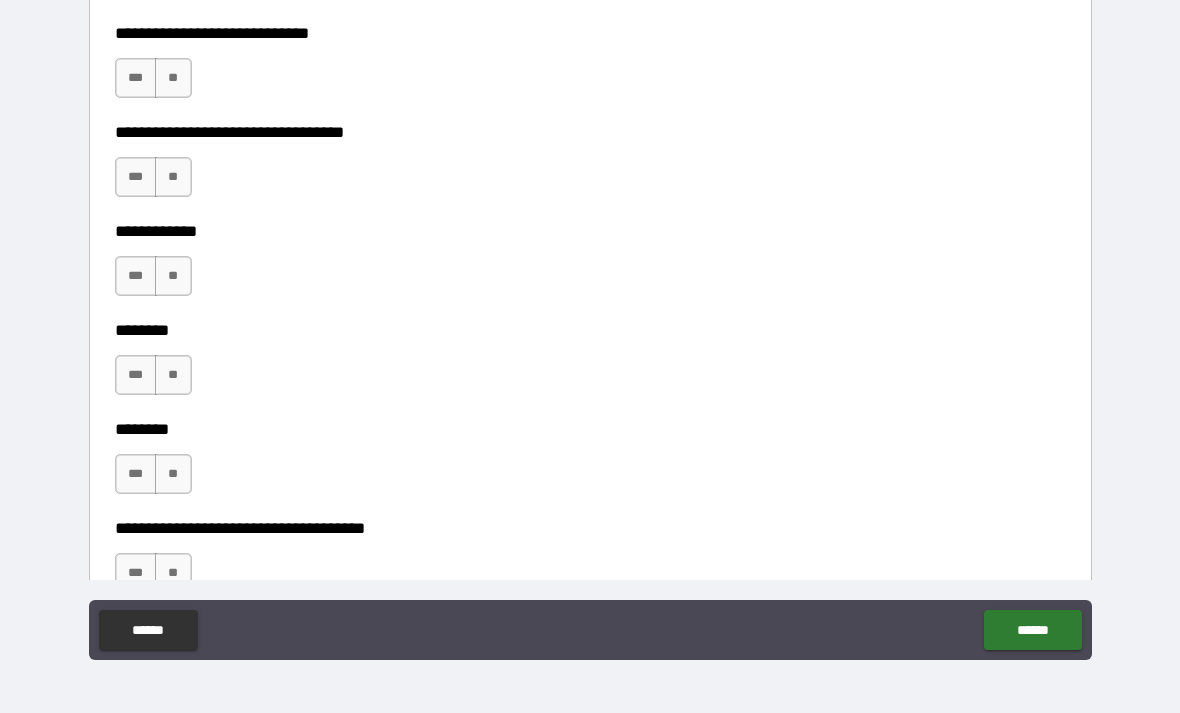 click on "***" at bounding box center [136, 375] 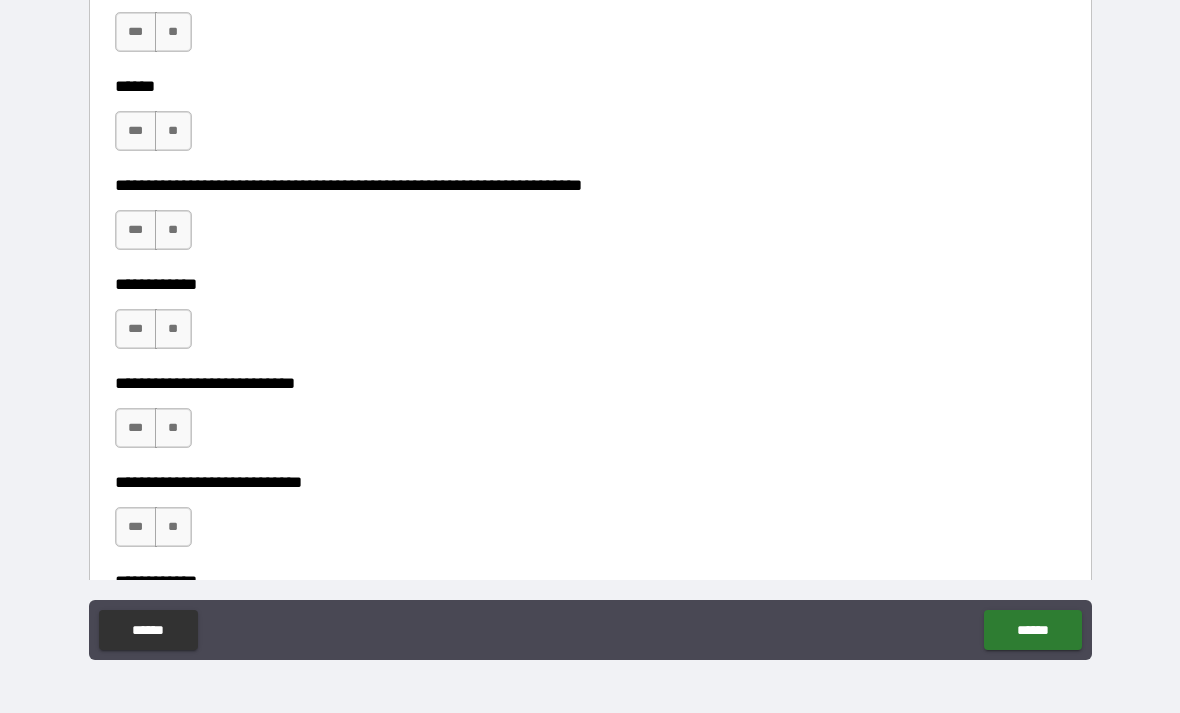 scroll, scrollTop: 7917, scrollLeft: 0, axis: vertical 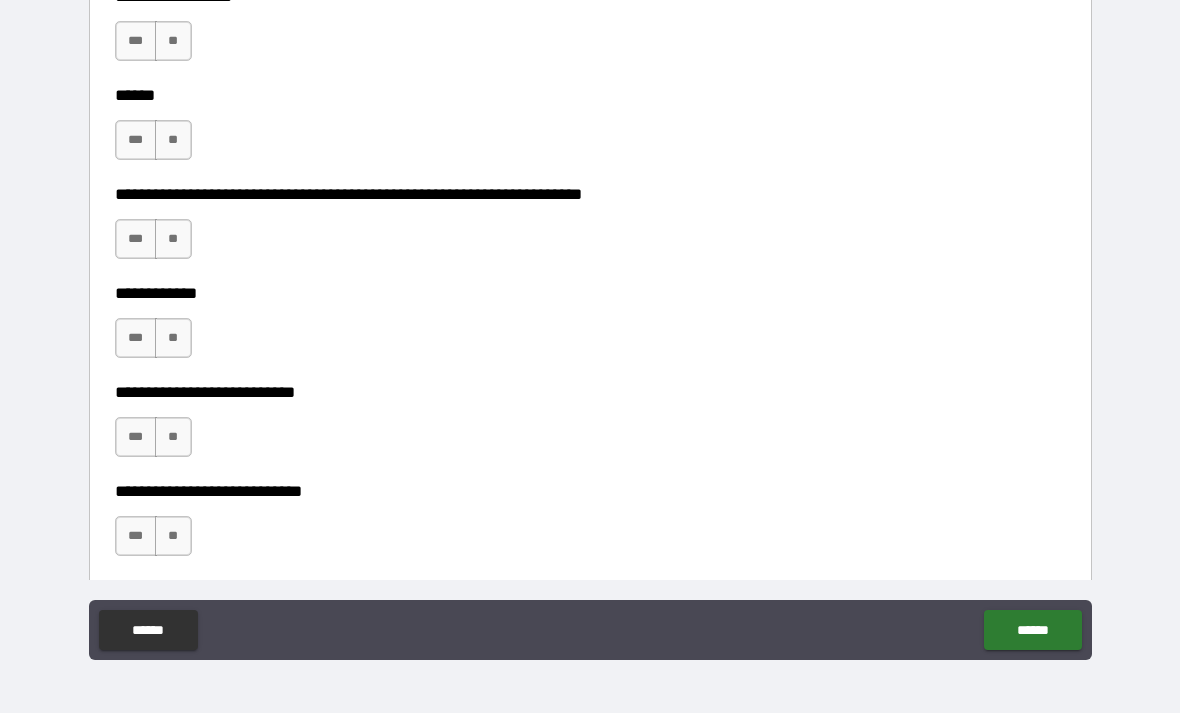 click on "**" at bounding box center [173, 239] 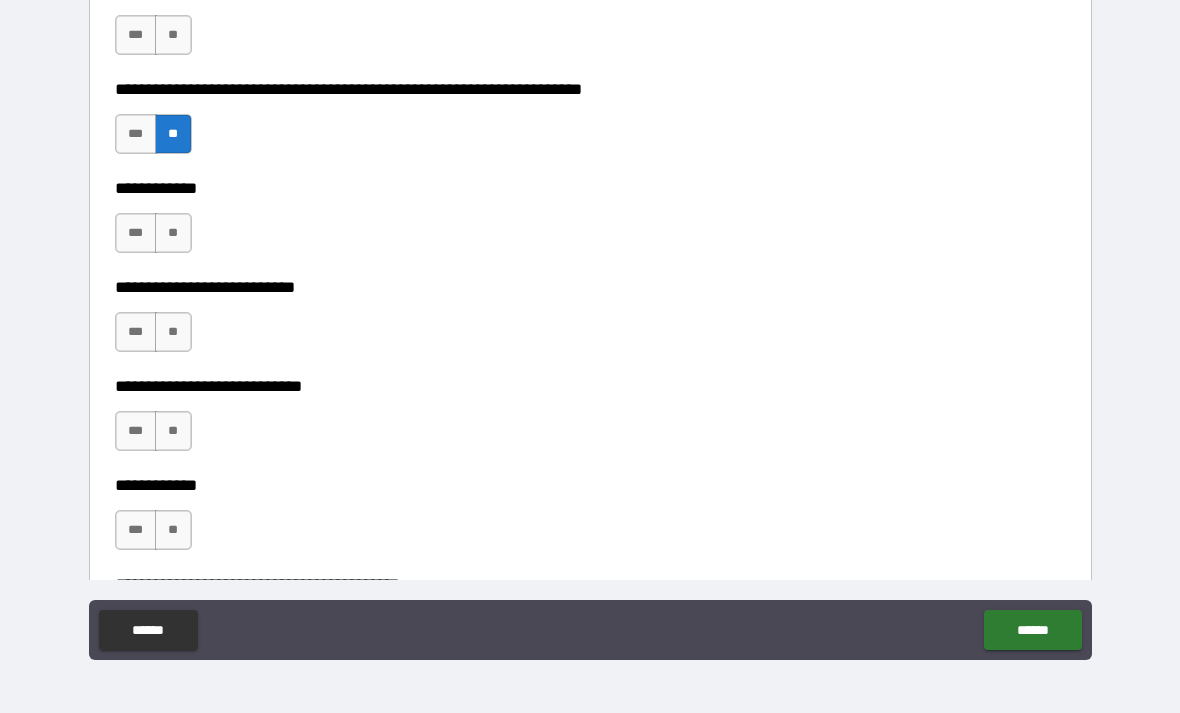 scroll, scrollTop: 8027, scrollLeft: 0, axis: vertical 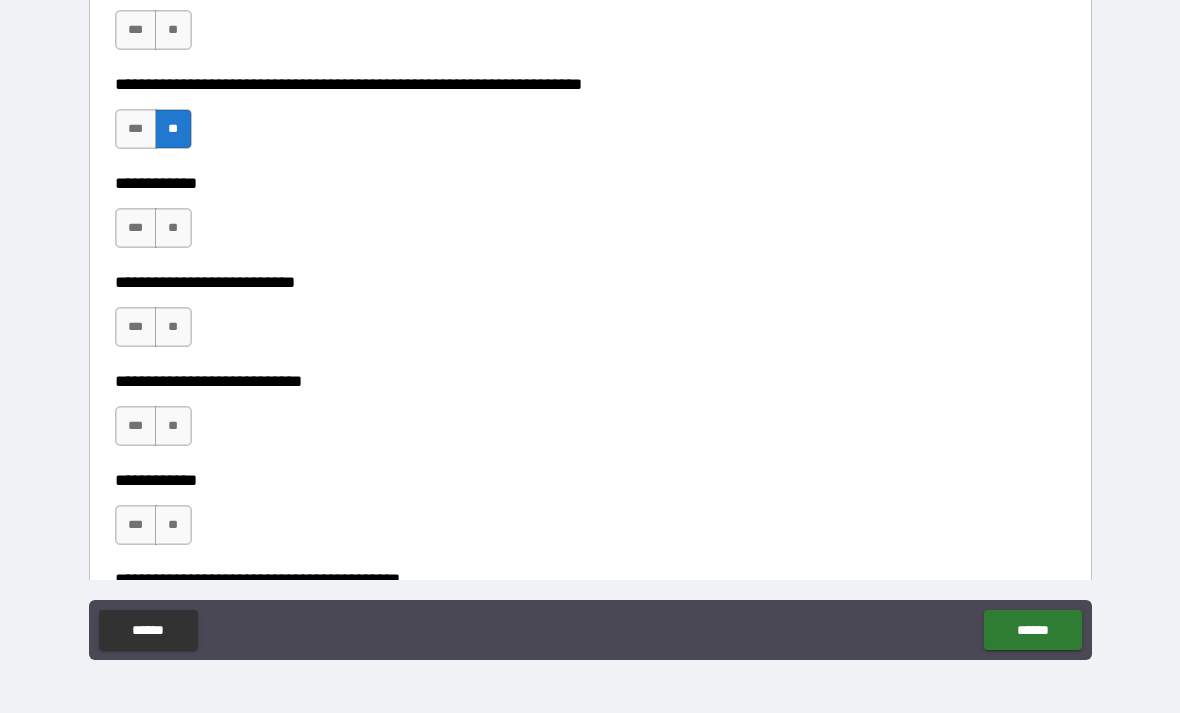 click on "**" at bounding box center [173, 228] 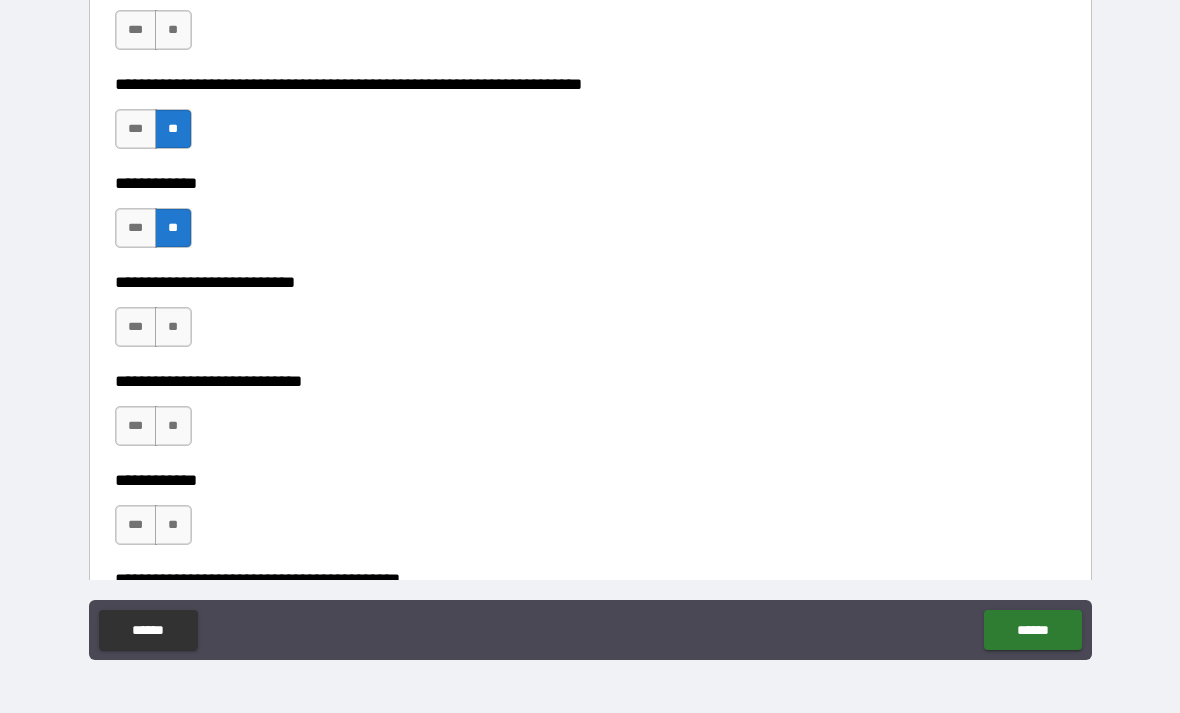 click on "**" at bounding box center [173, 327] 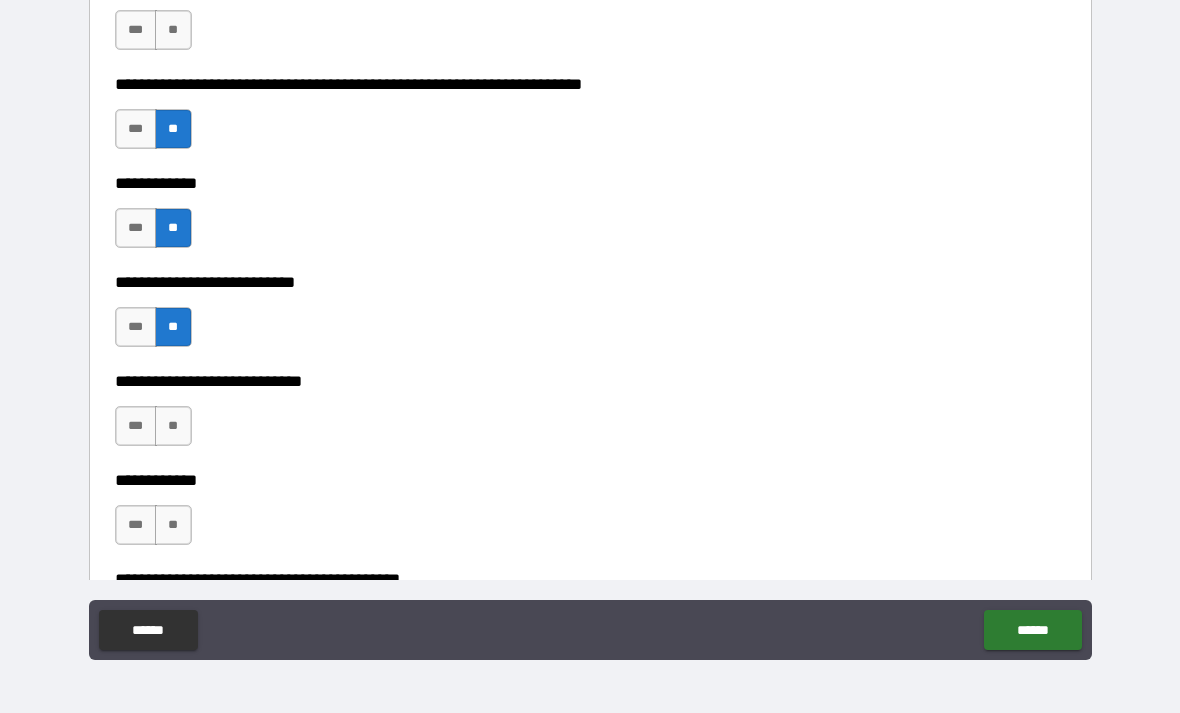 click on "**" at bounding box center [173, 426] 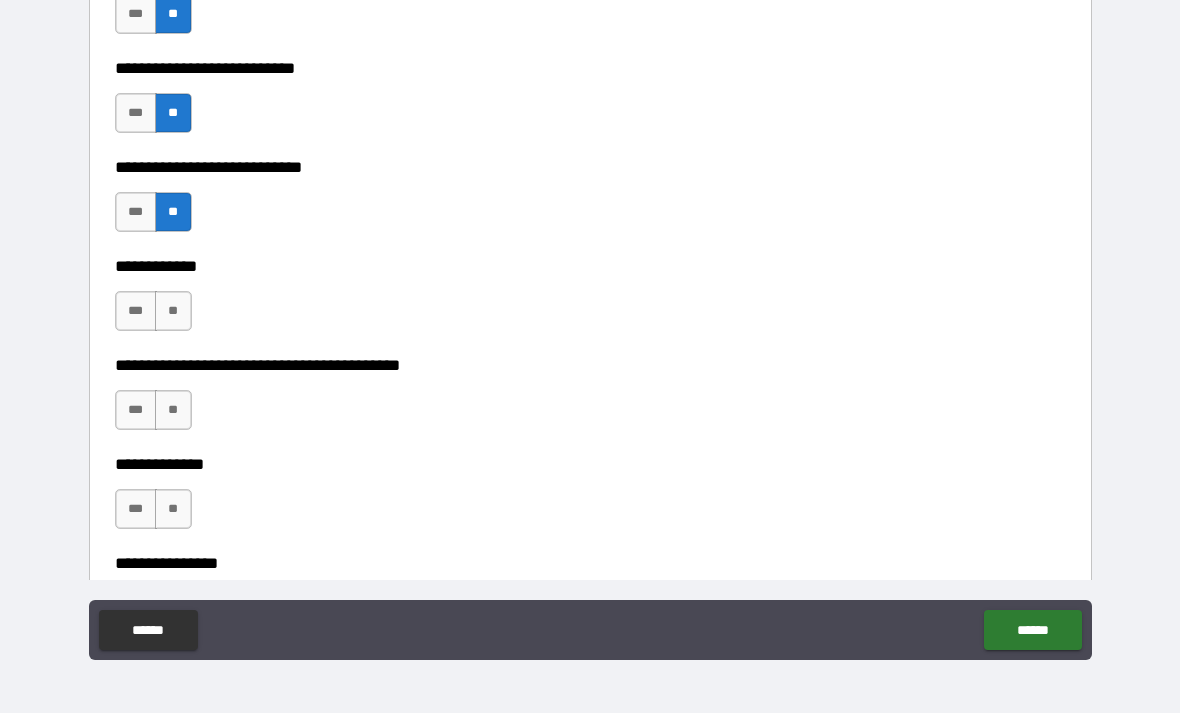 scroll, scrollTop: 8250, scrollLeft: 0, axis: vertical 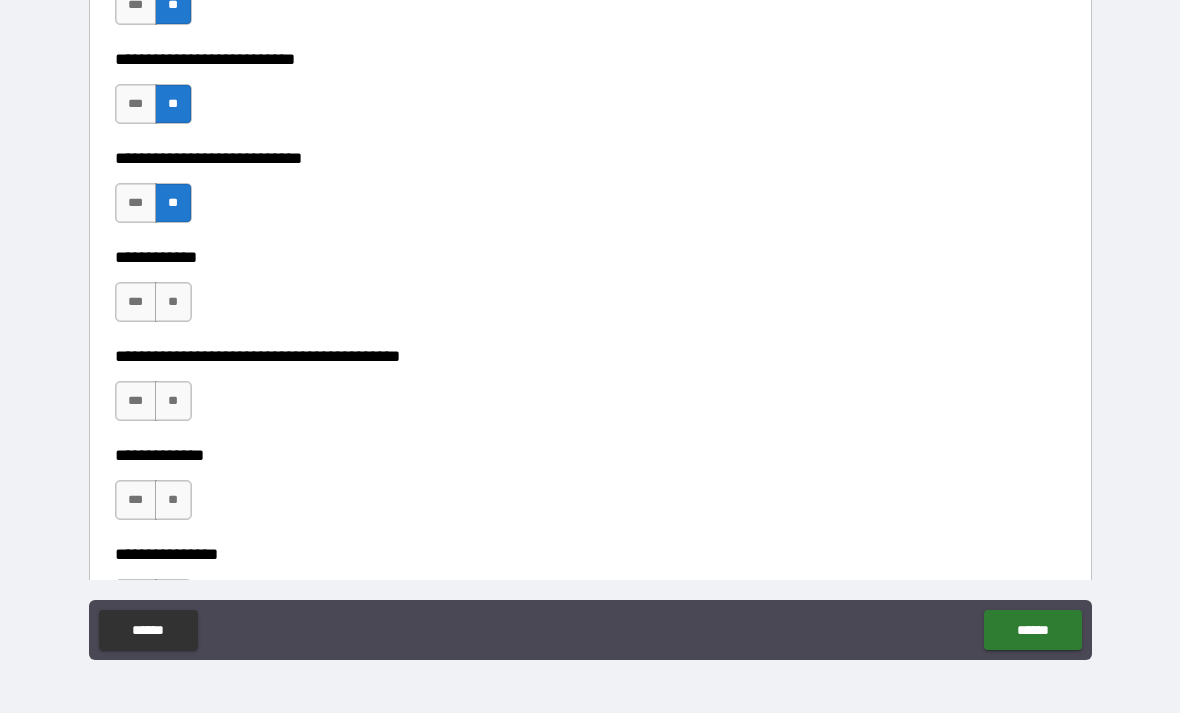 click on "**" at bounding box center (173, 302) 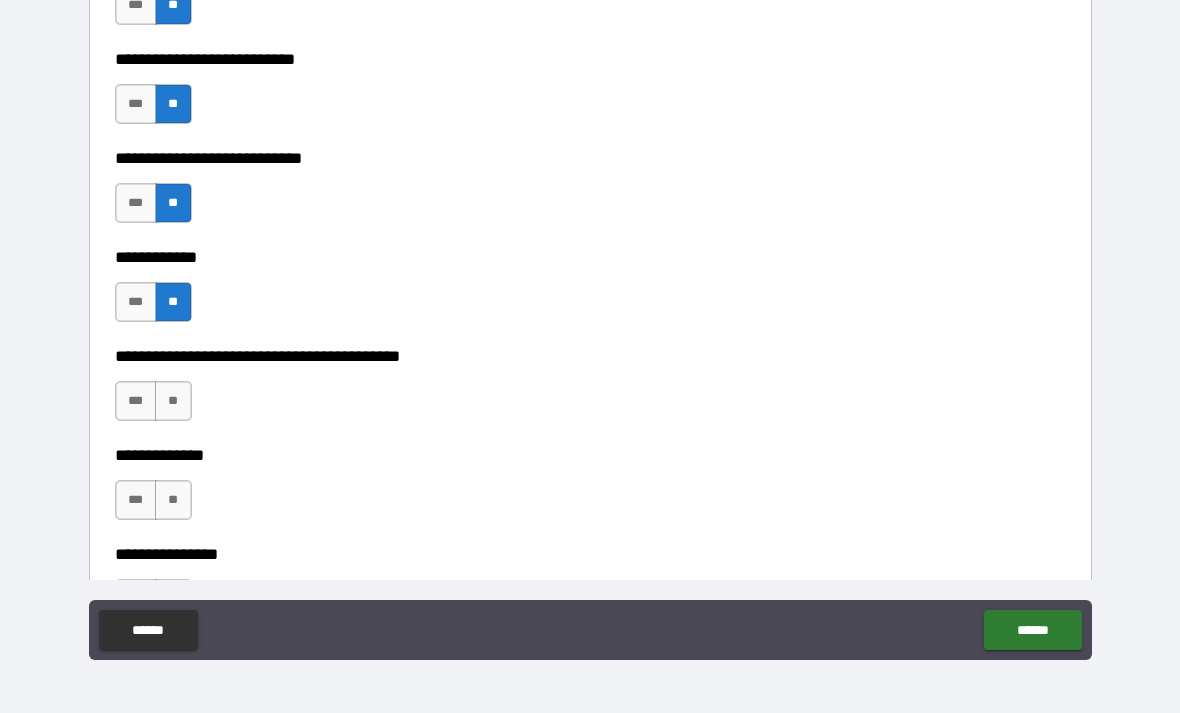 click on "**" at bounding box center (173, 401) 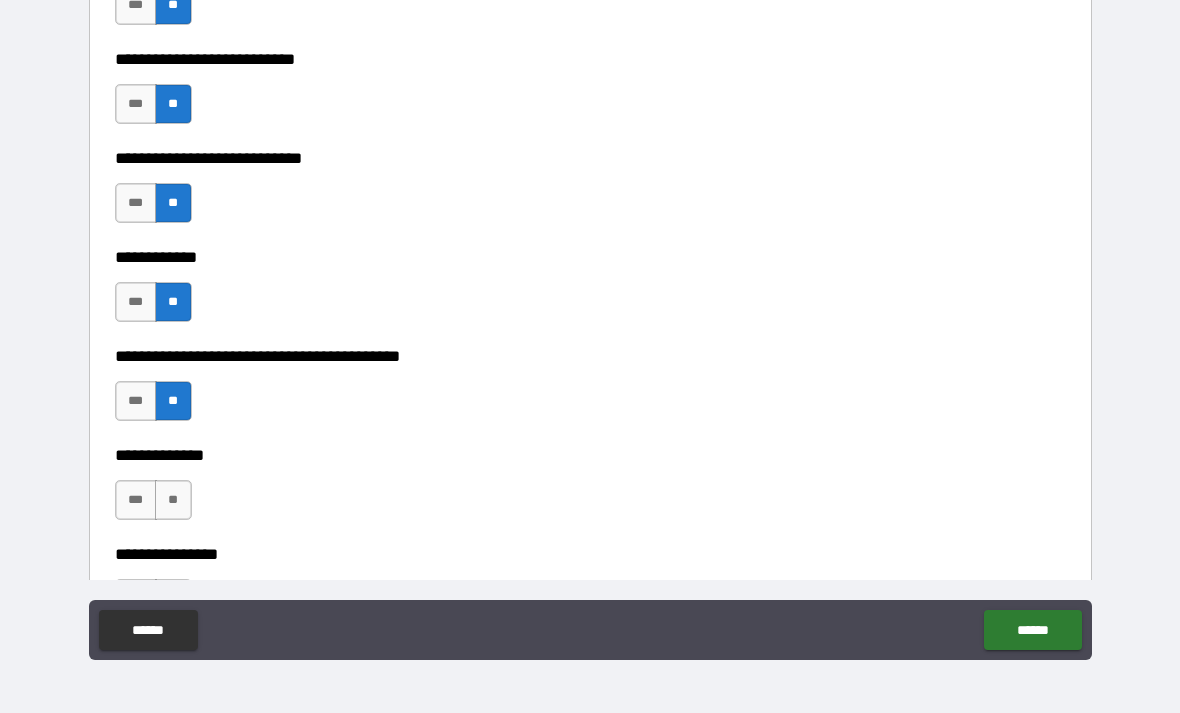 click on "**" at bounding box center (173, 500) 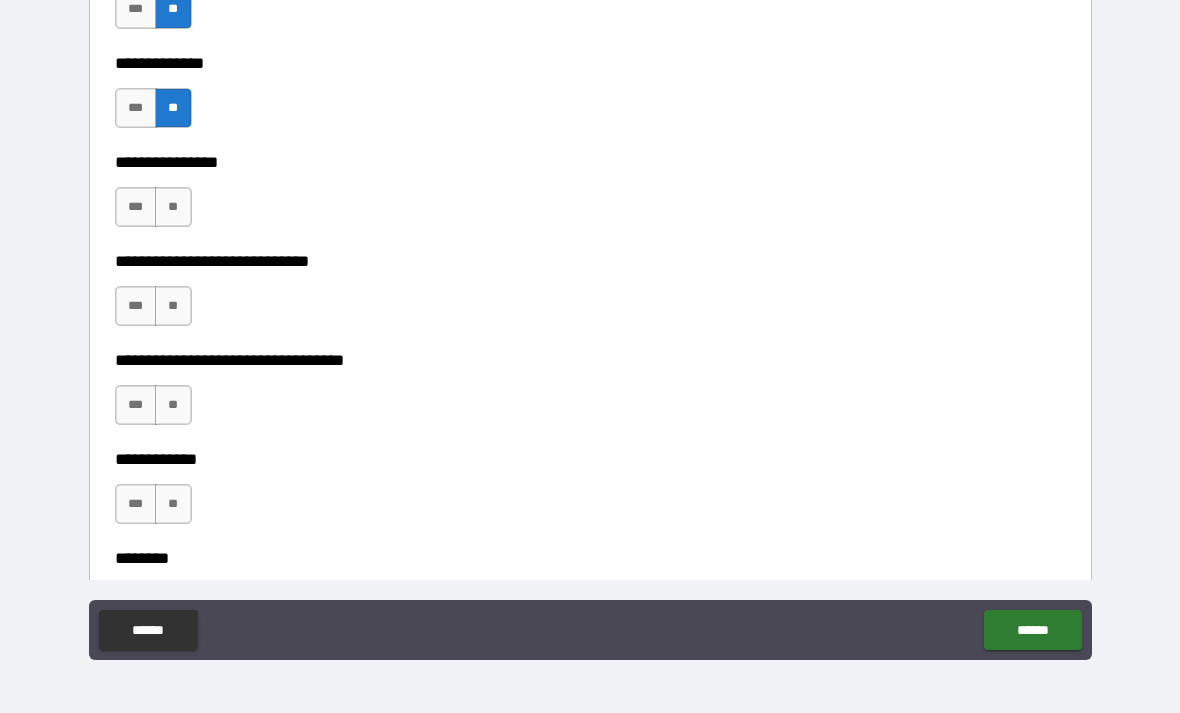 scroll, scrollTop: 8639, scrollLeft: 0, axis: vertical 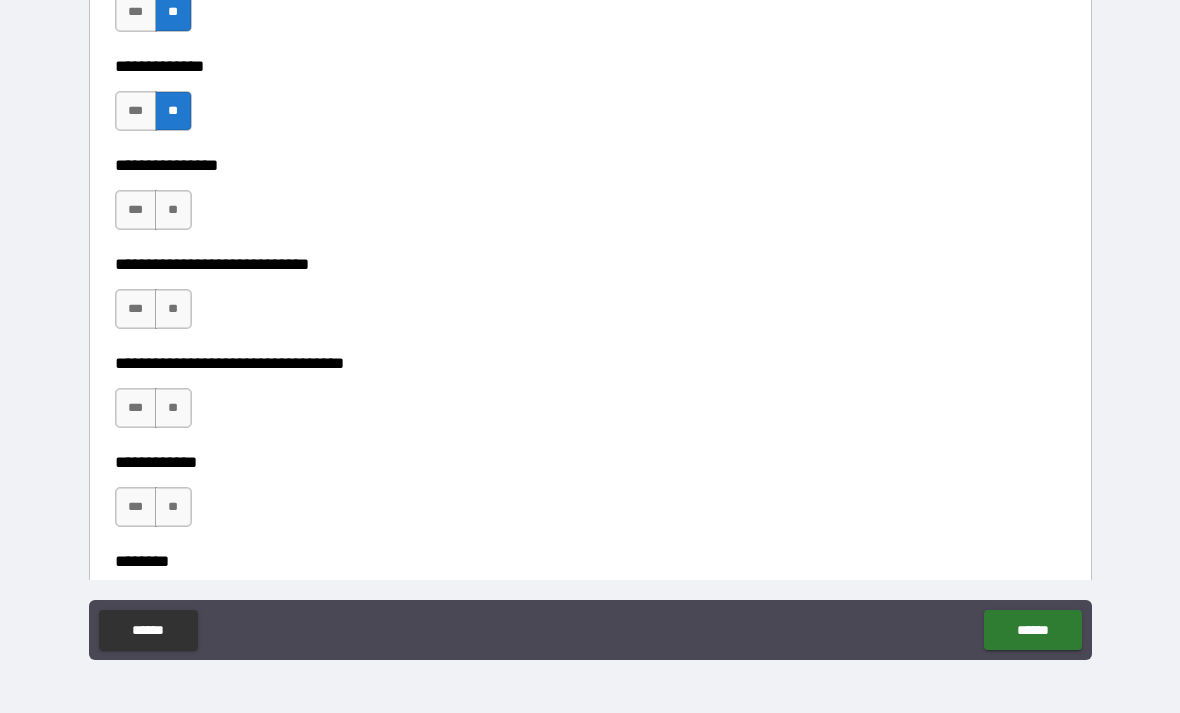 click on "**" at bounding box center (173, 210) 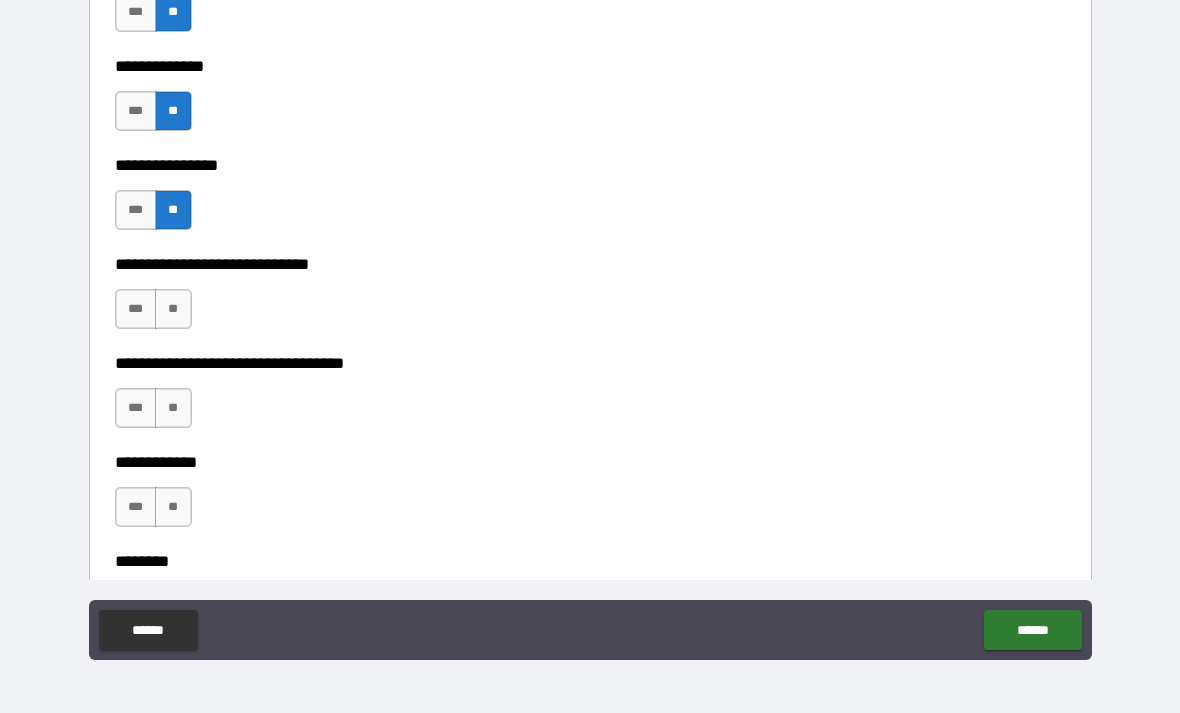 click on "**" at bounding box center (173, 309) 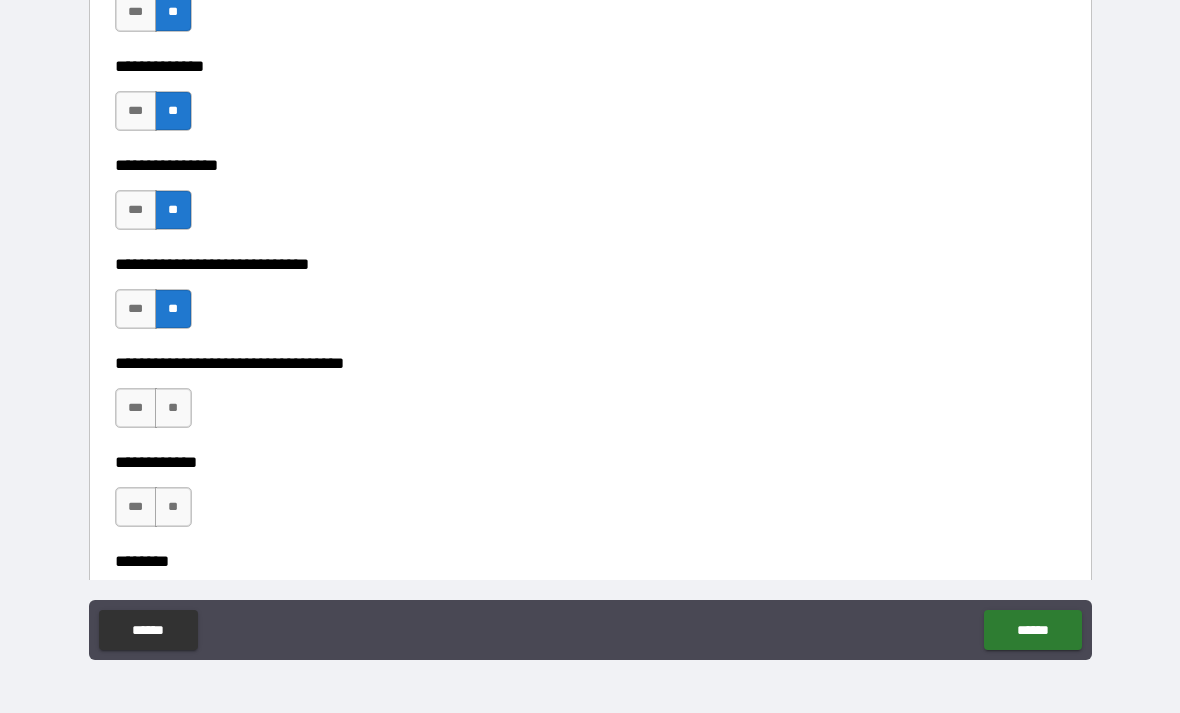 click on "**" at bounding box center [173, 408] 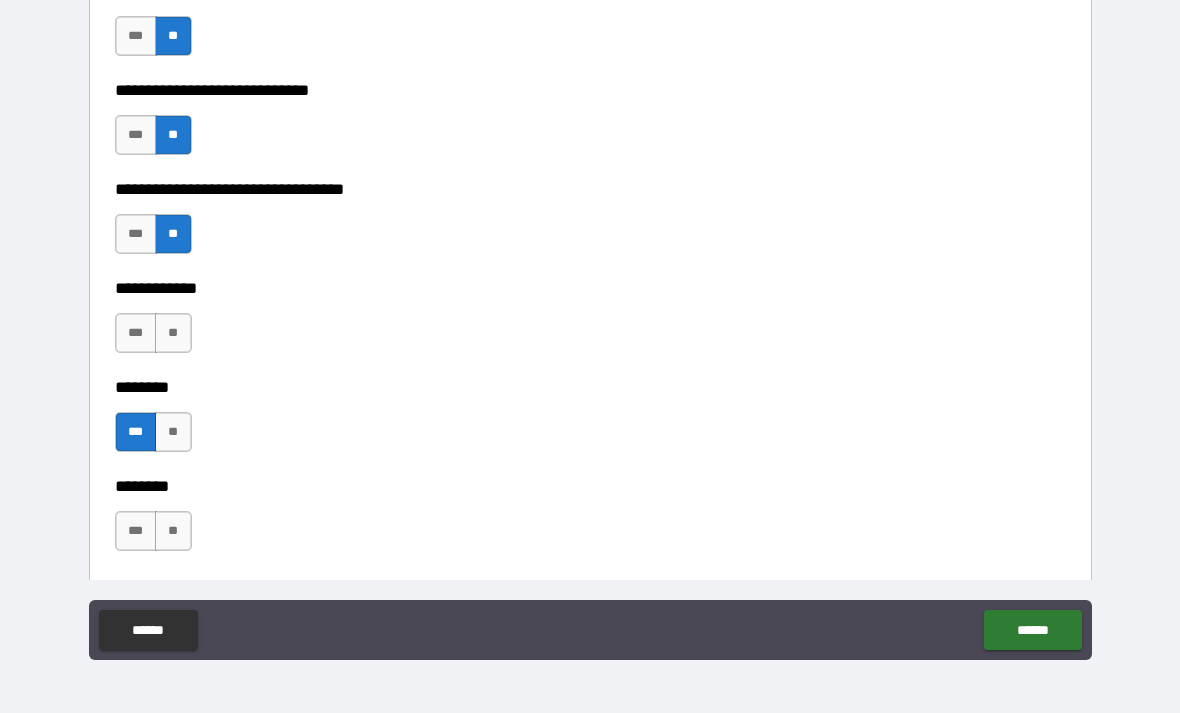 scroll, scrollTop: 8808, scrollLeft: 0, axis: vertical 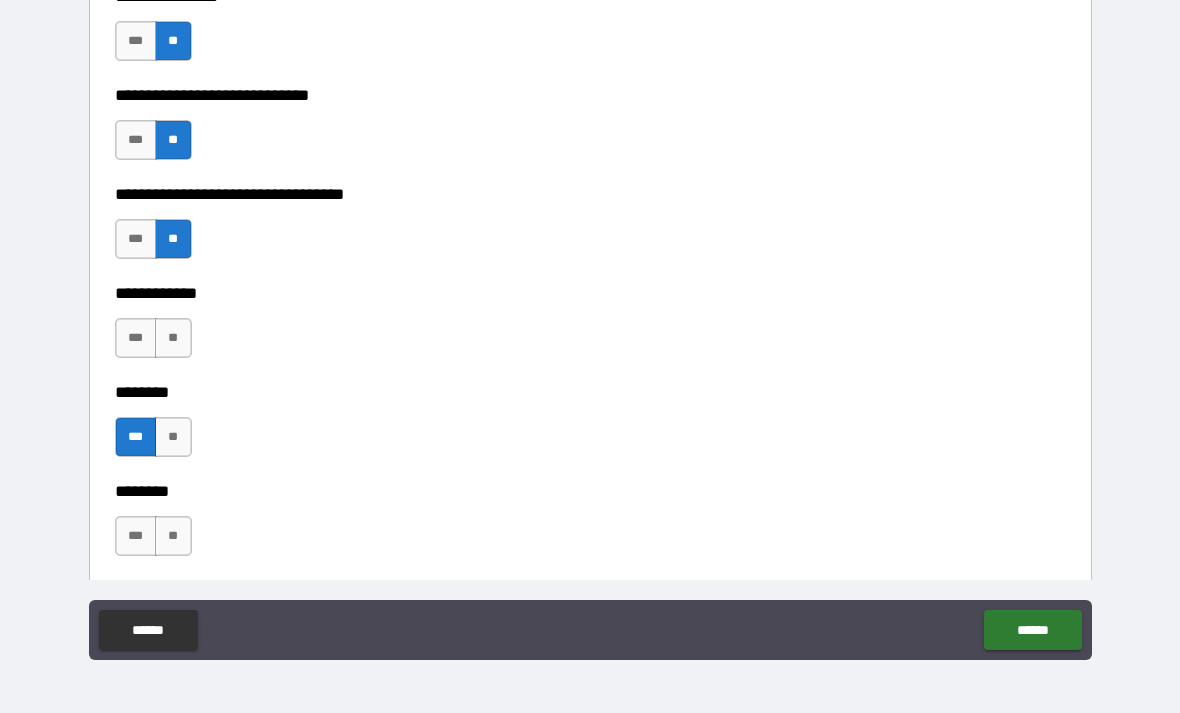 click on "**" at bounding box center [173, 338] 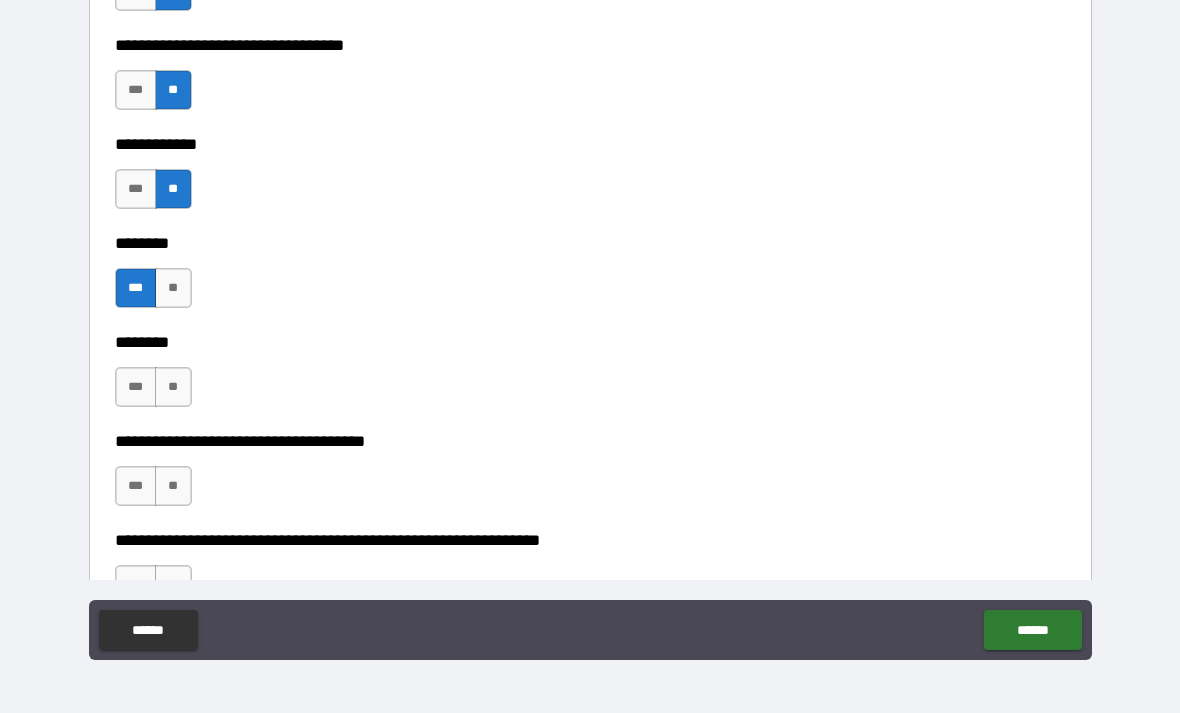 scroll, scrollTop: 8985, scrollLeft: 0, axis: vertical 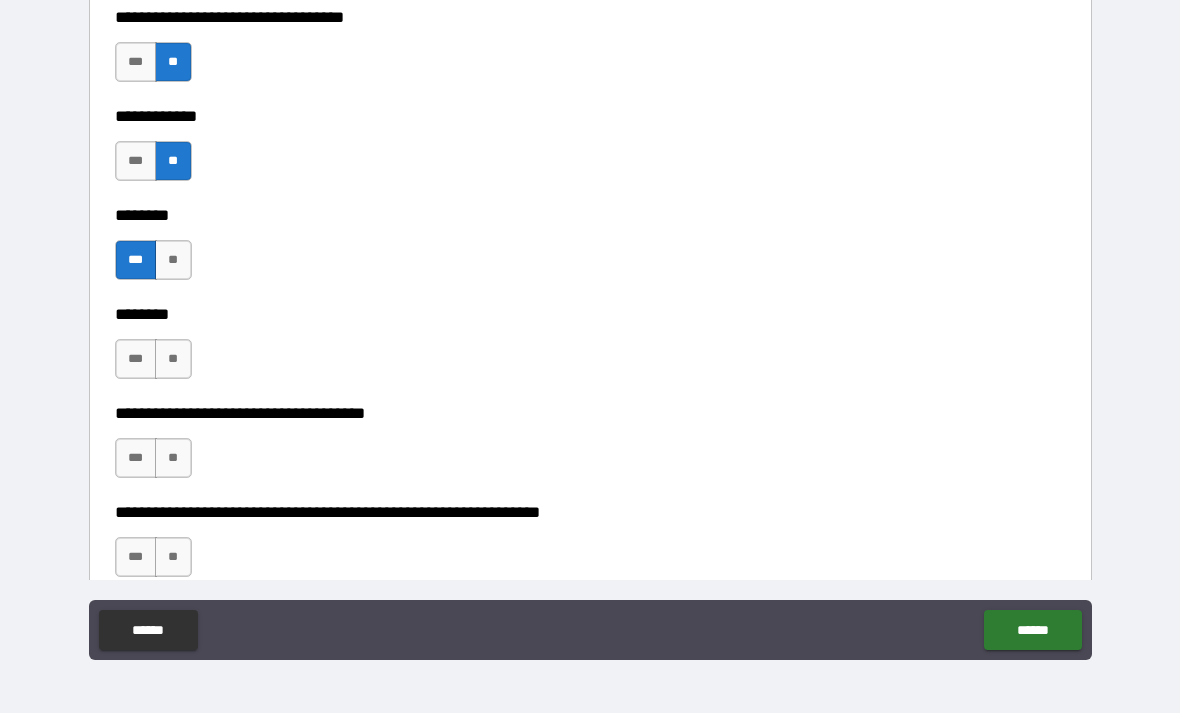 click on "**" at bounding box center (173, 359) 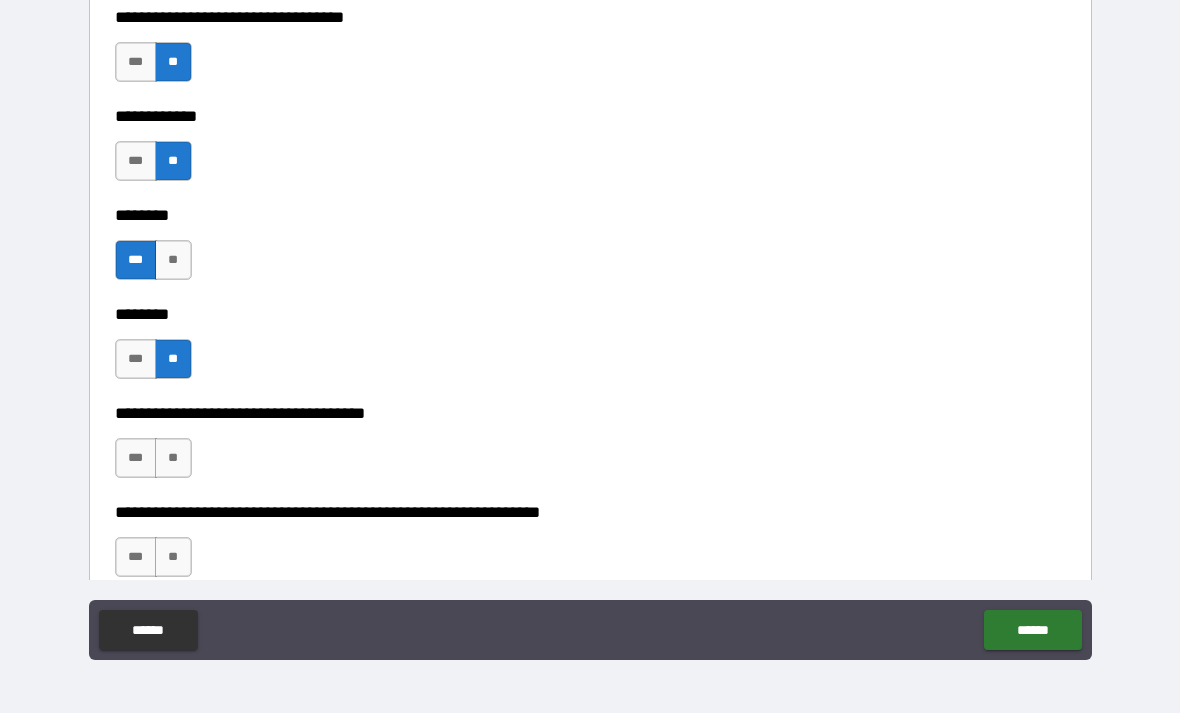 click on "**" at bounding box center [173, 458] 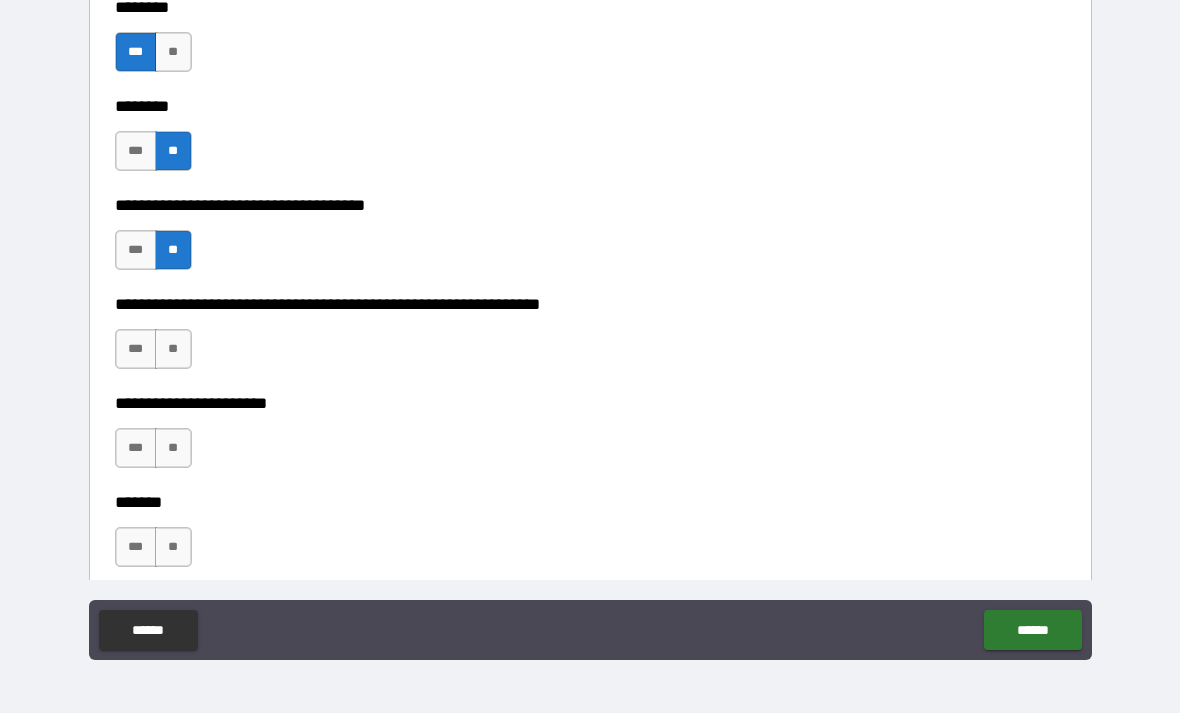scroll, scrollTop: 9192, scrollLeft: 0, axis: vertical 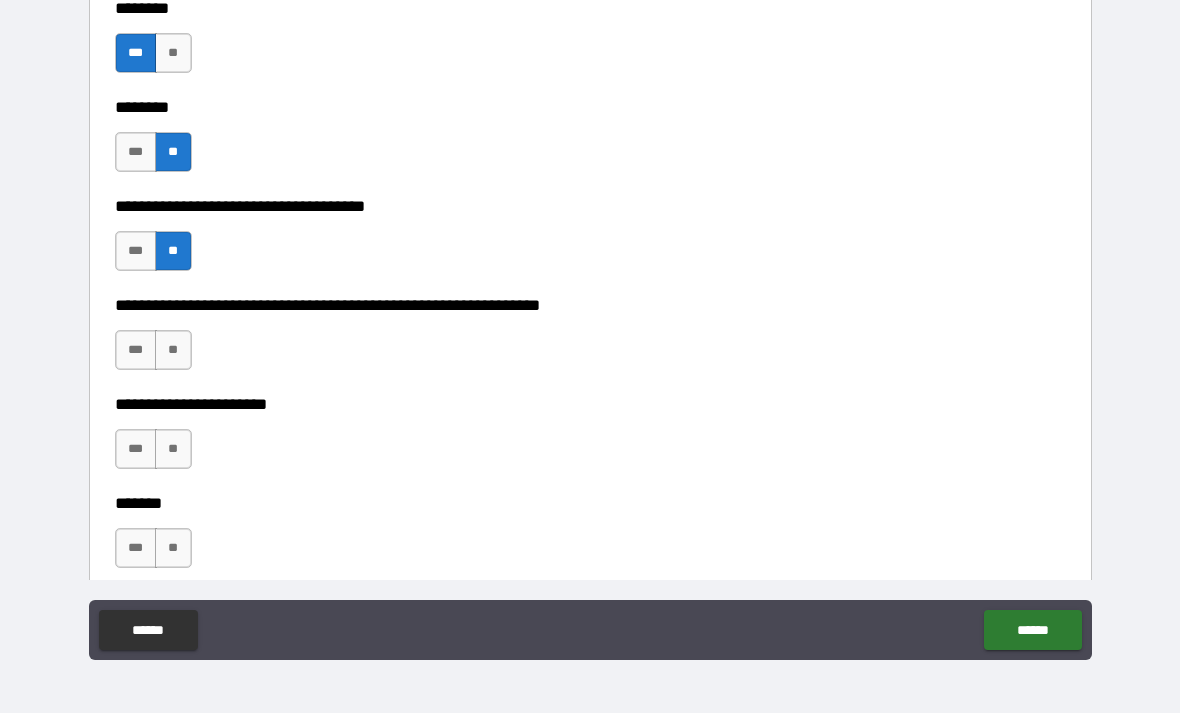 click on "***" at bounding box center [136, 350] 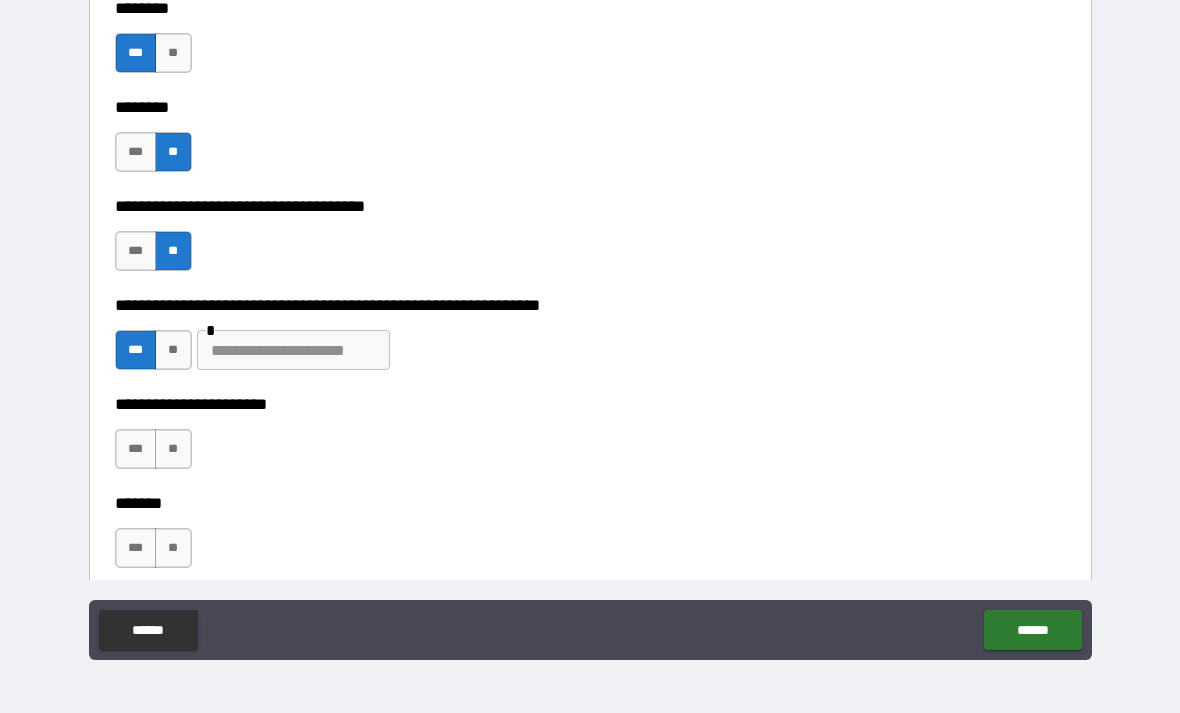 click on "**" at bounding box center (173, 449) 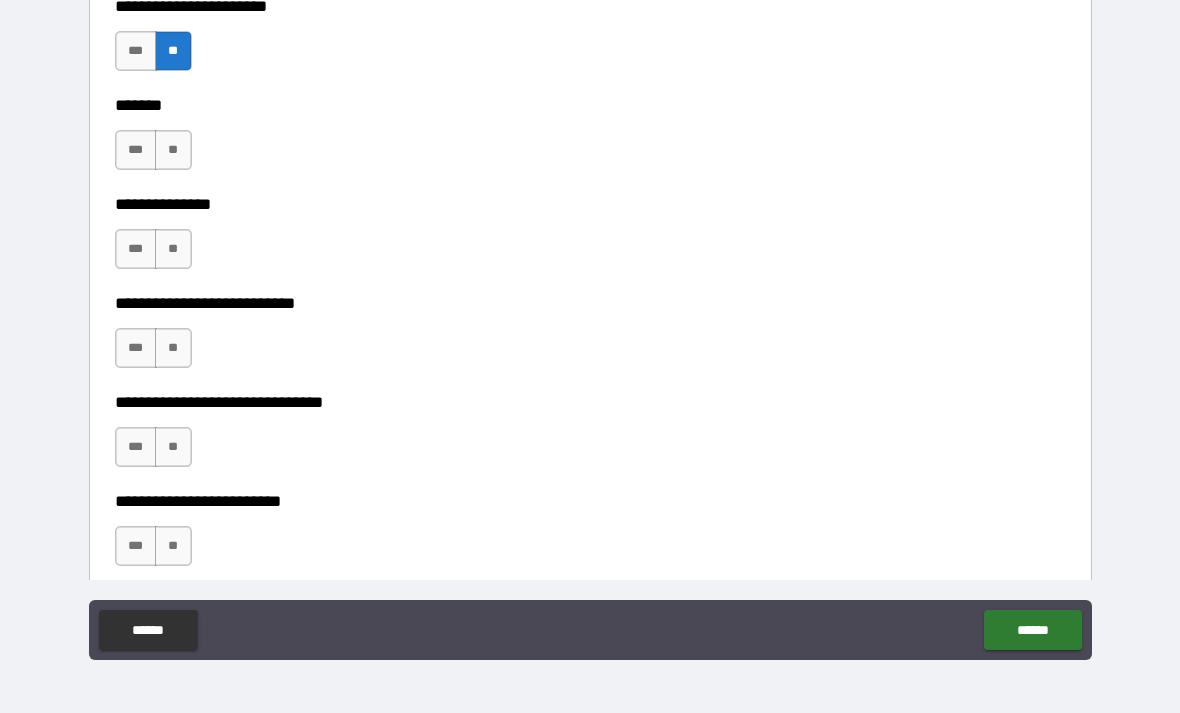 scroll, scrollTop: 9585, scrollLeft: 0, axis: vertical 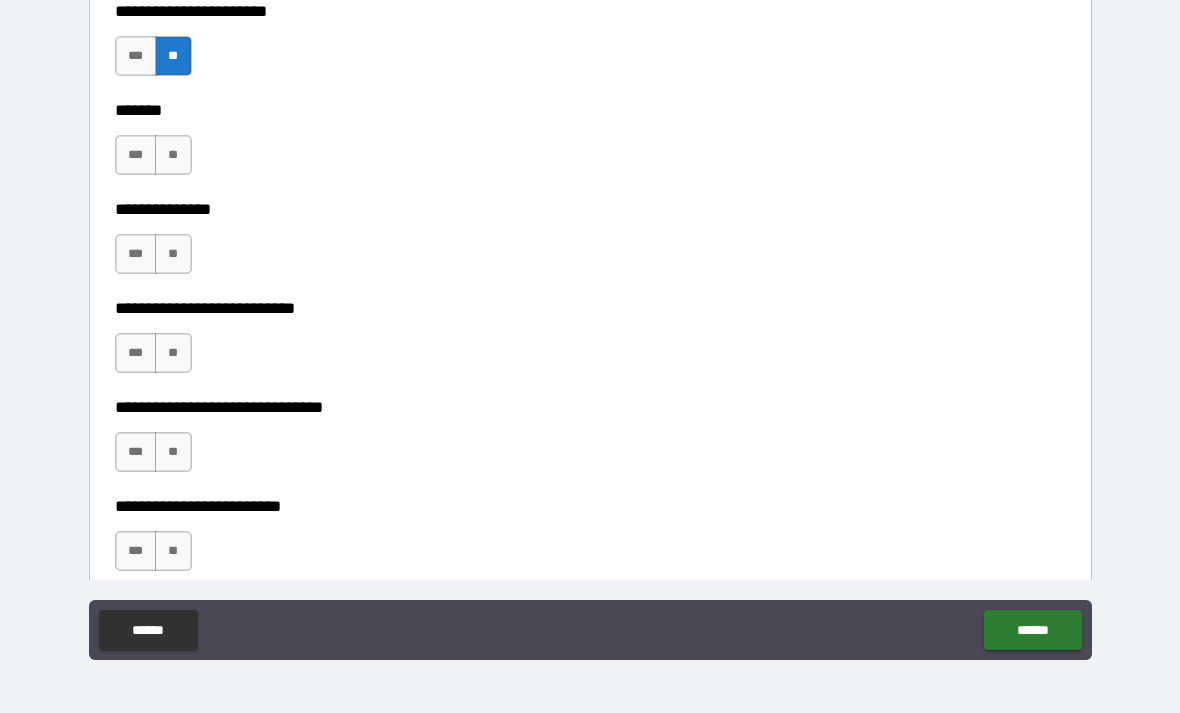 click on "***" at bounding box center [136, 155] 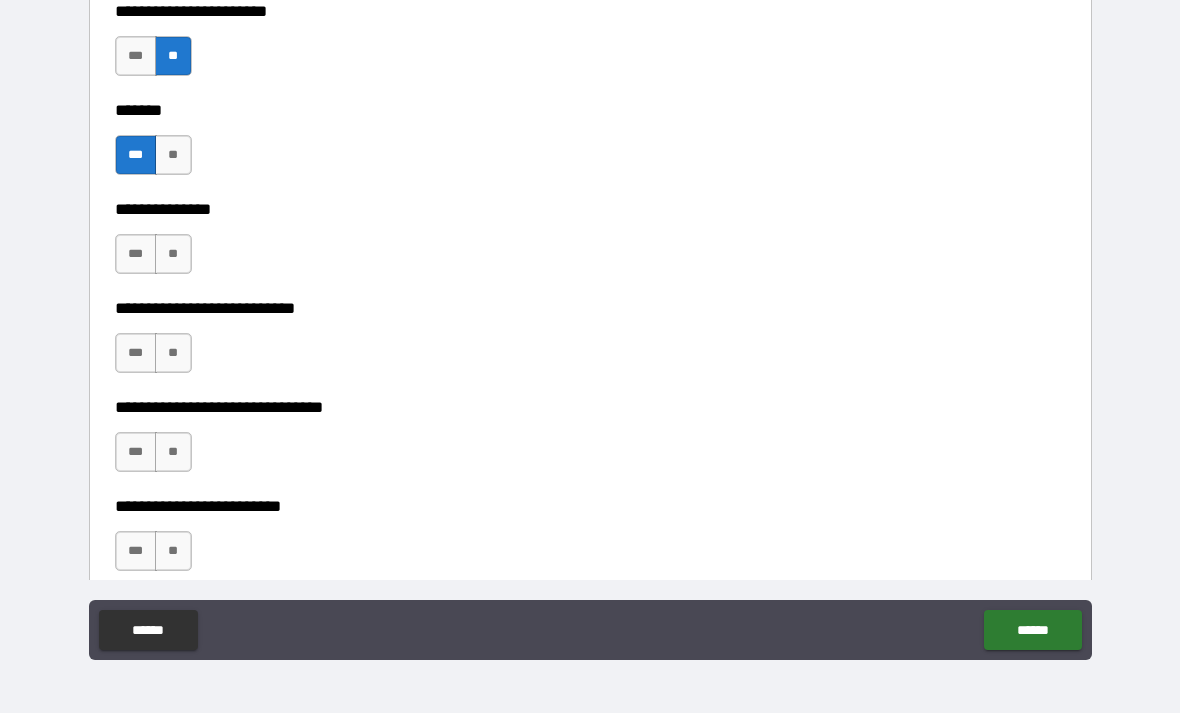 click on "**" at bounding box center (173, 254) 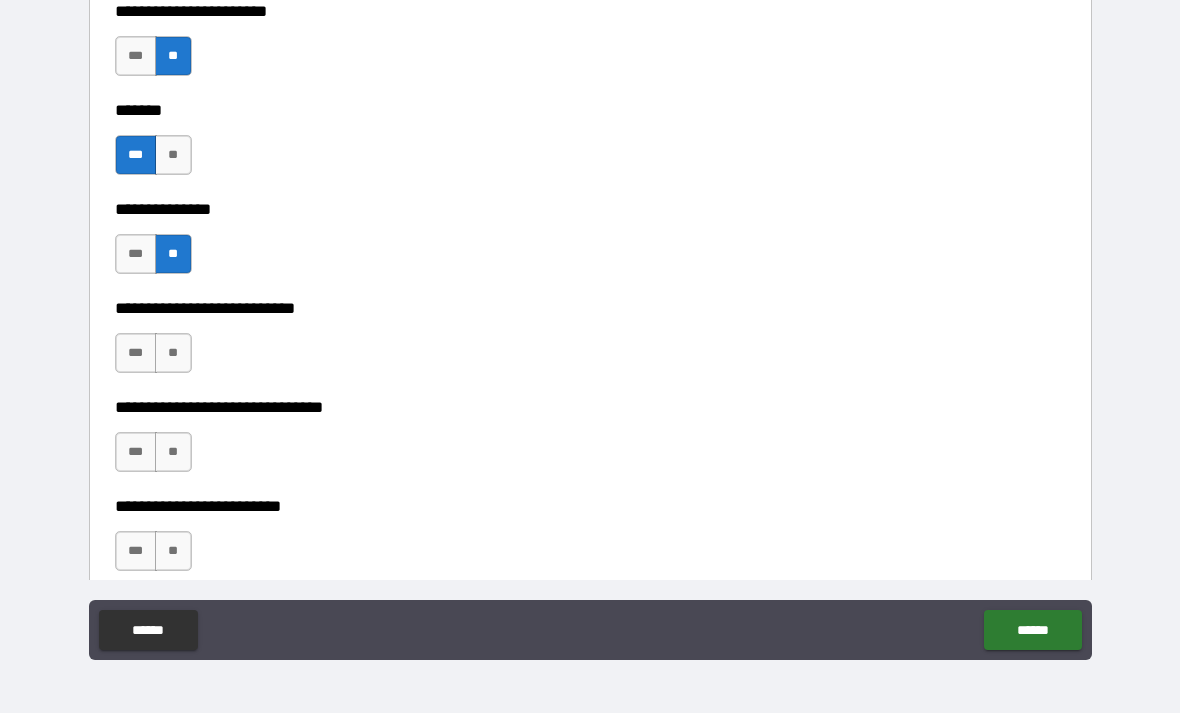 click on "**" at bounding box center (173, 353) 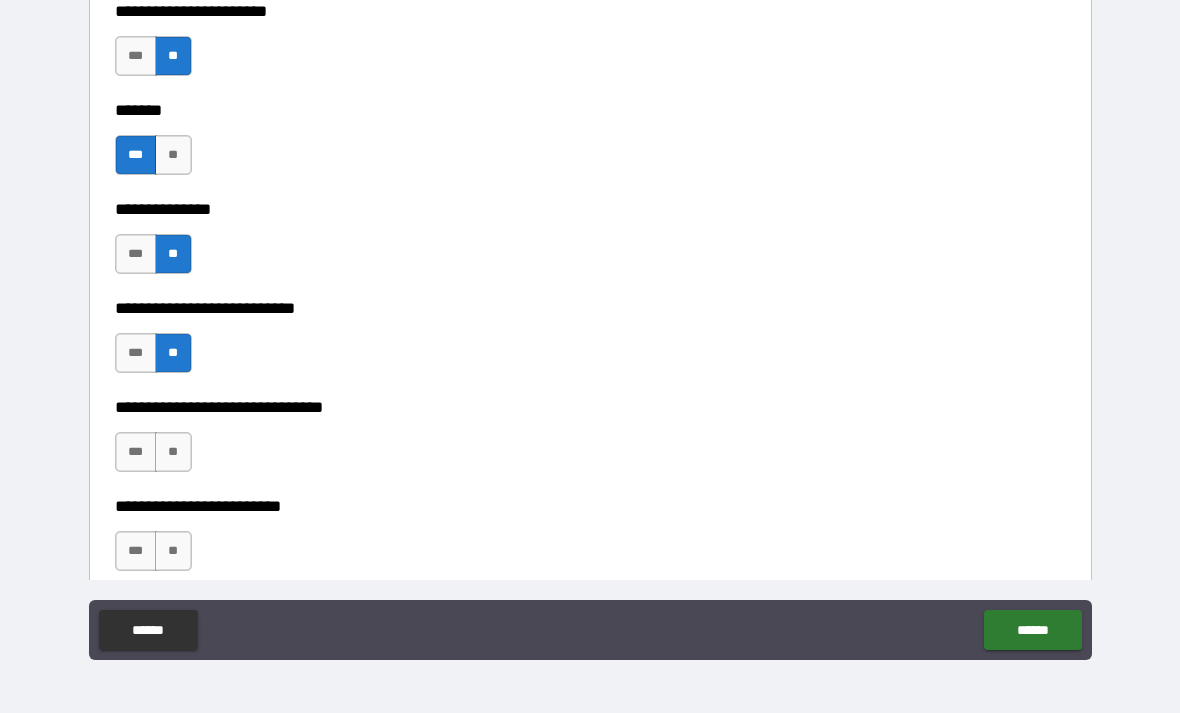 click on "**" at bounding box center [173, 452] 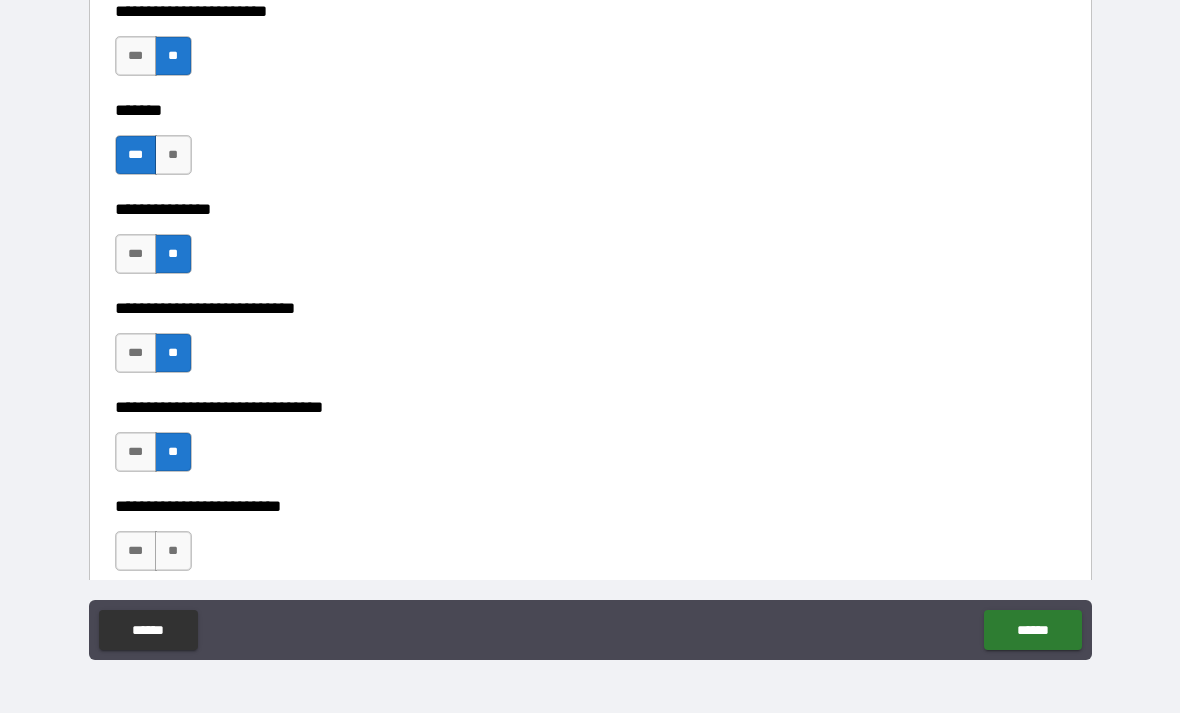 click on "**" at bounding box center (173, 551) 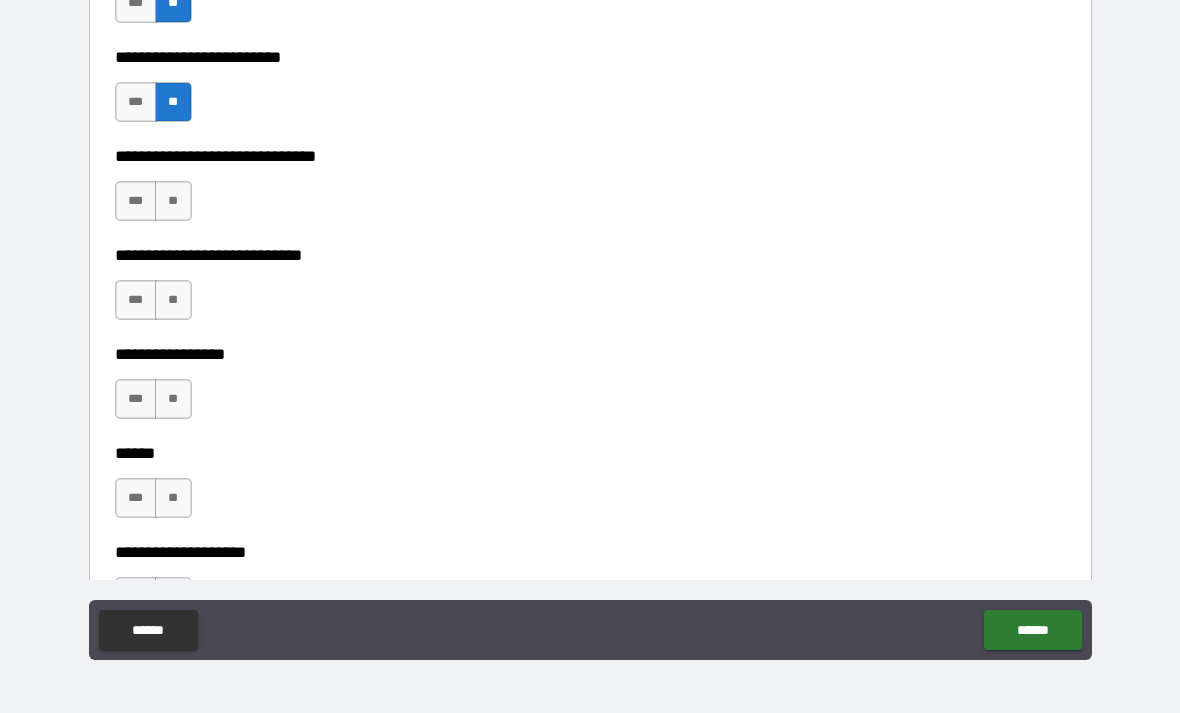 scroll, scrollTop: 10039, scrollLeft: 0, axis: vertical 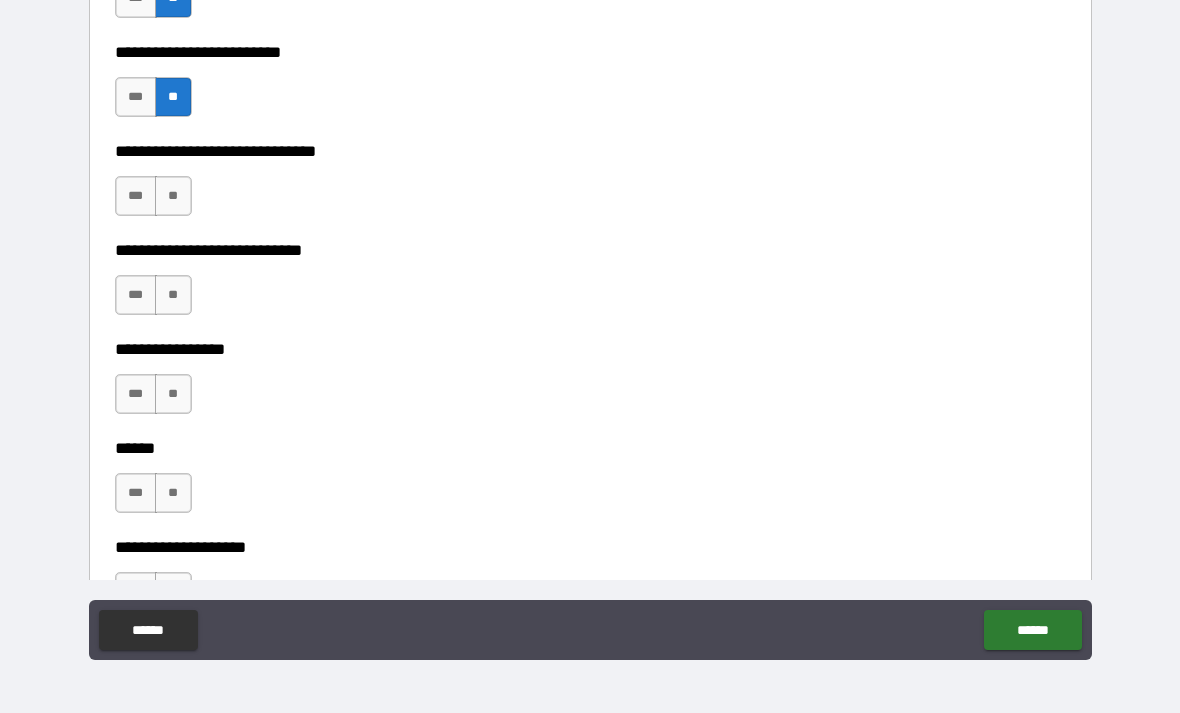 click on "***" at bounding box center [136, 196] 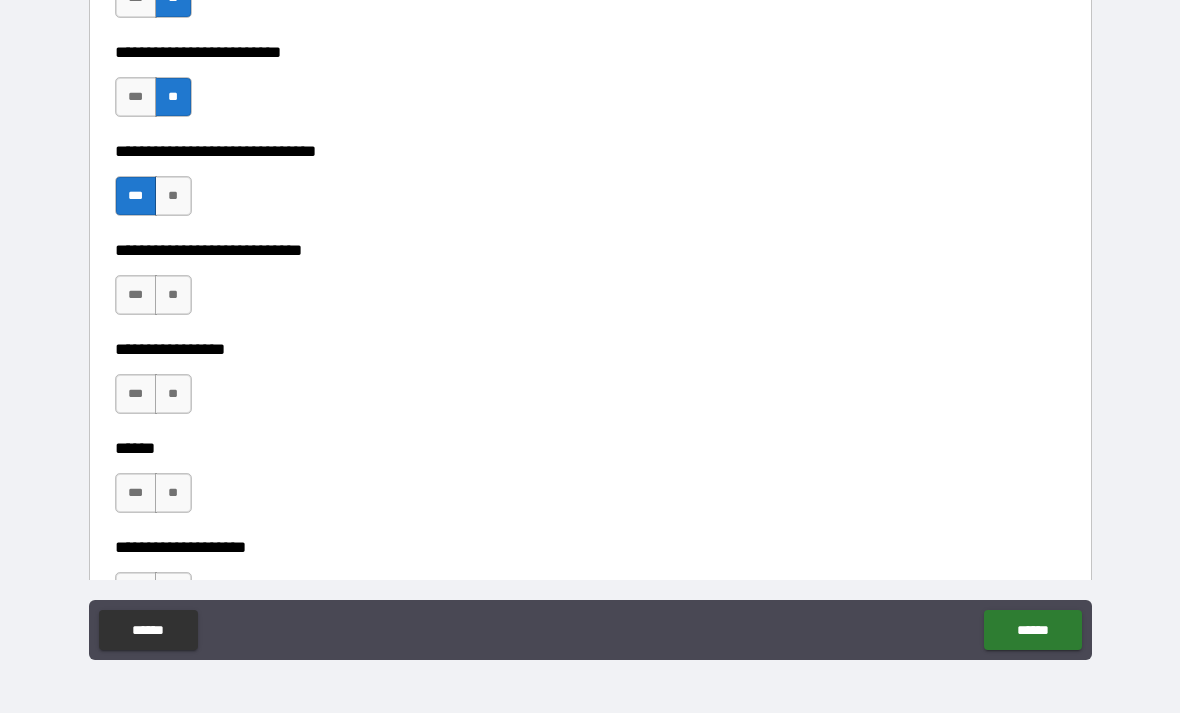 click on "**" at bounding box center (173, 295) 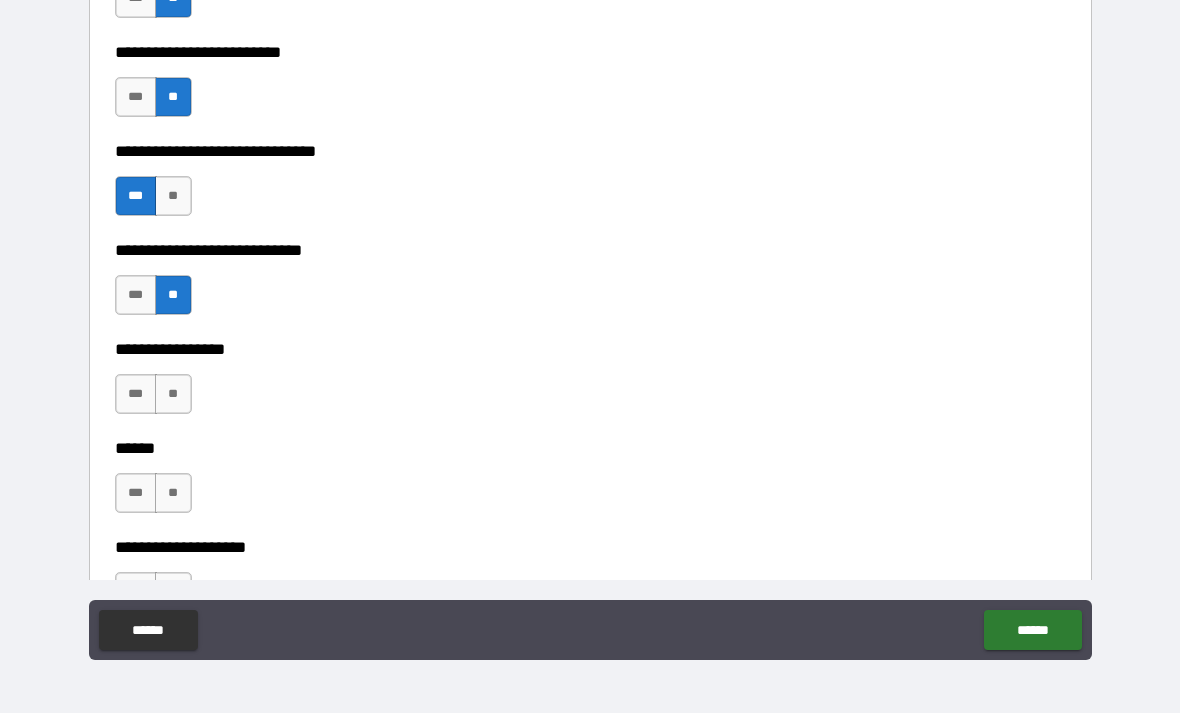 click on "**" at bounding box center (173, 394) 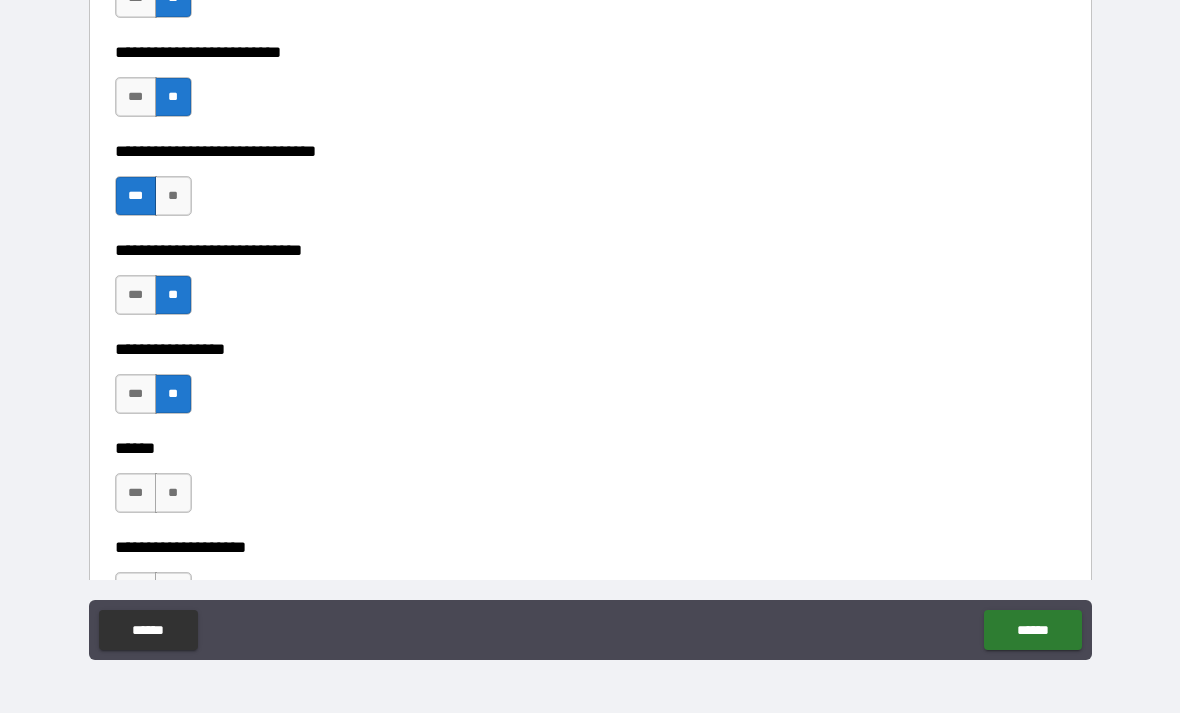 click on "**" at bounding box center (173, 493) 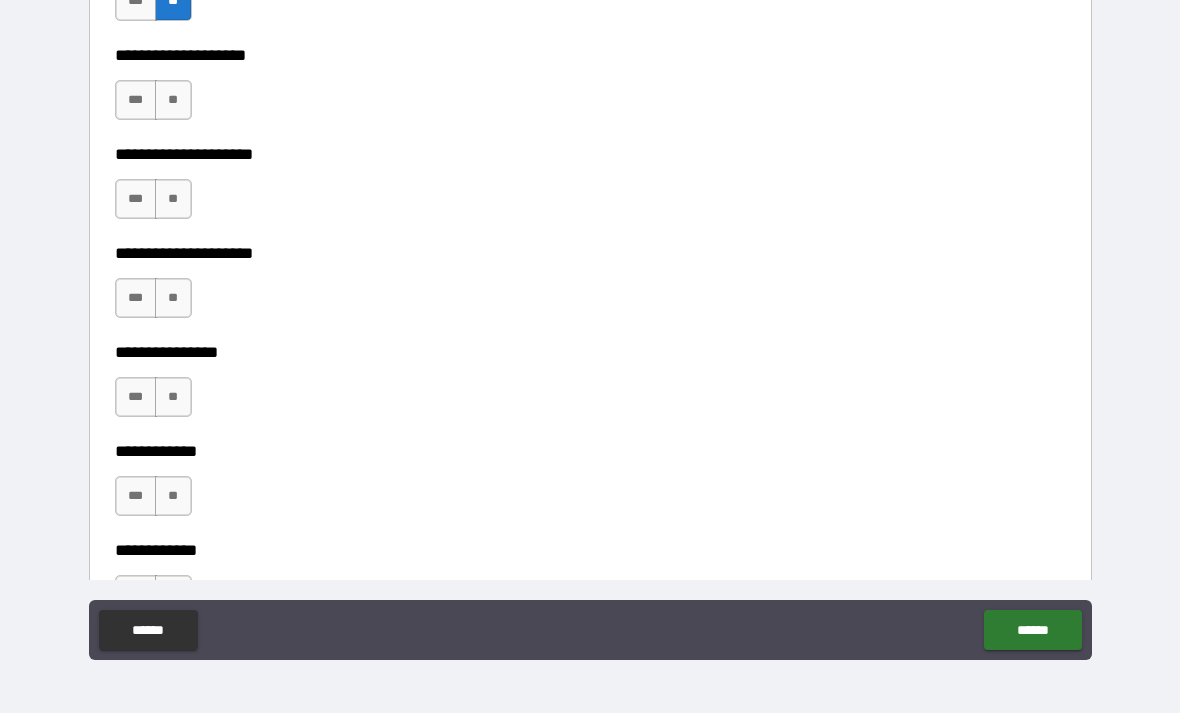 scroll, scrollTop: 10533, scrollLeft: 0, axis: vertical 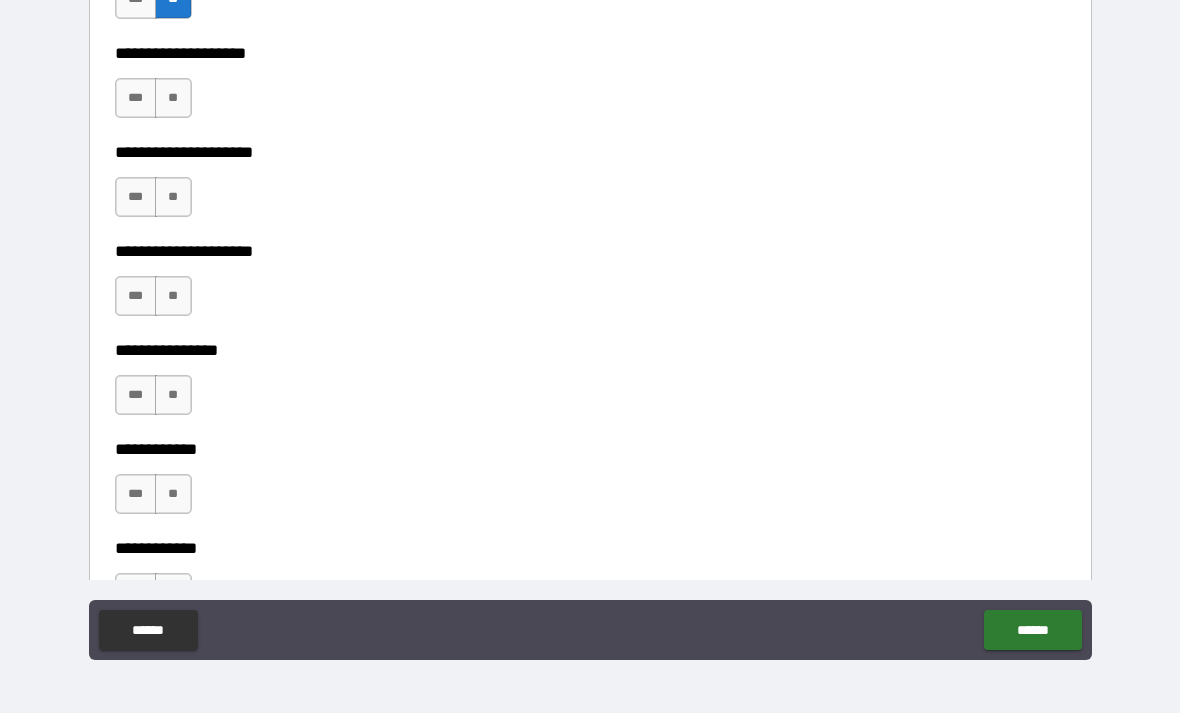 click on "**" at bounding box center (173, 98) 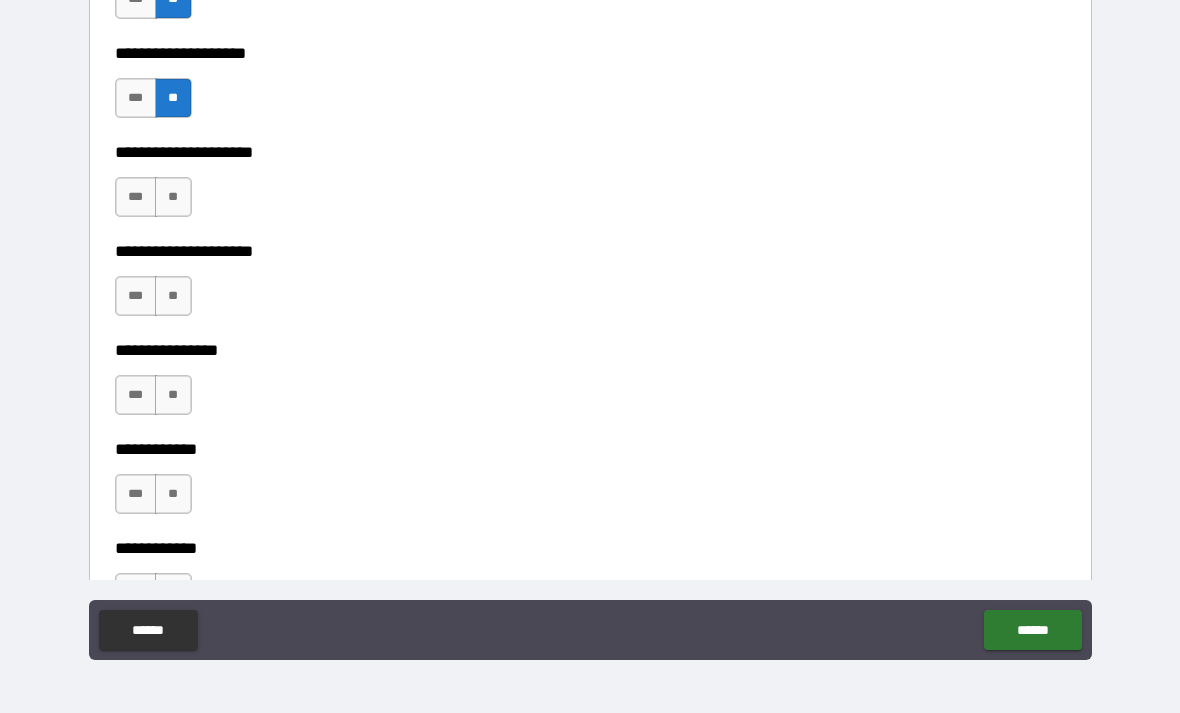 click on "**" at bounding box center (173, 197) 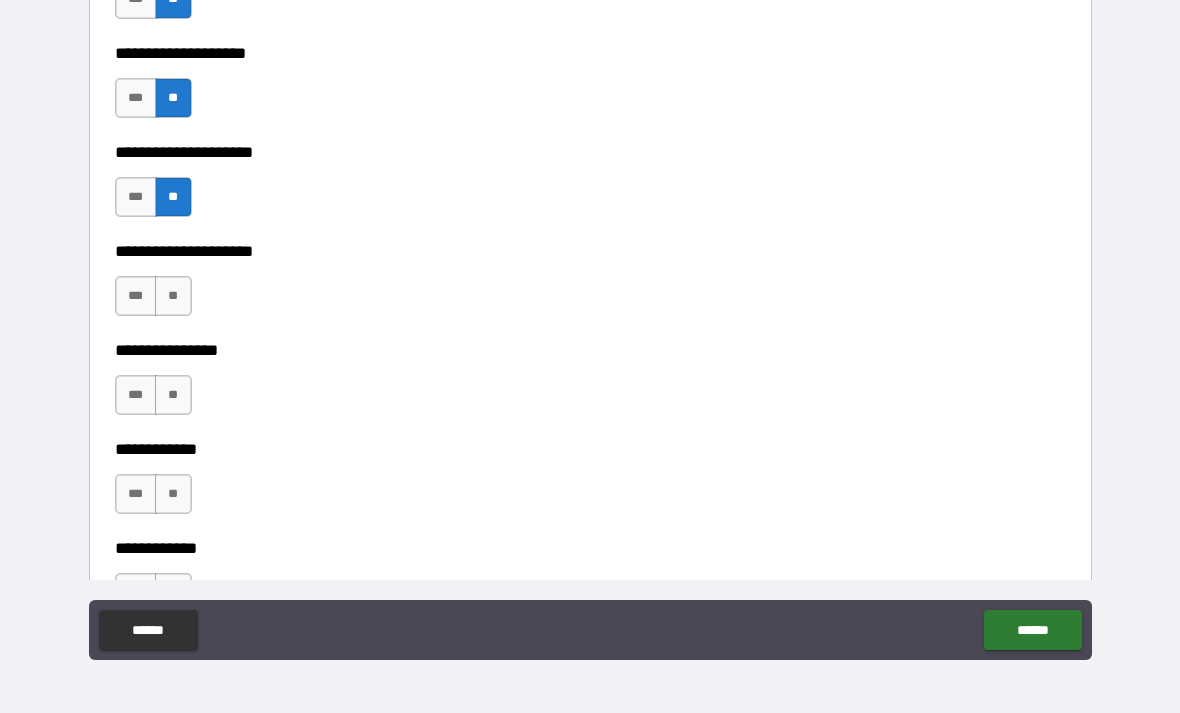 click on "**" at bounding box center [173, 296] 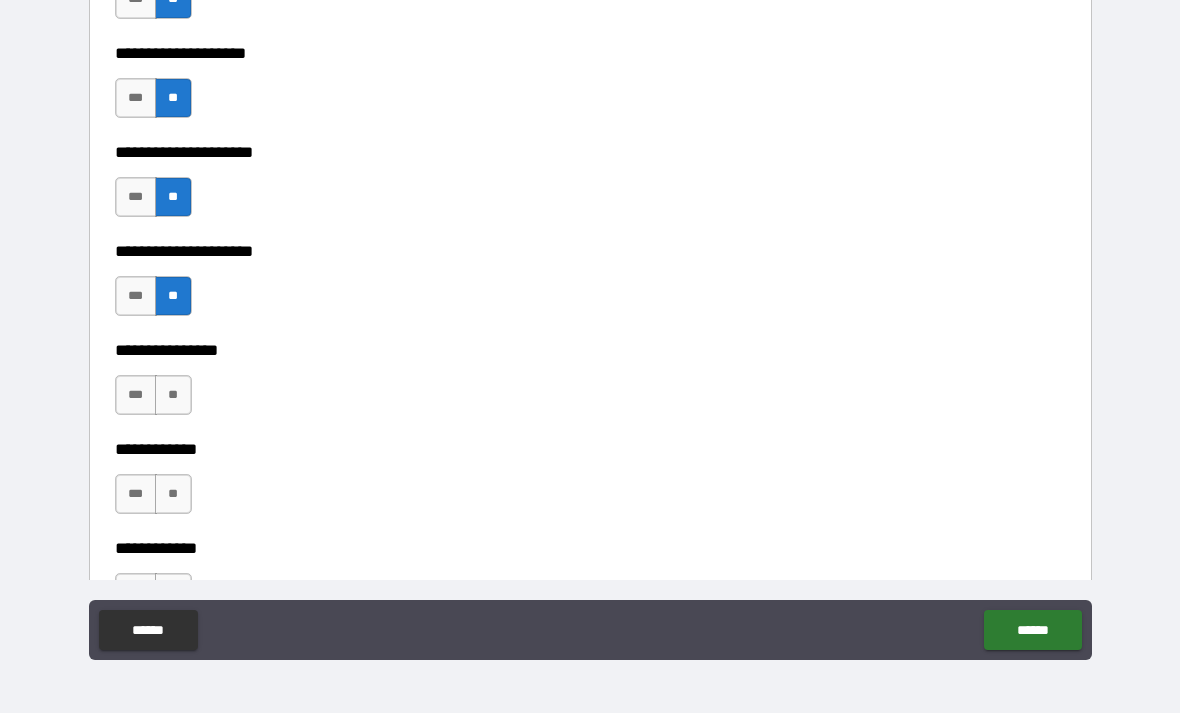 click on "**" at bounding box center [173, 395] 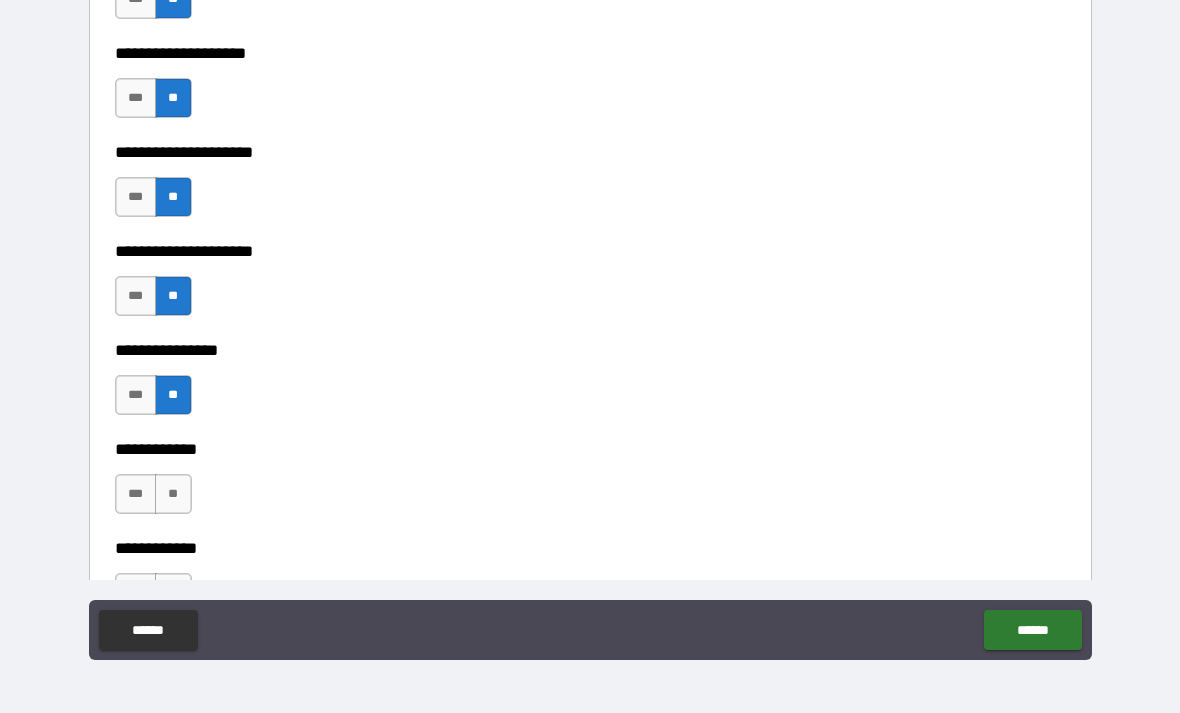 click on "**" at bounding box center (173, 494) 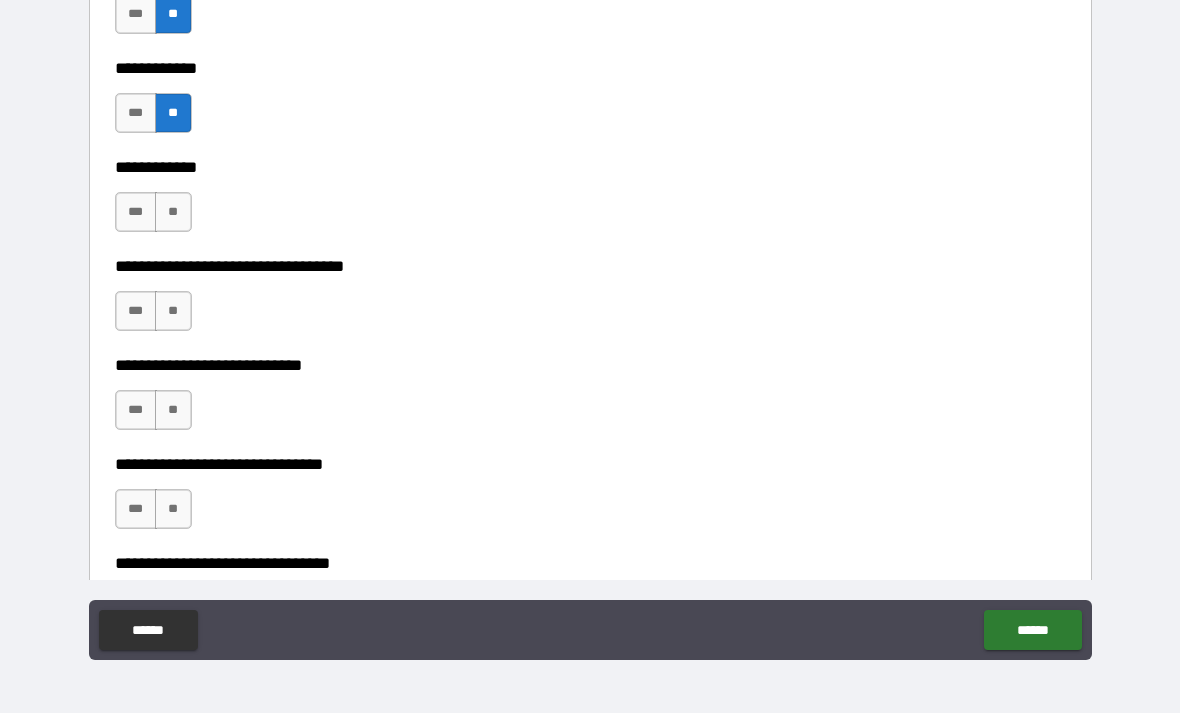 scroll, scrollTop: 10947, scrollLeft: 0, axis: vertical 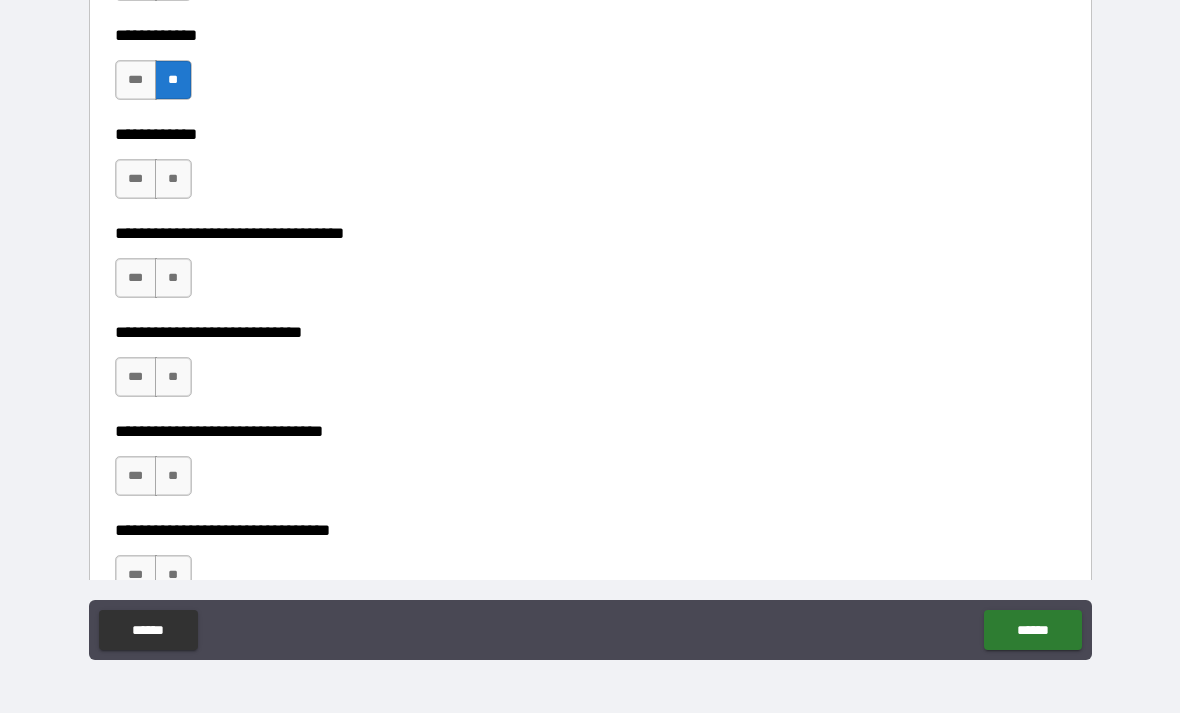 click on "**" at bounding box center (173, 179) 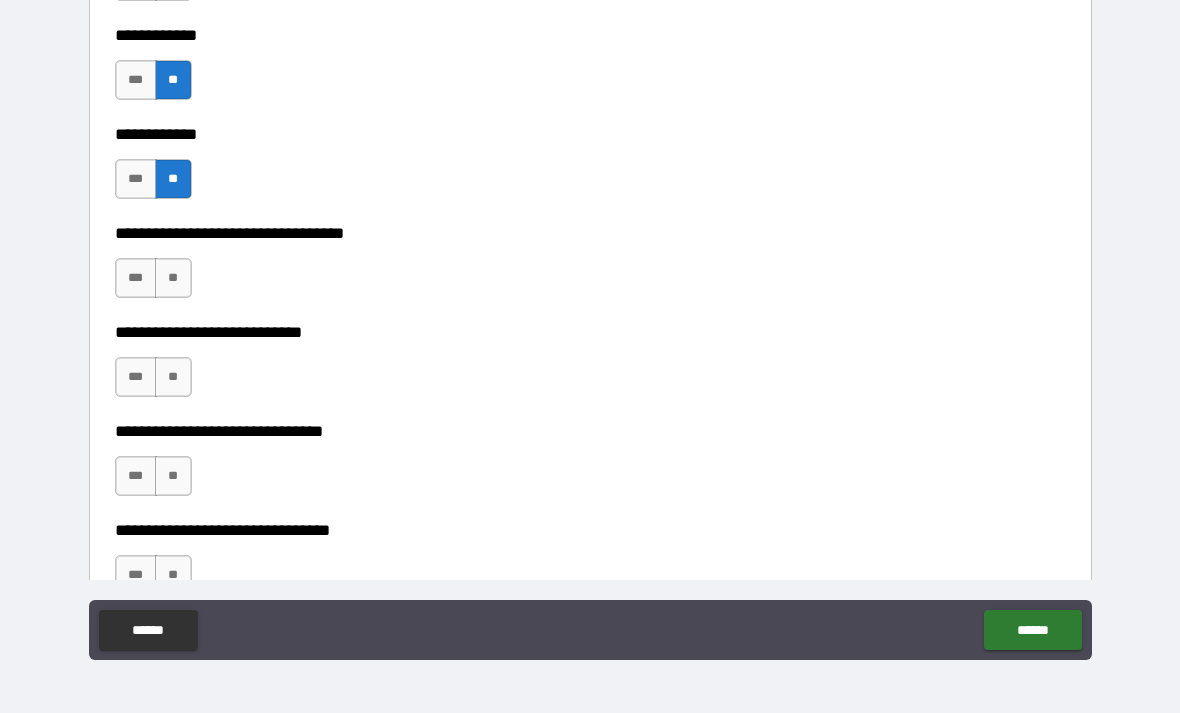 click on "**" at bounding box center (173, 278) 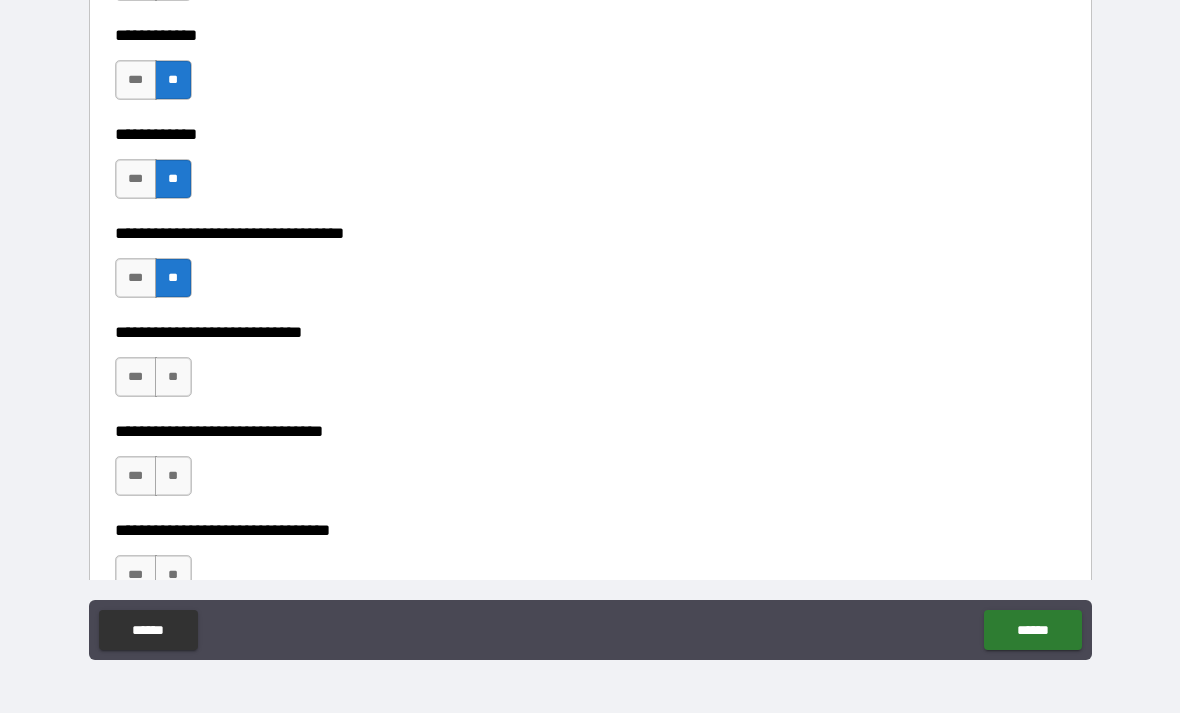 click on "**" at bounding box center [173, 377] 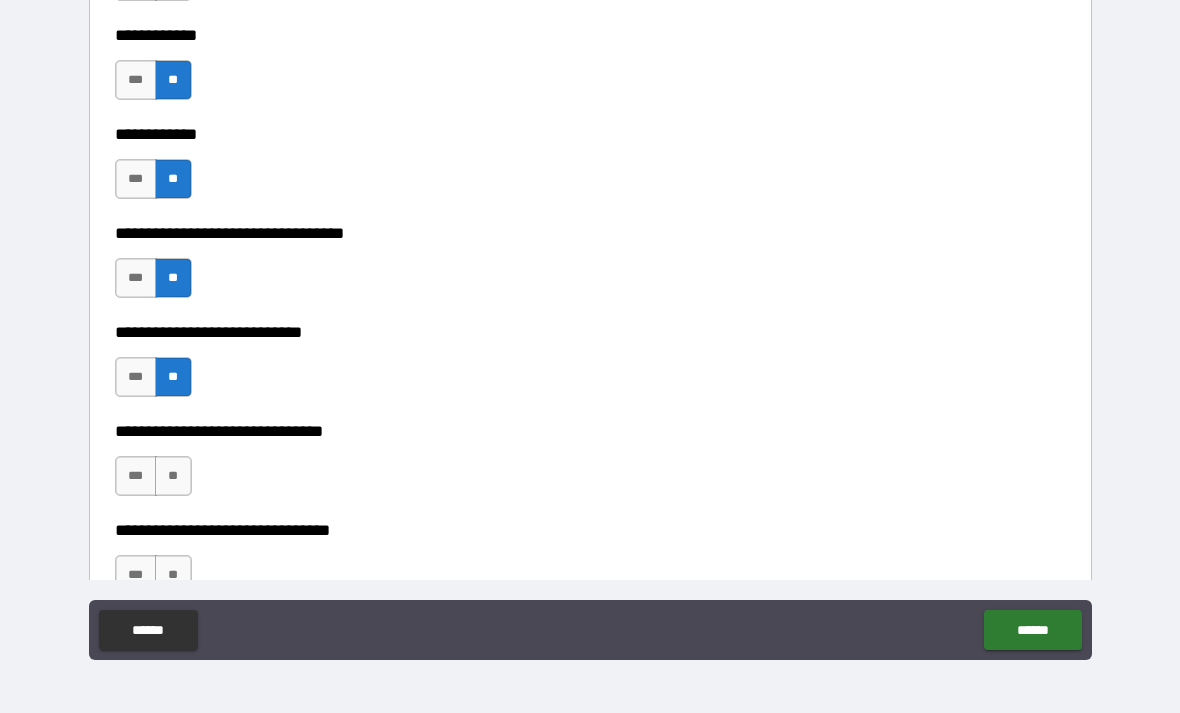 click on "**" at bounding box center [173, 476] 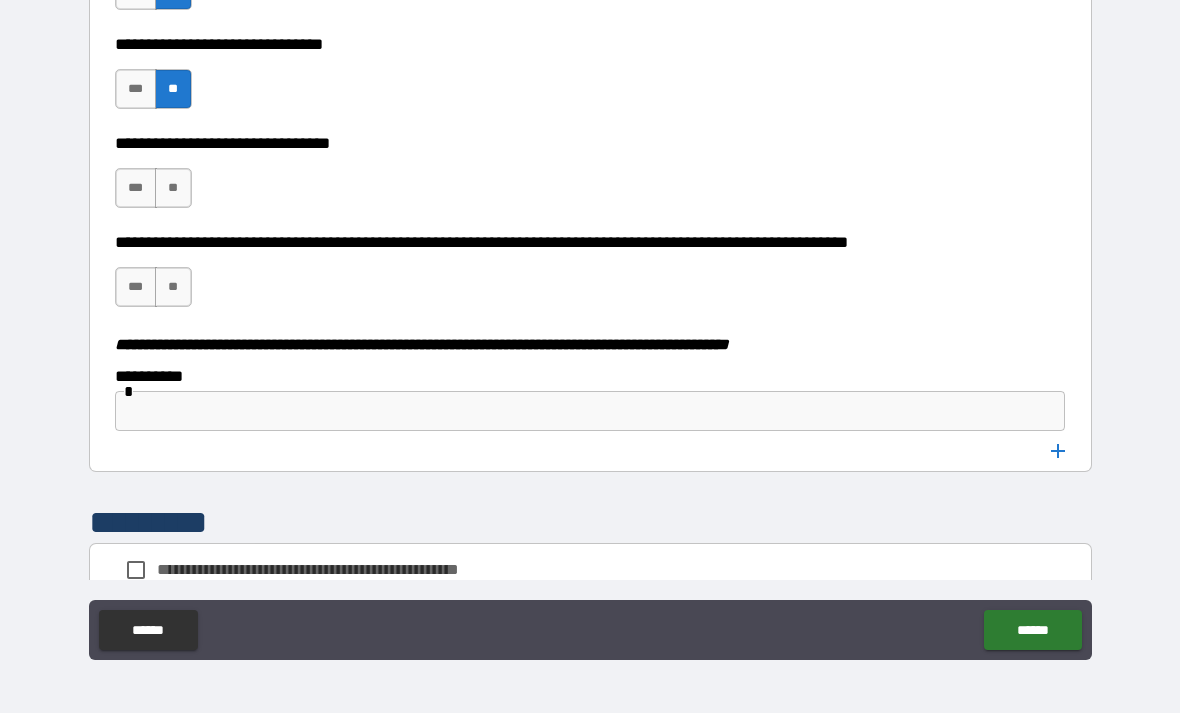 scroll, scrollTop: 11343, scrollLeft: 0, axis: vertical 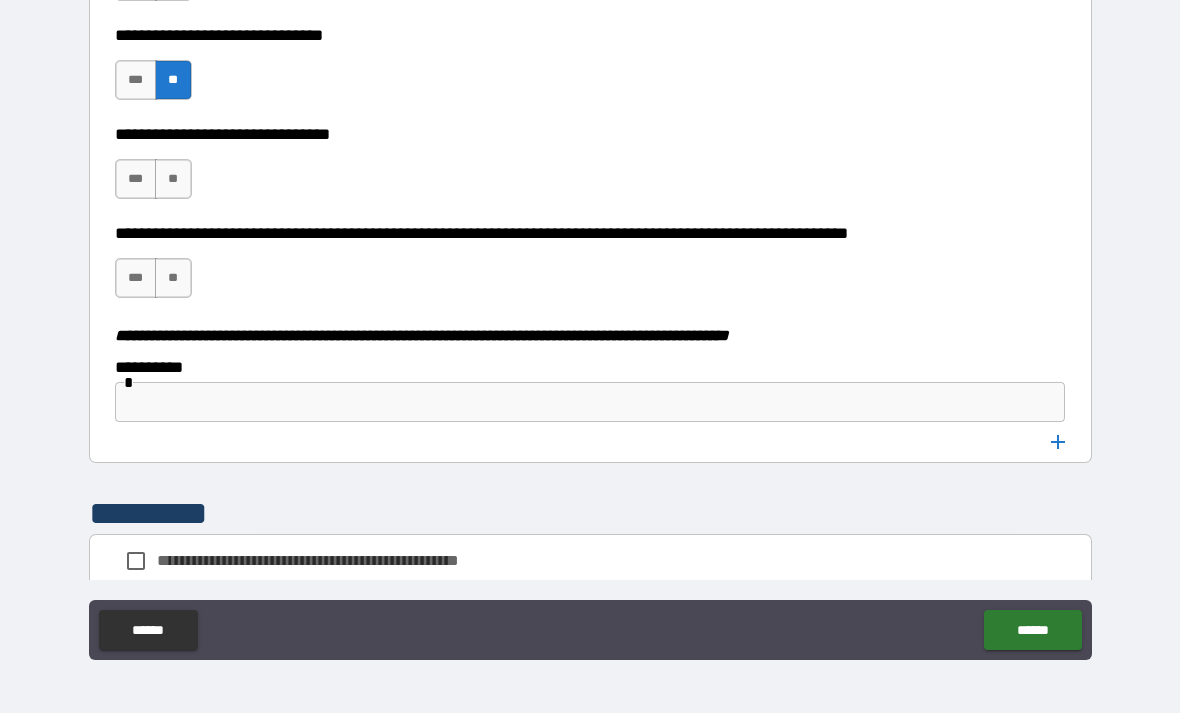 click on "**" at bounding box center (173, 179) 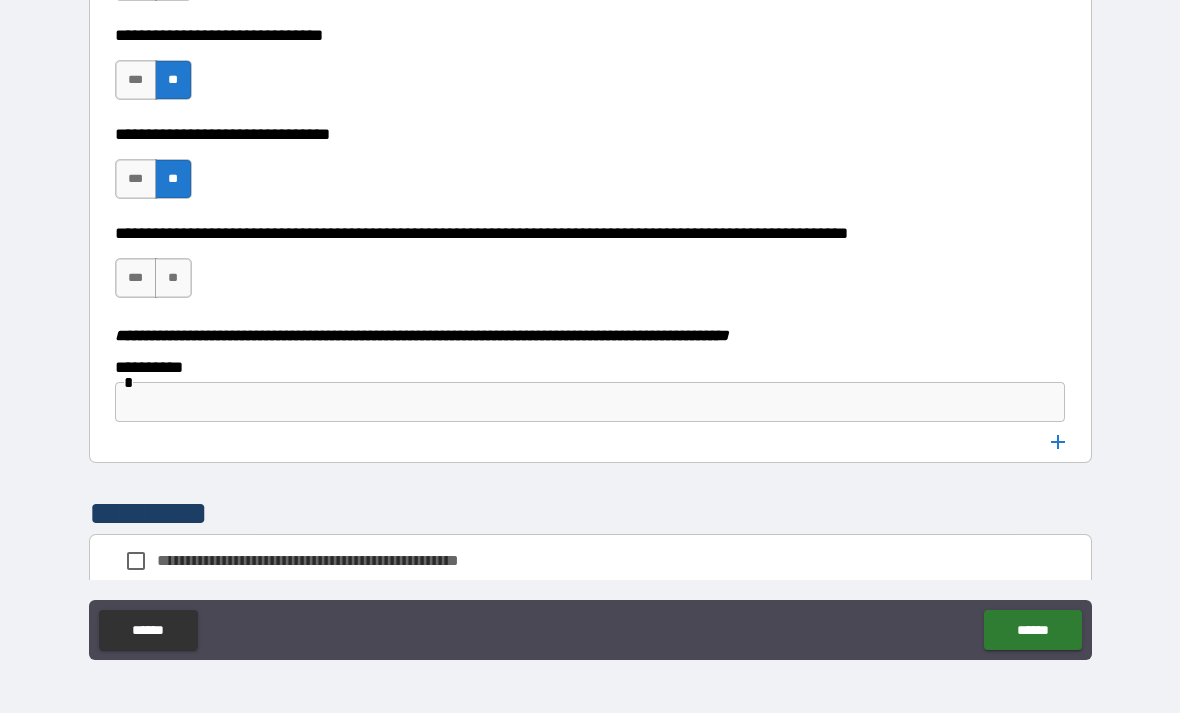 click on "**" at bounding box center [173, 278] 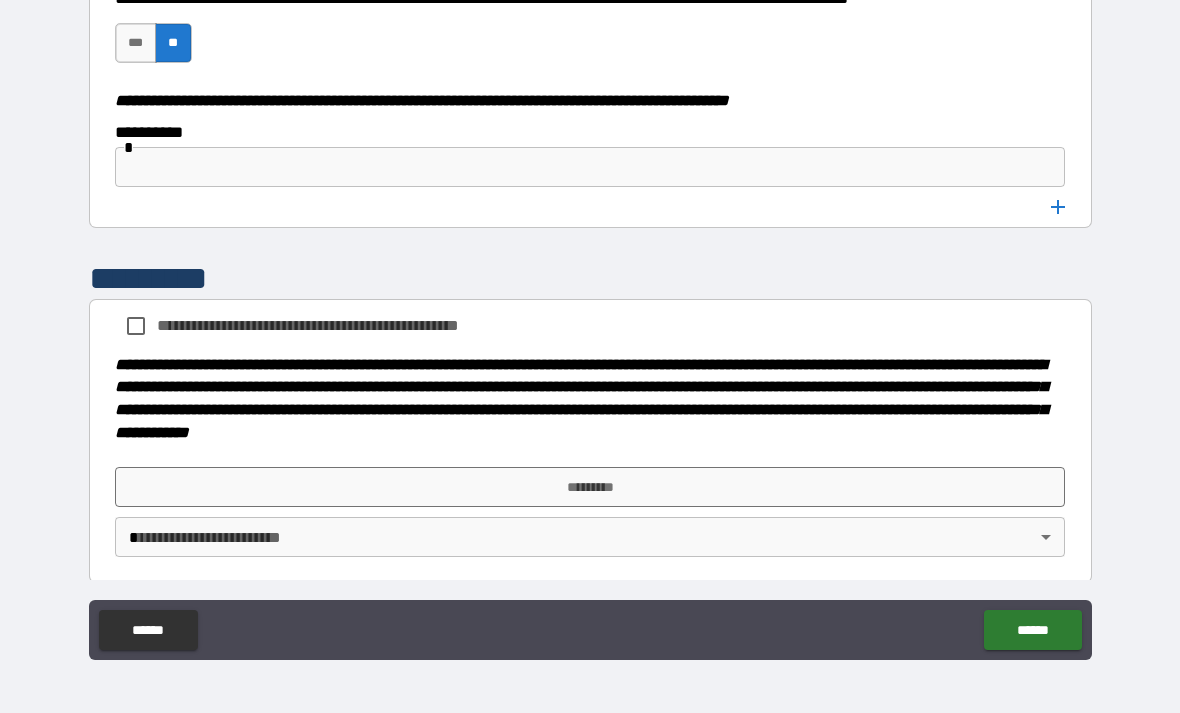 scroll, scrollTop: 11577, scrollLeft: 0, axis: vertical 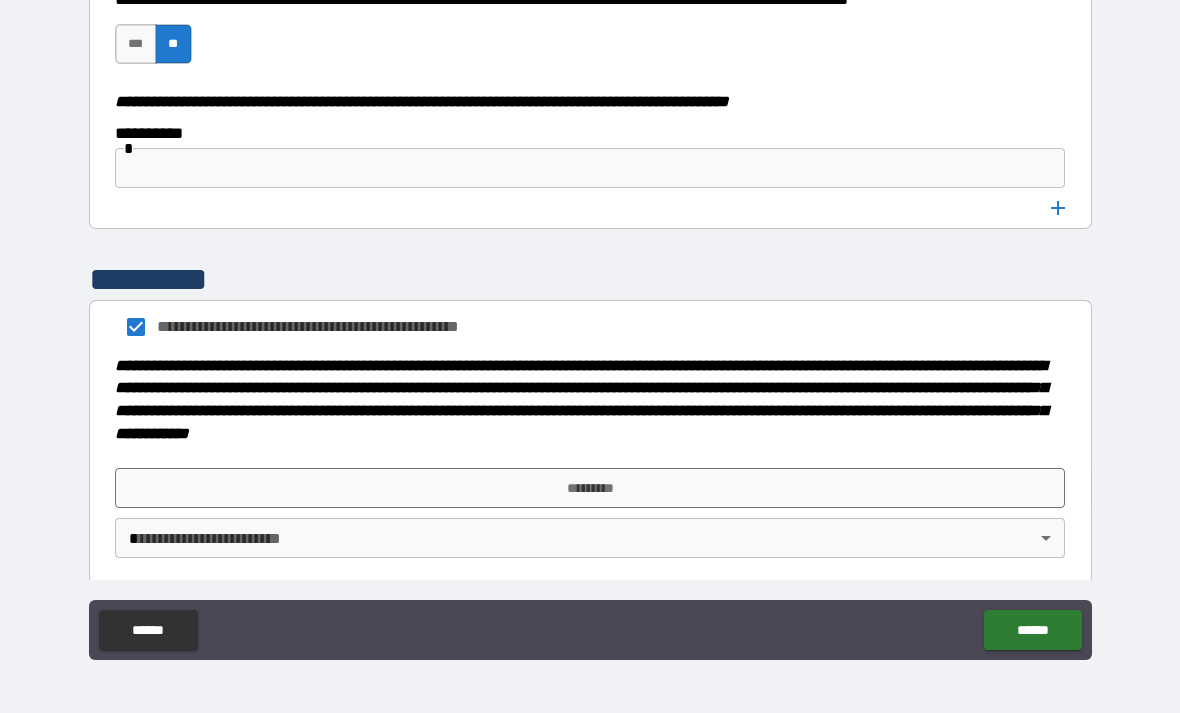 click on "*********" at bounding box center [590, 488] 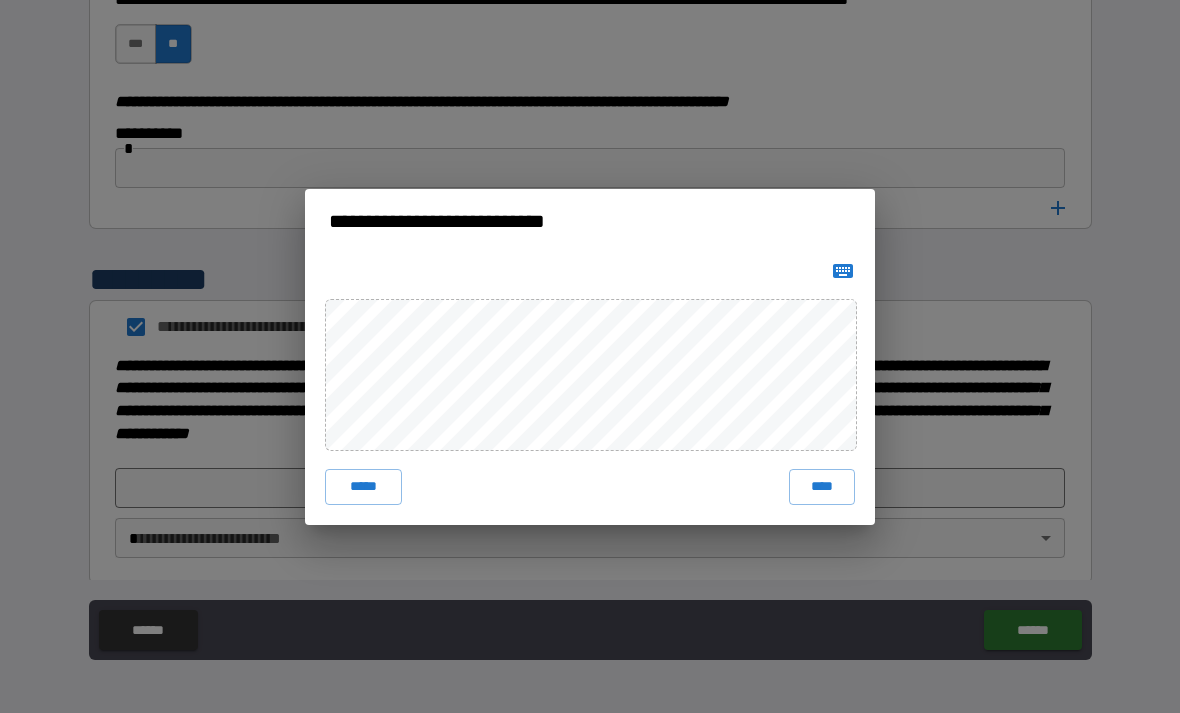 click on "***** ****" at bounding box center (590, 389) 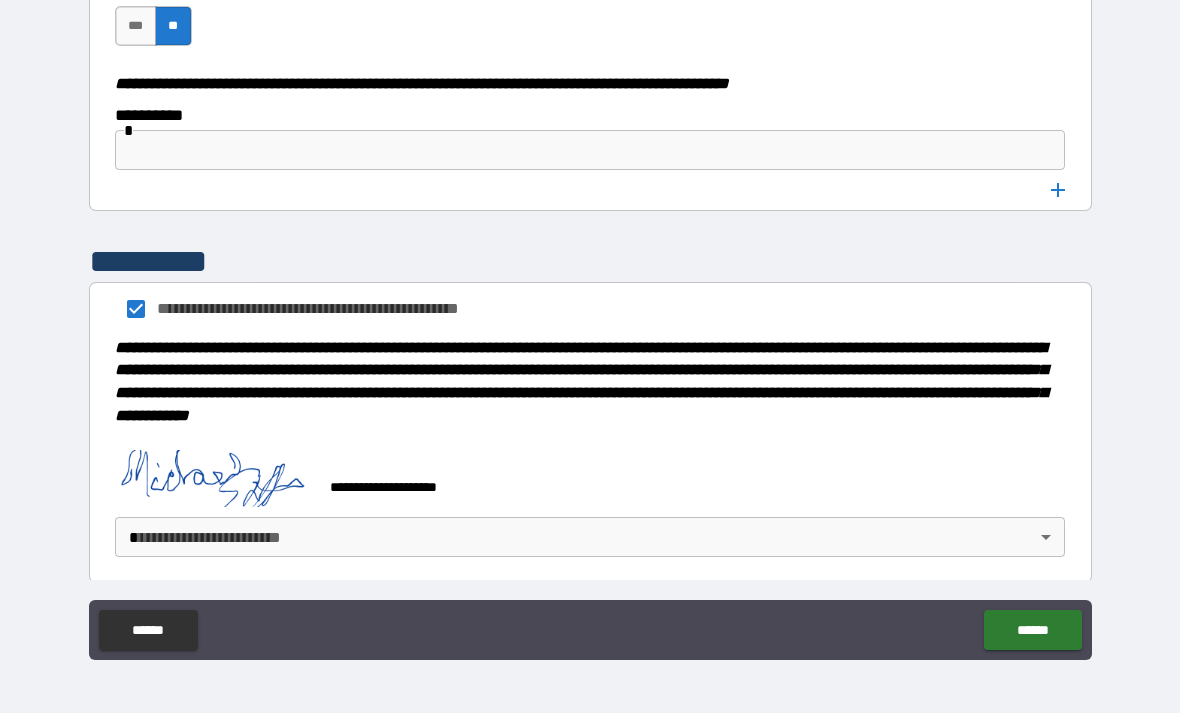 scroll, scrollTop: 11594, scrollLeft: 0, axis: vertical 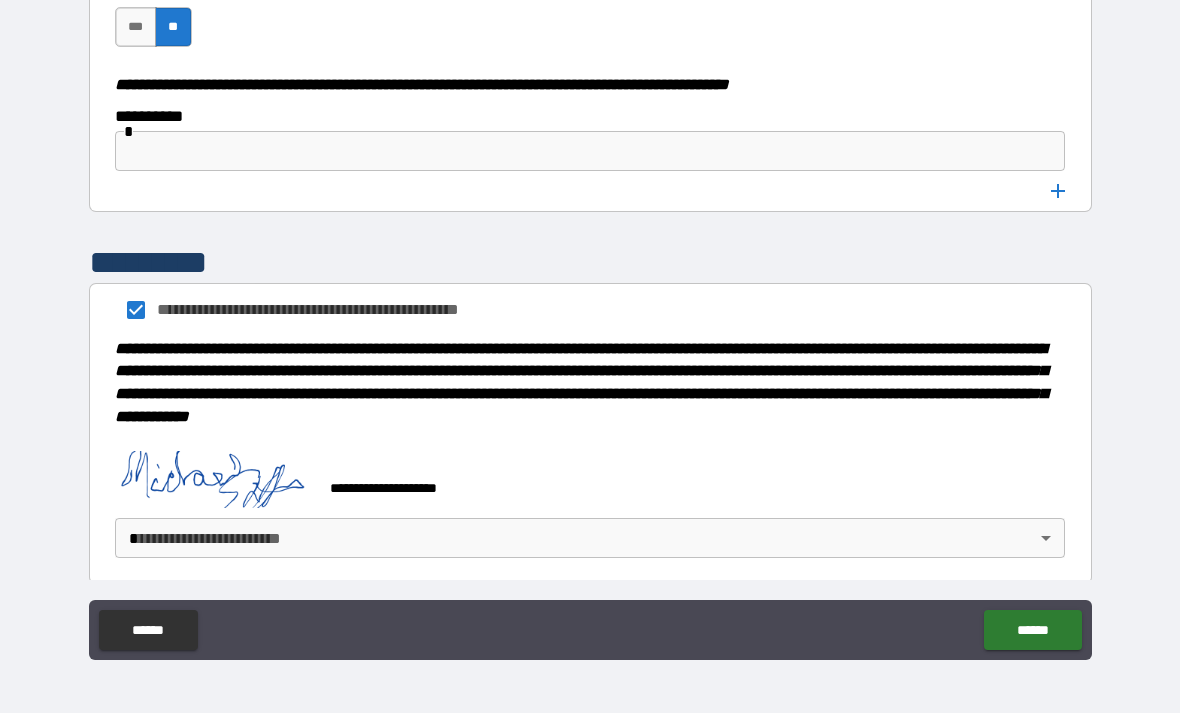 click on "**********" at bounding box center (590, 324) 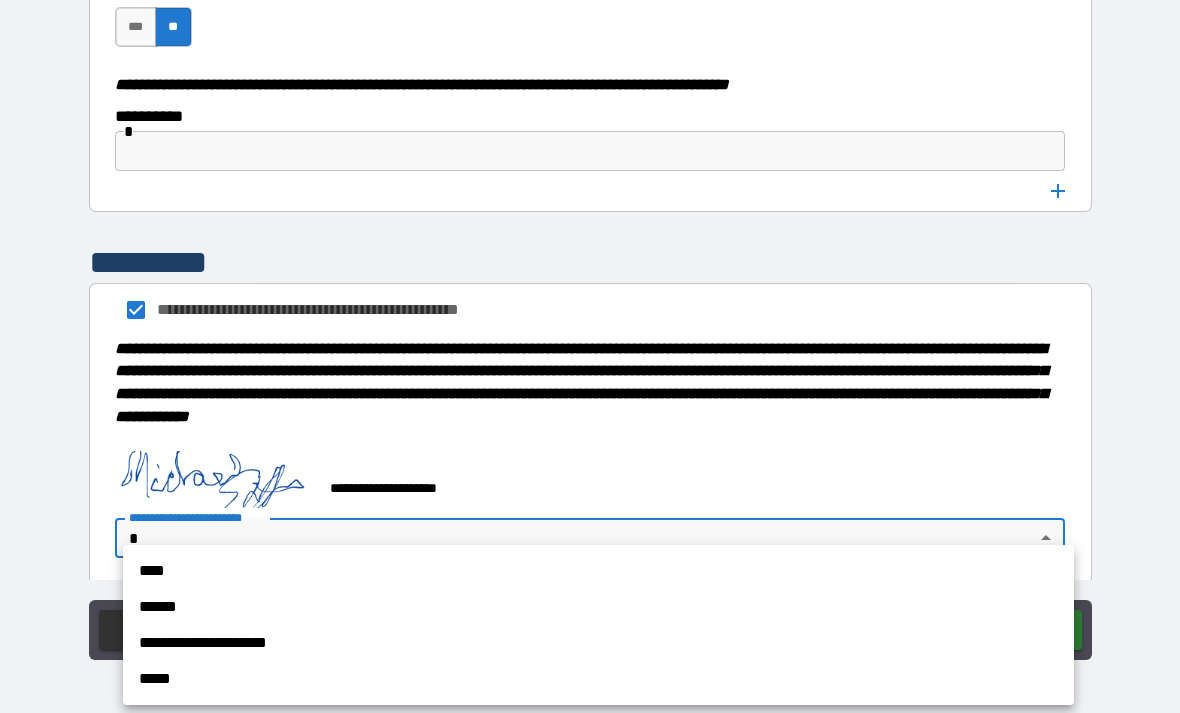 click on "****" at bounding box center (598, 571) 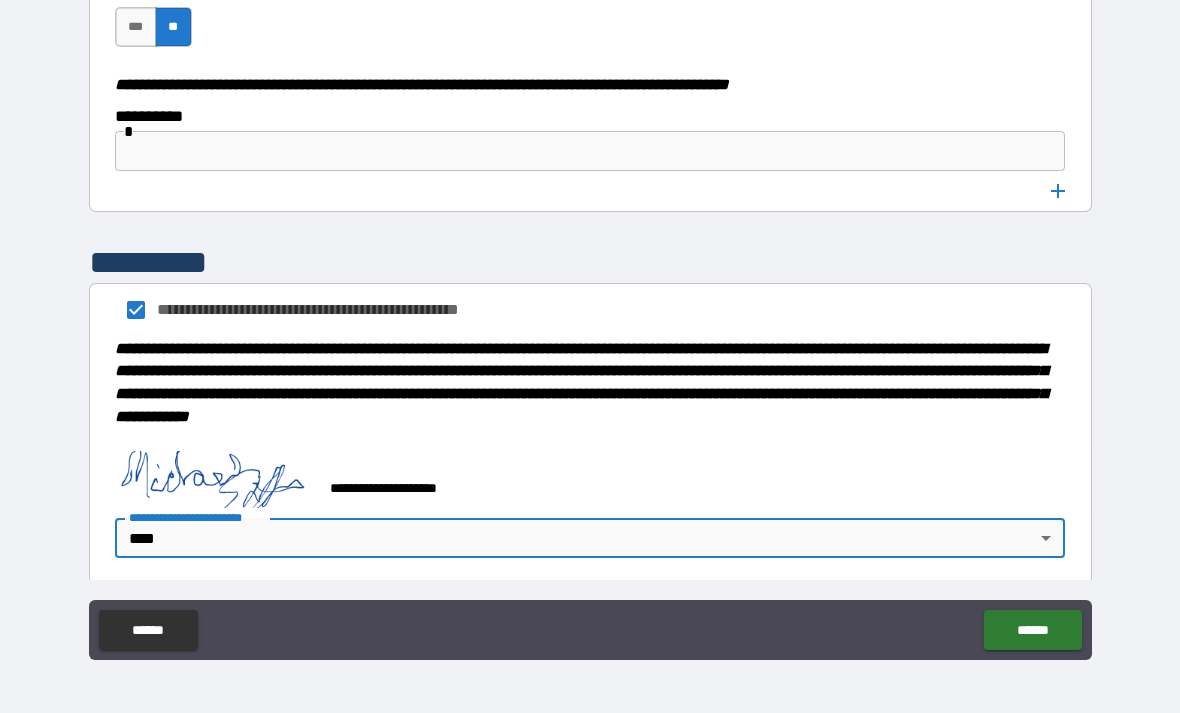 click on "******" at bounding box center (1032, 630) 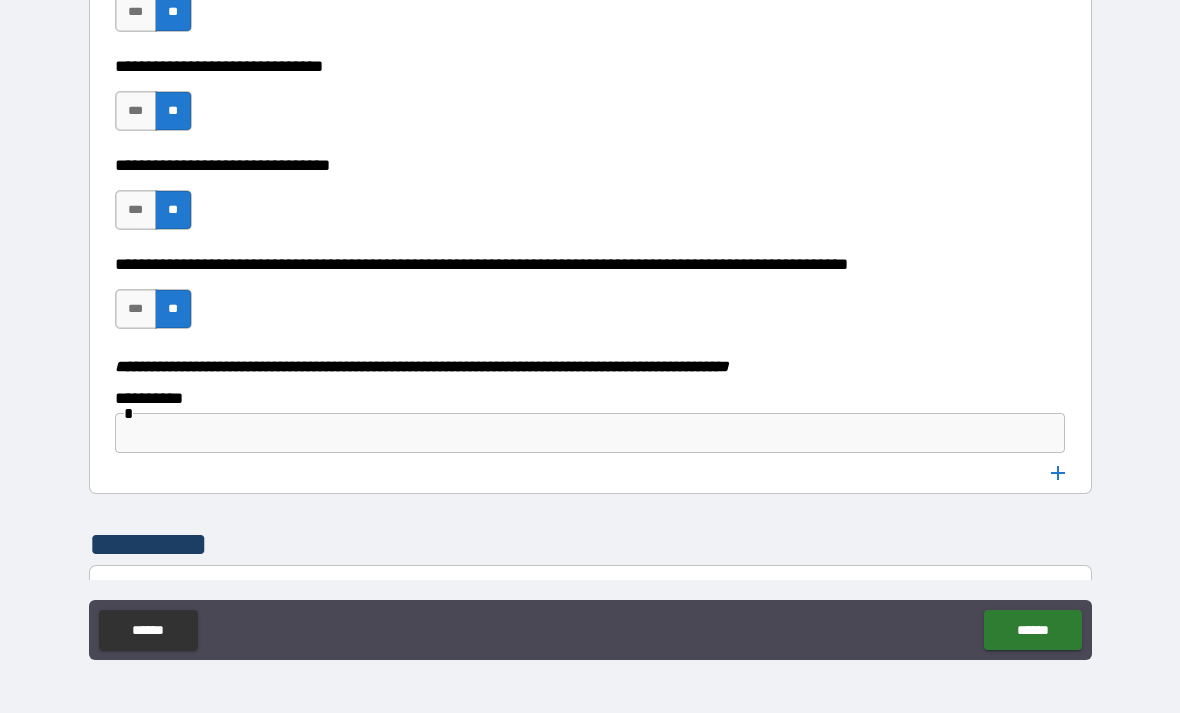 scroll, scrollTop: 11318, scrollLeft: 0, axis: vertical 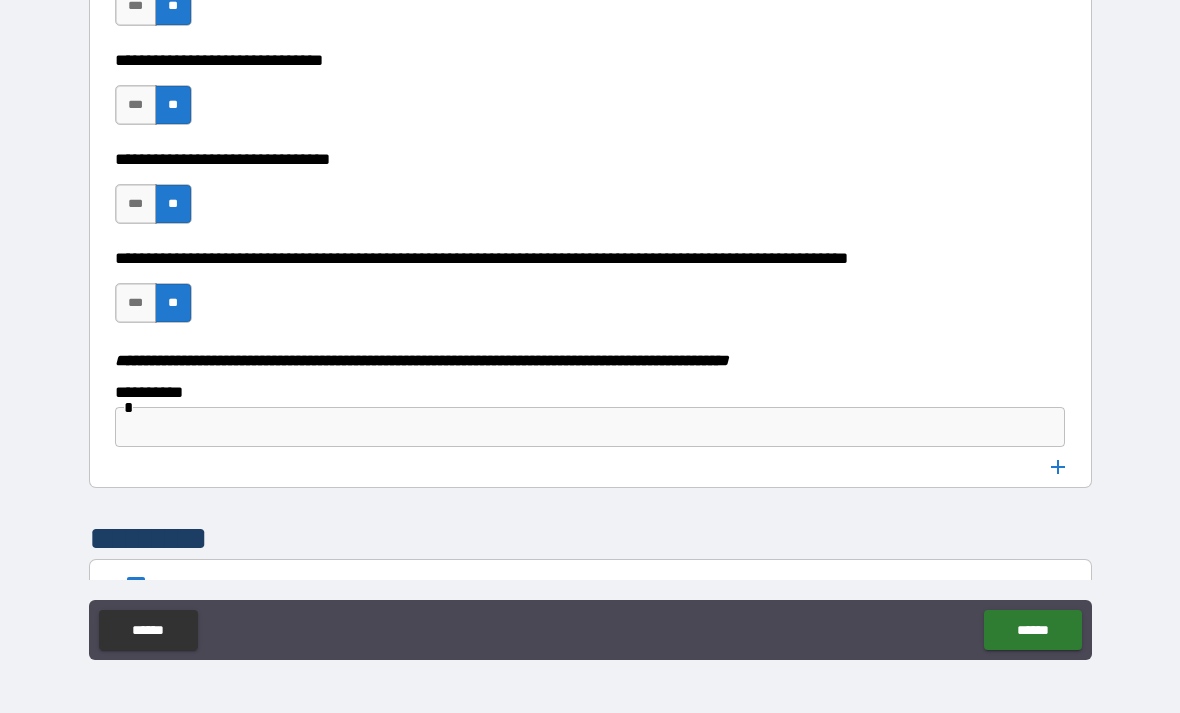 click at bounding box center [590, 427] 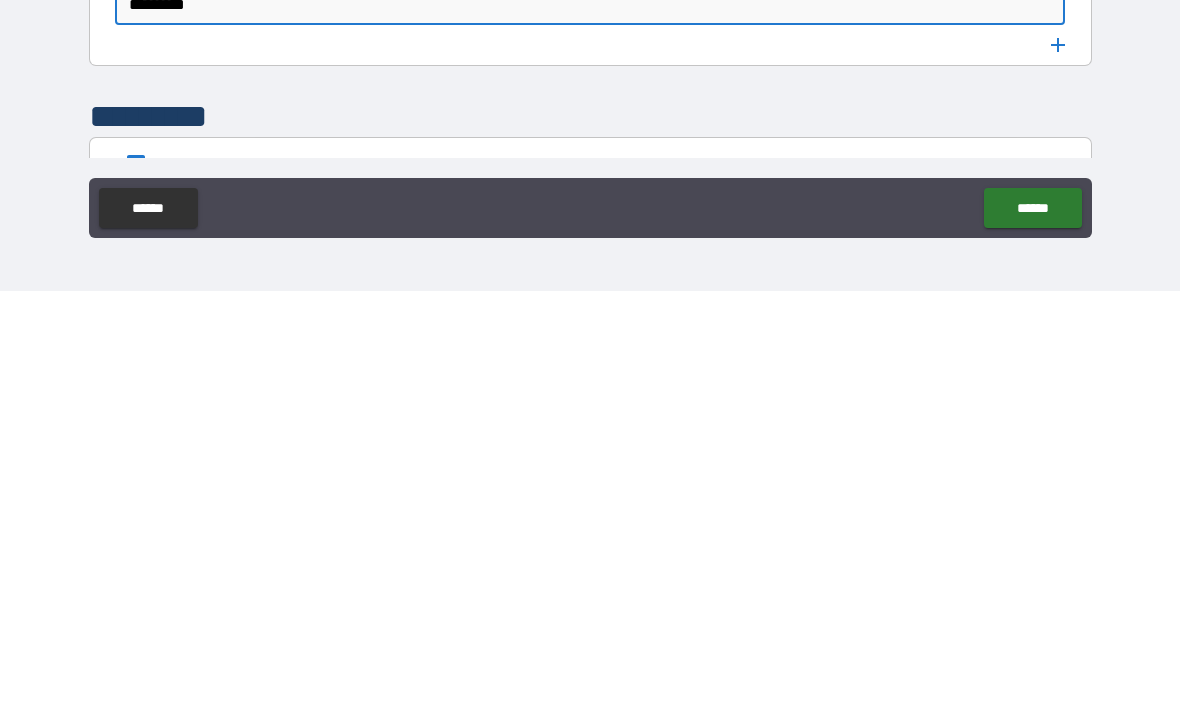 type on "********" 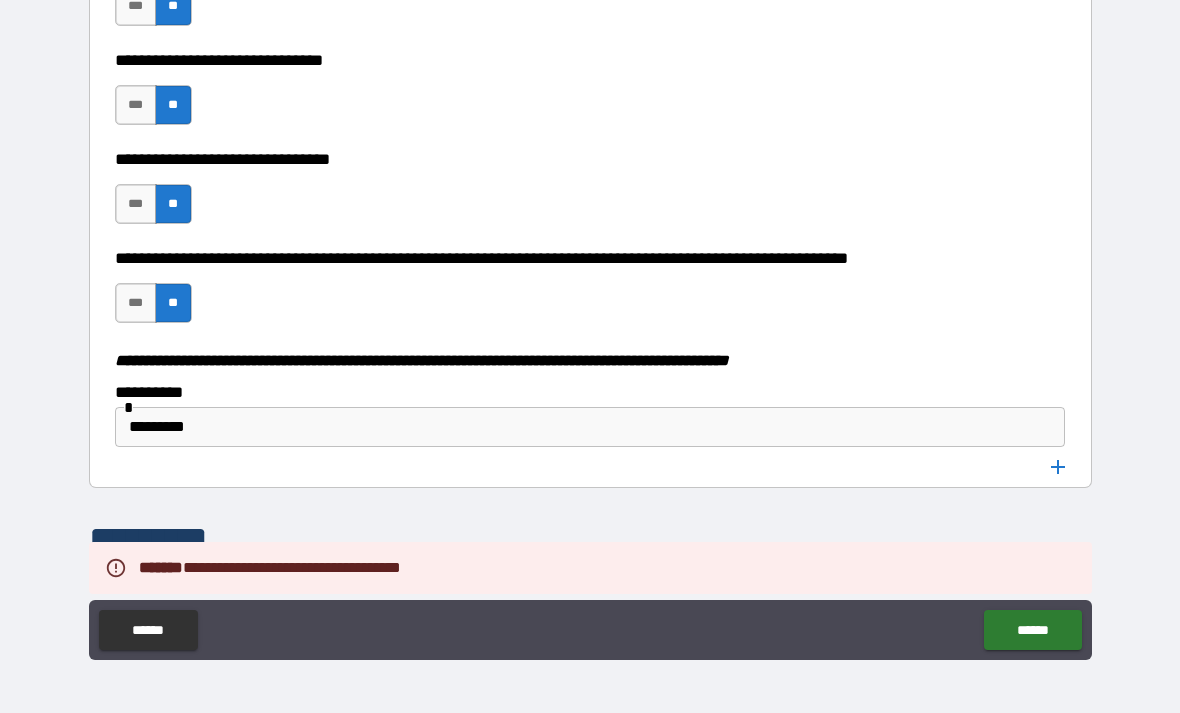 click on "******" at bounding box center [1032, 630] 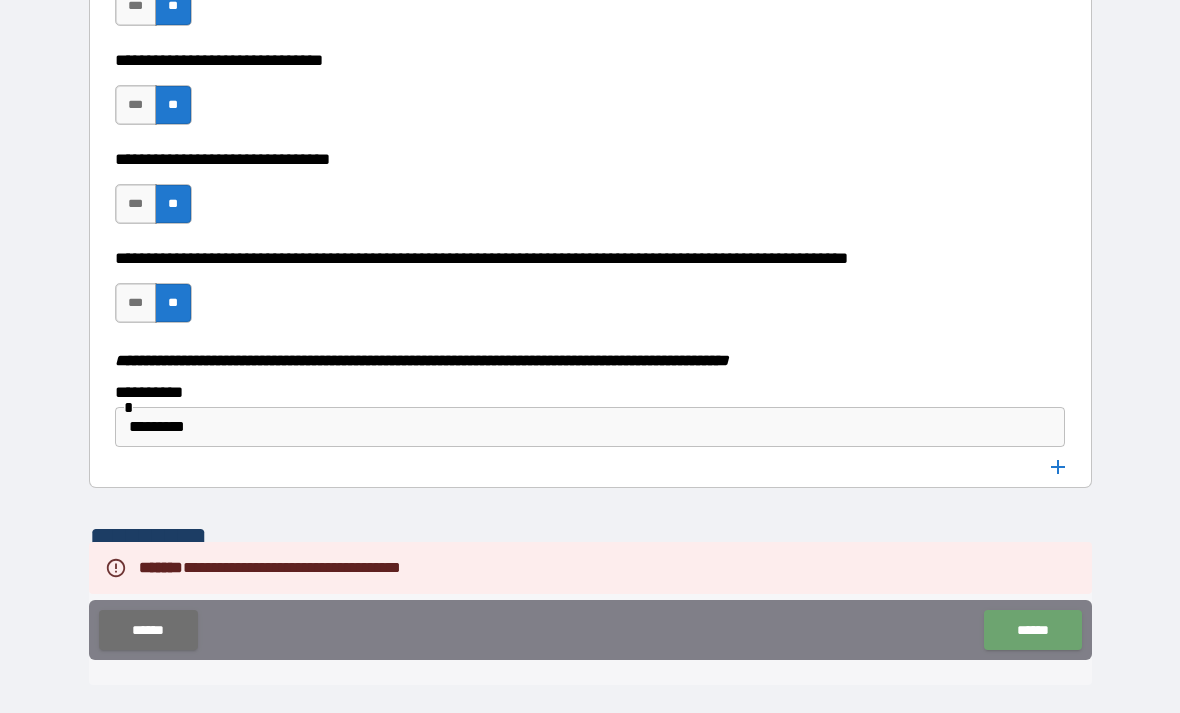 click on "******" at bounding box center [1032, 630] 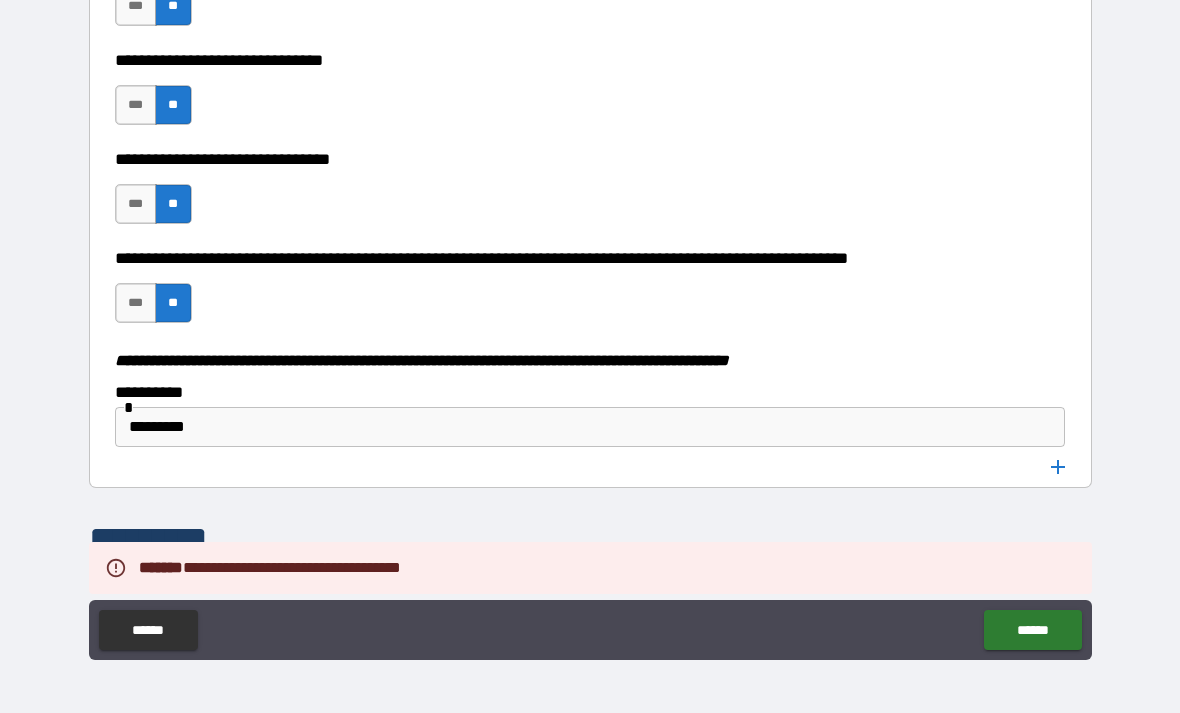 click on "**********" at bounding box center (590, 327) 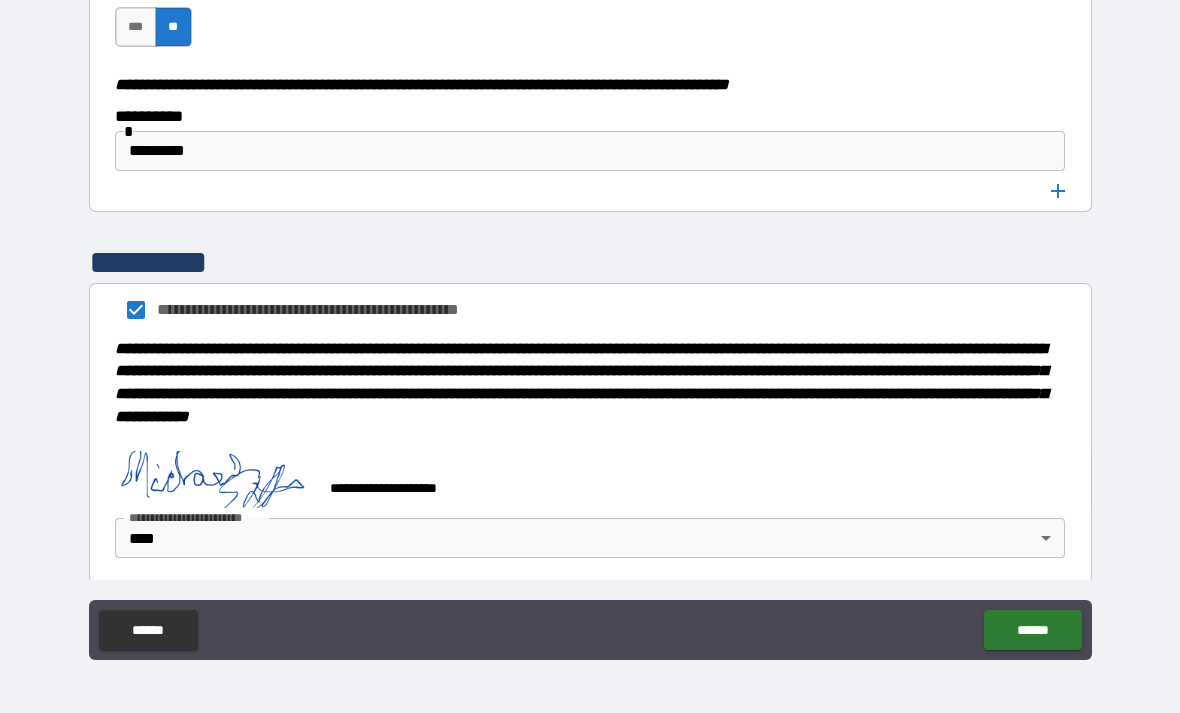 scroll, scrollTop: 11594, scrollLeft: 0, axis: vertical 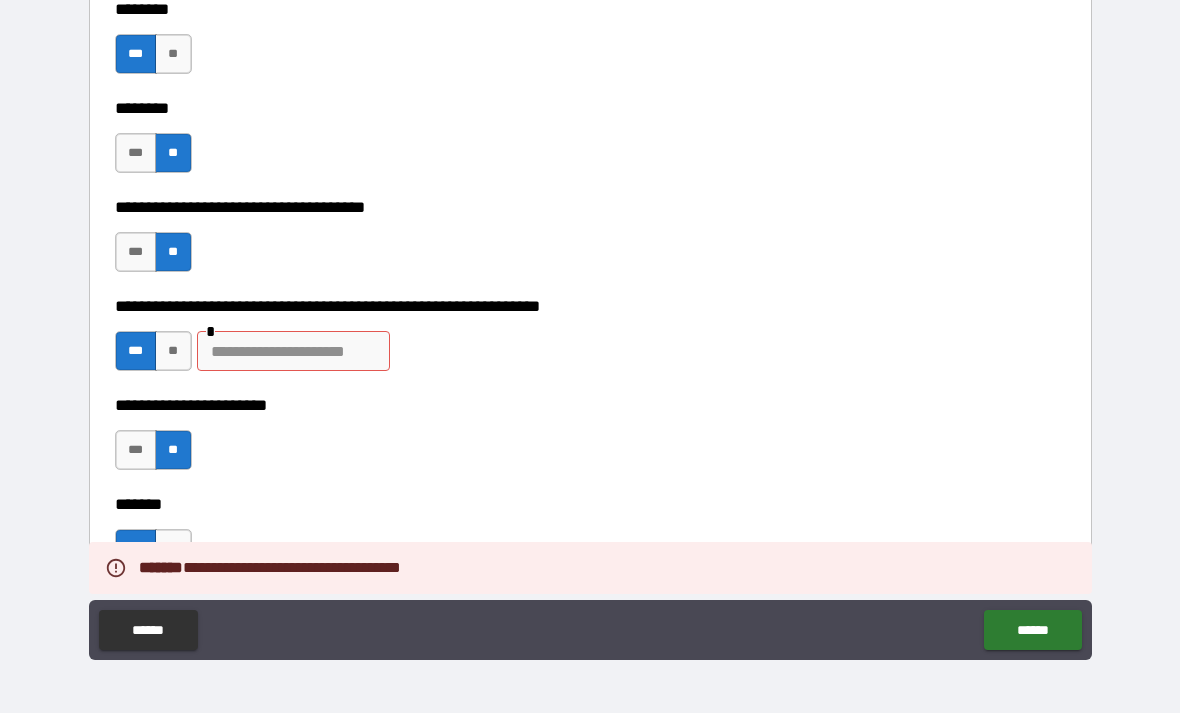 click at bounding box center (293, 351) 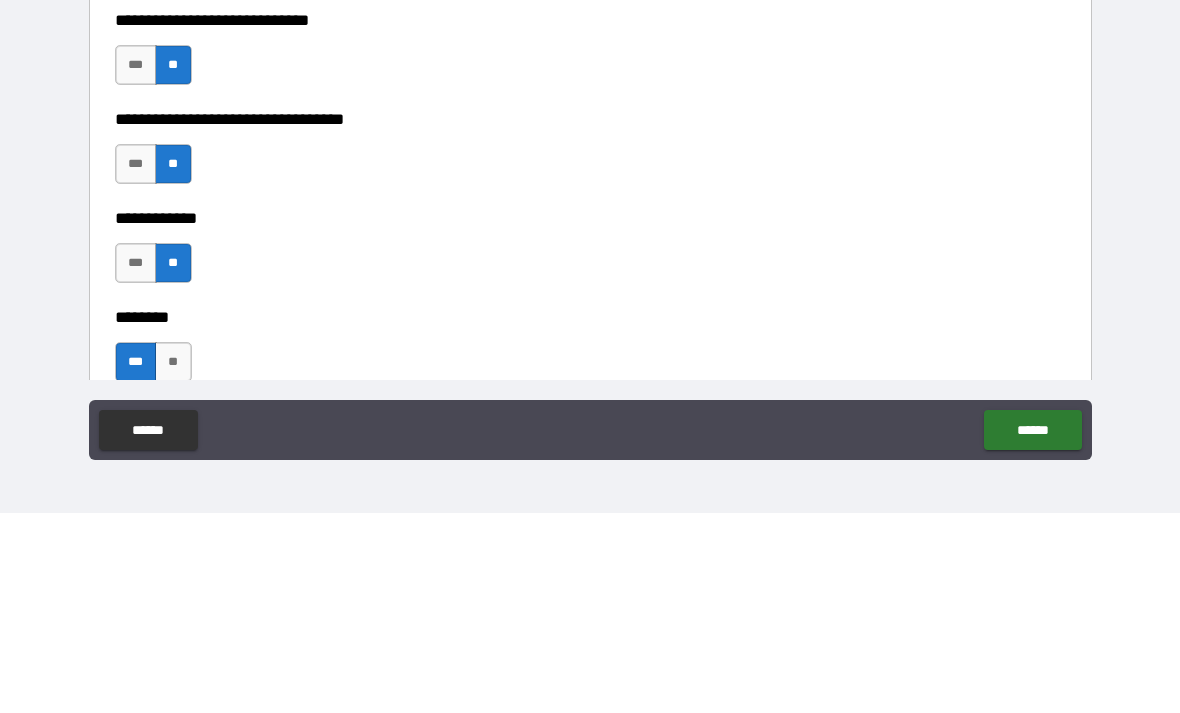 type on "*" 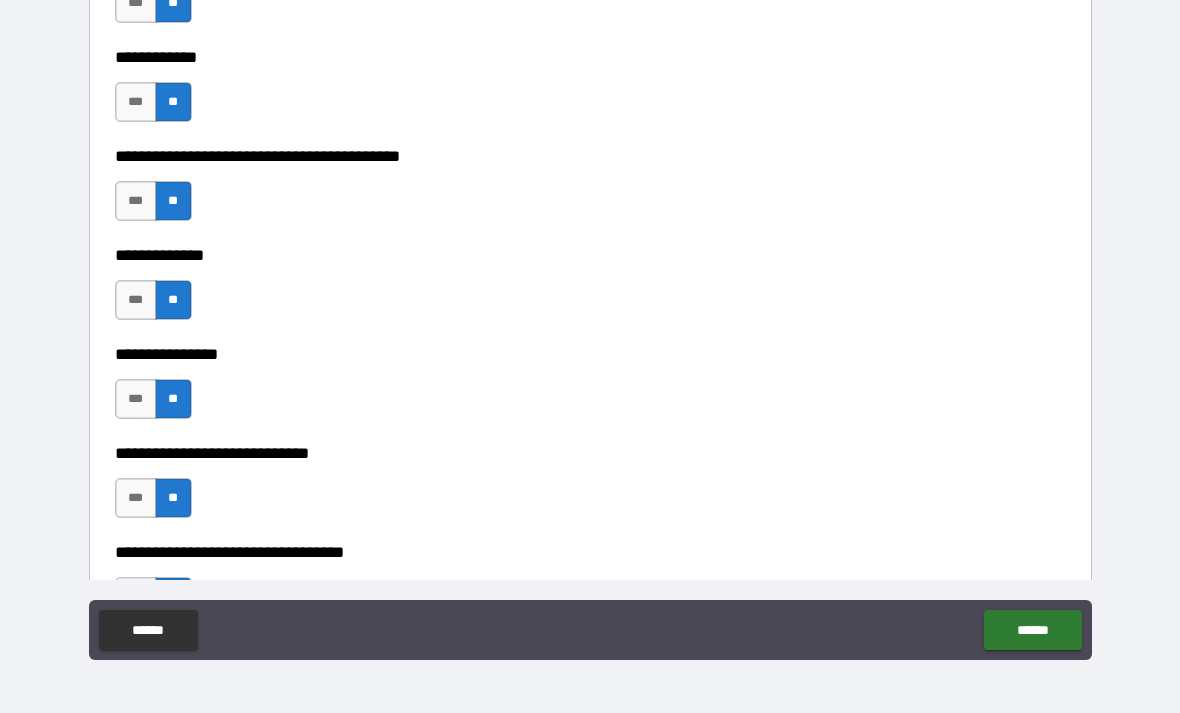 click on "******" at bounding box center (1032, 630) 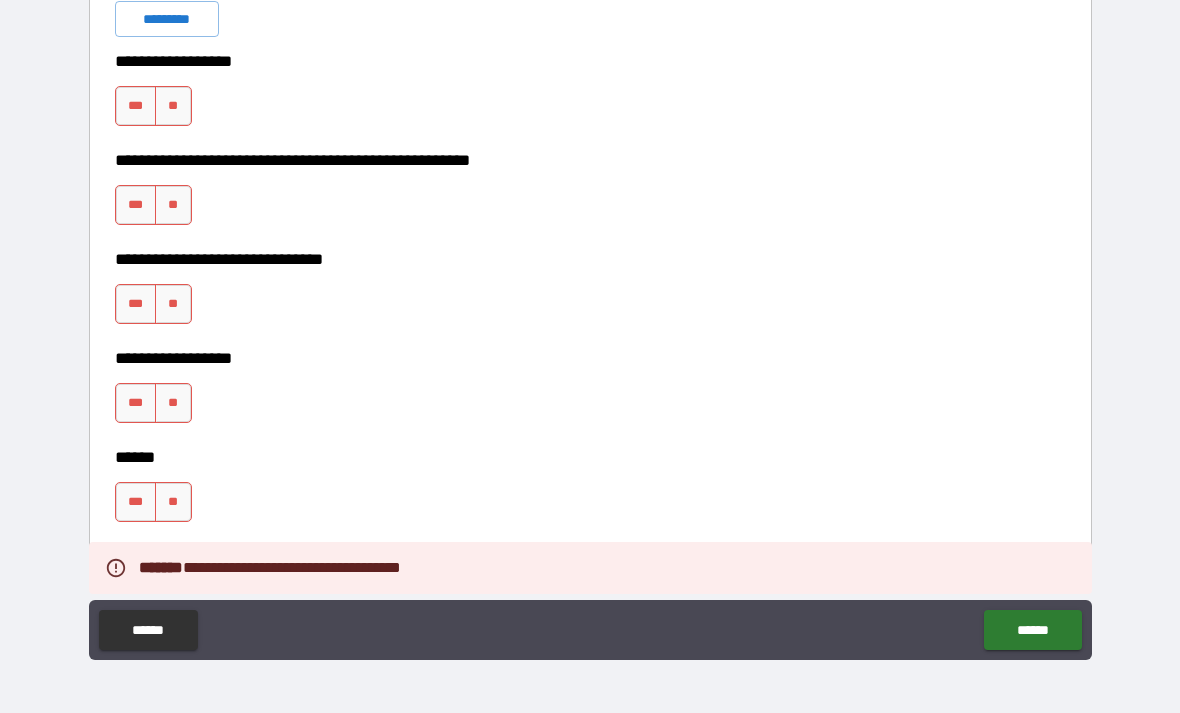 scroll, scrollTop: 7553, scrollLeft: 0, axis: vertical 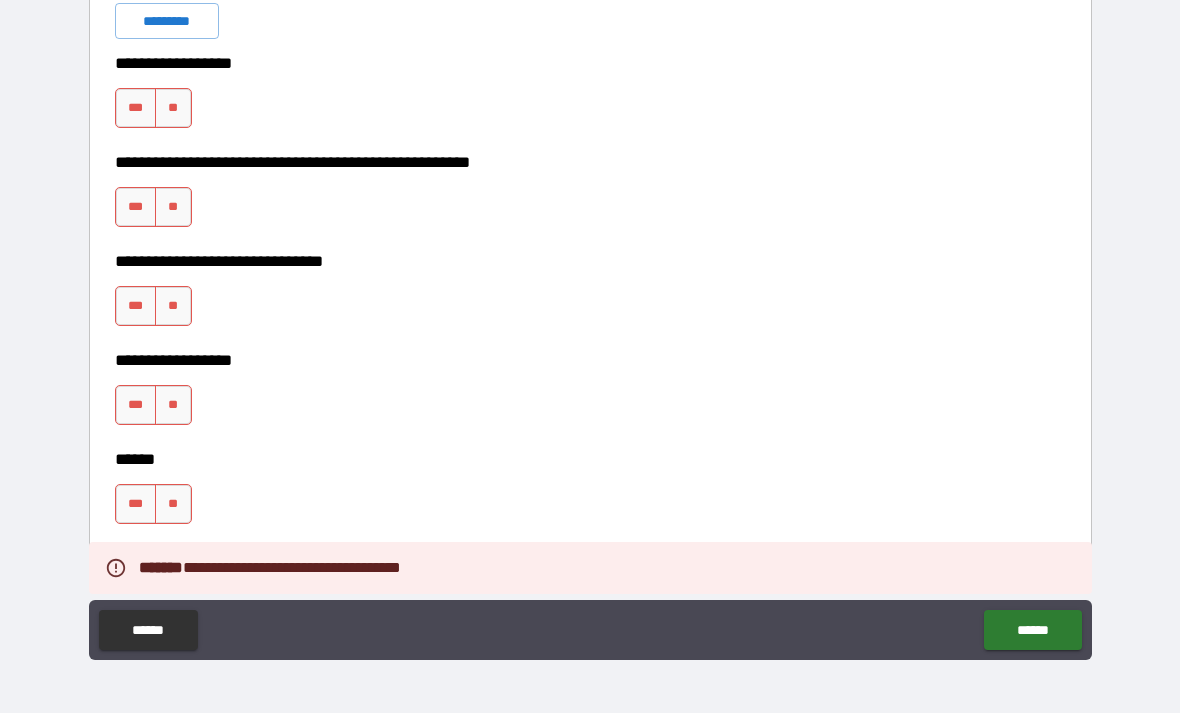 click on "**" at bounding box center [173, 504] 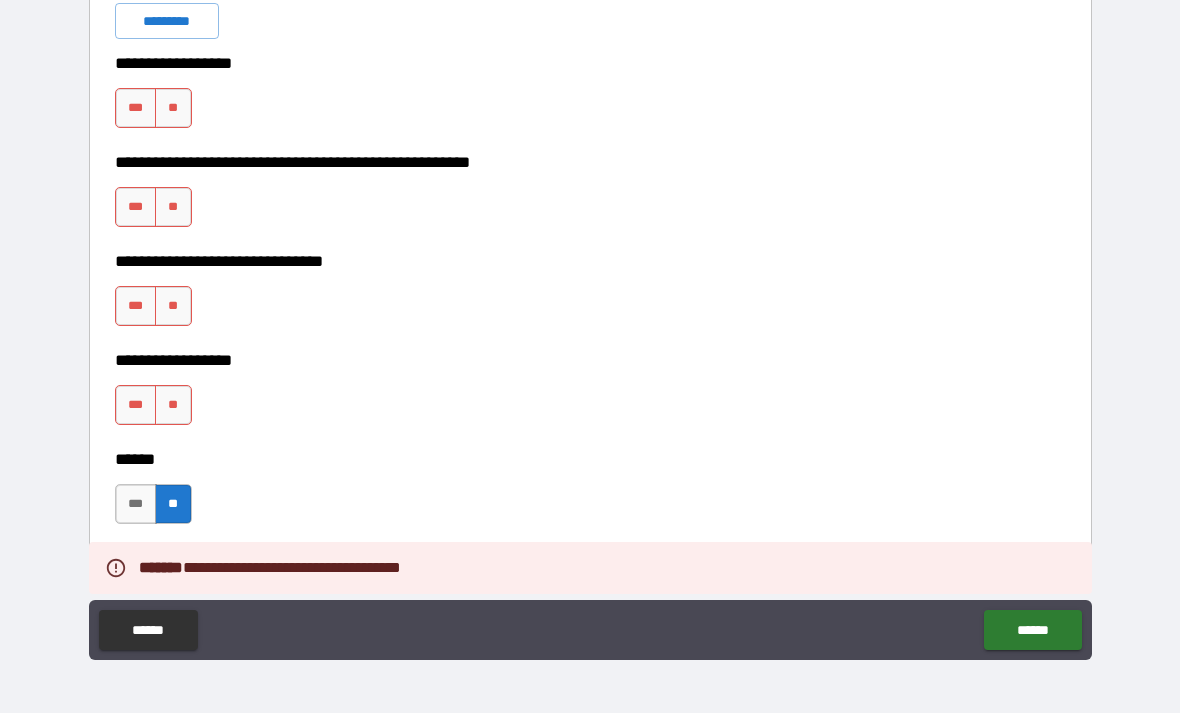 click on "**" at bounding box center (173, 405) 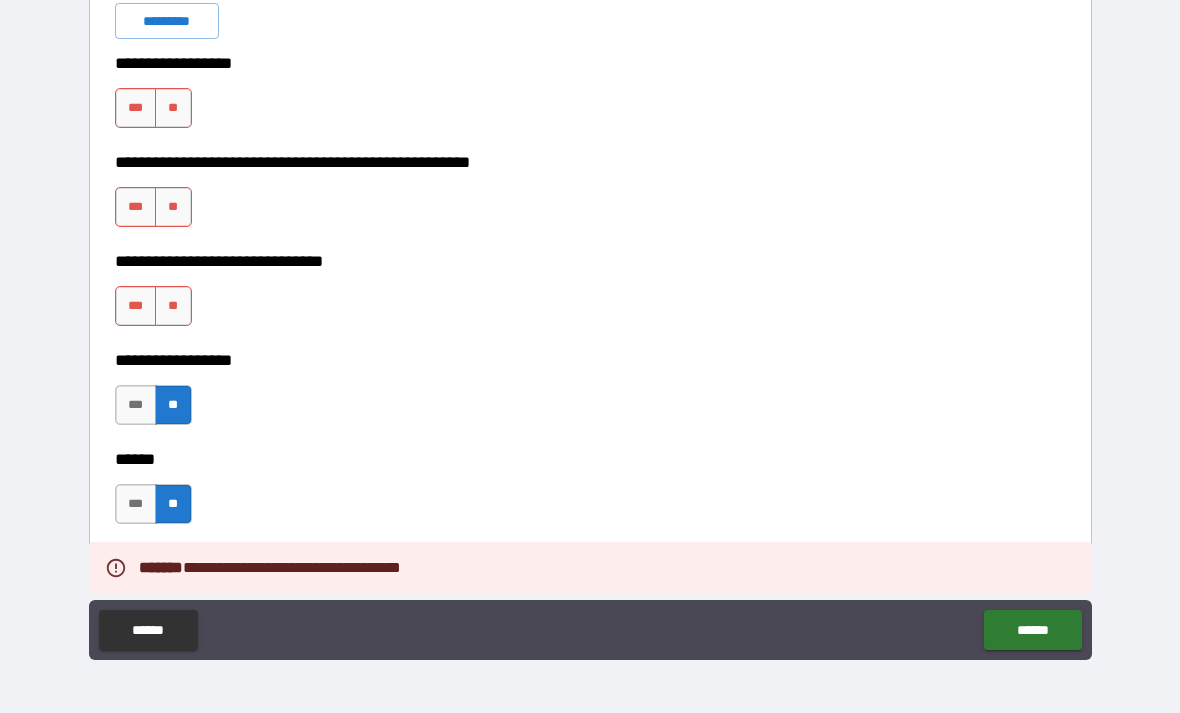 click on "**" at bounding box center [173, 207] 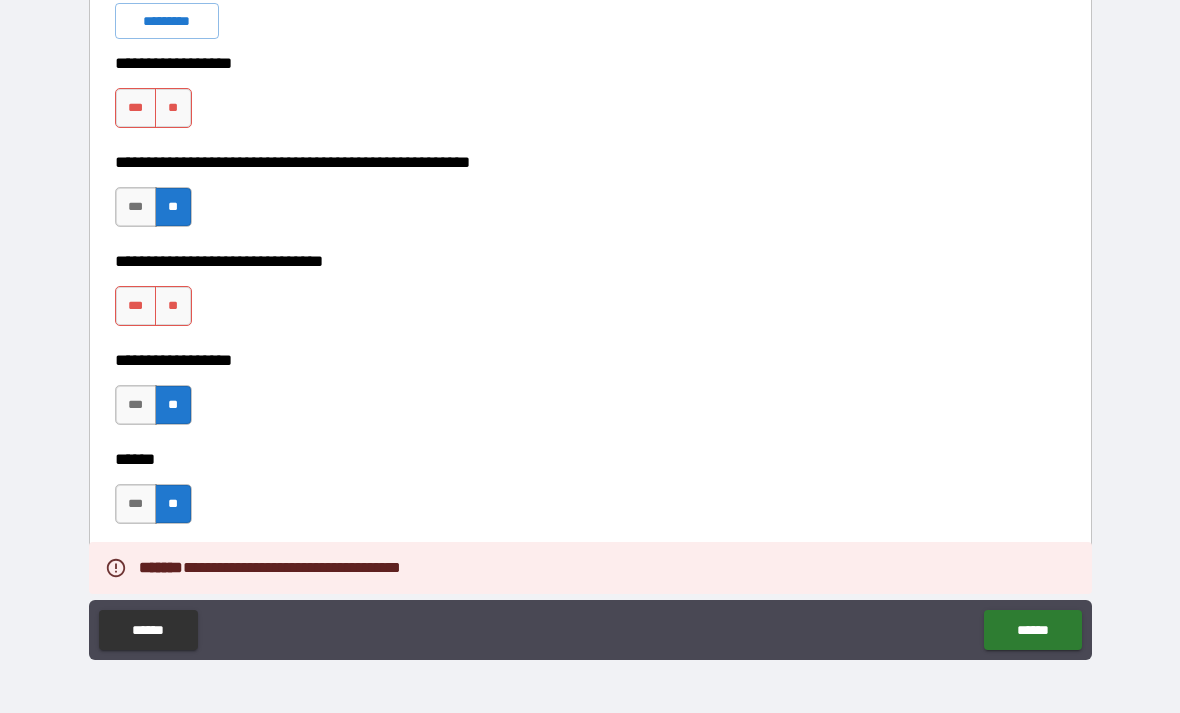 click on "**" at bounding box center (173, 108) 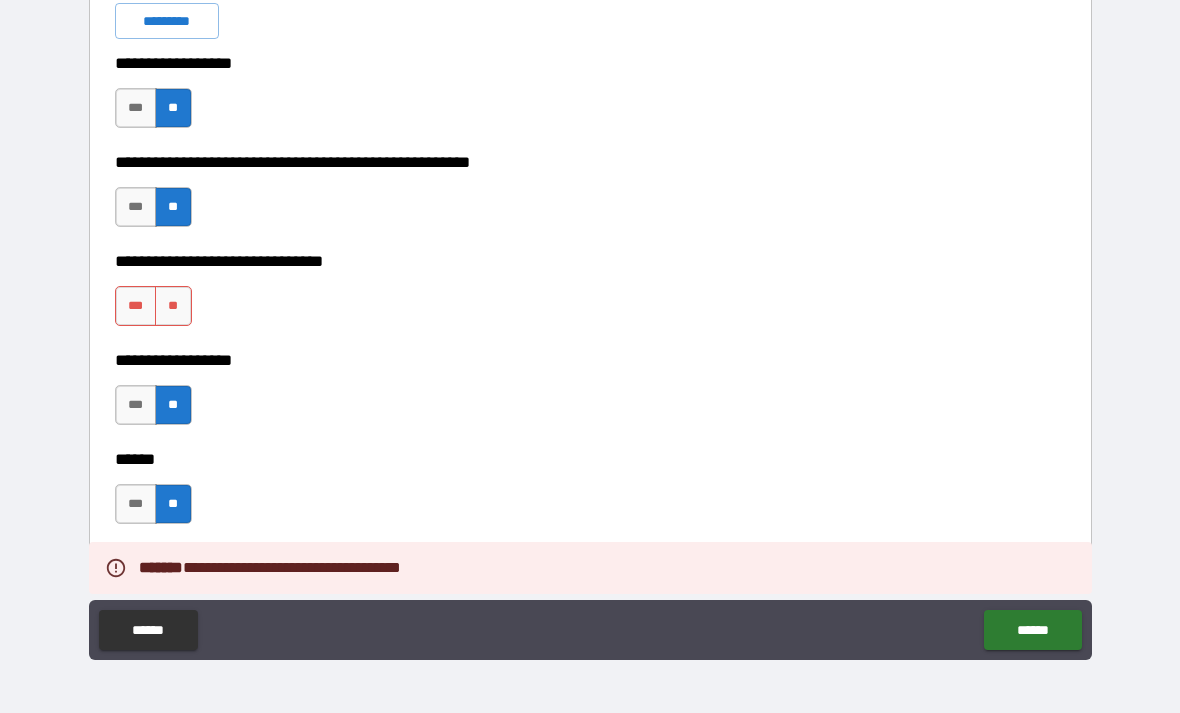 click on "**" at bounding box center [173, 306] 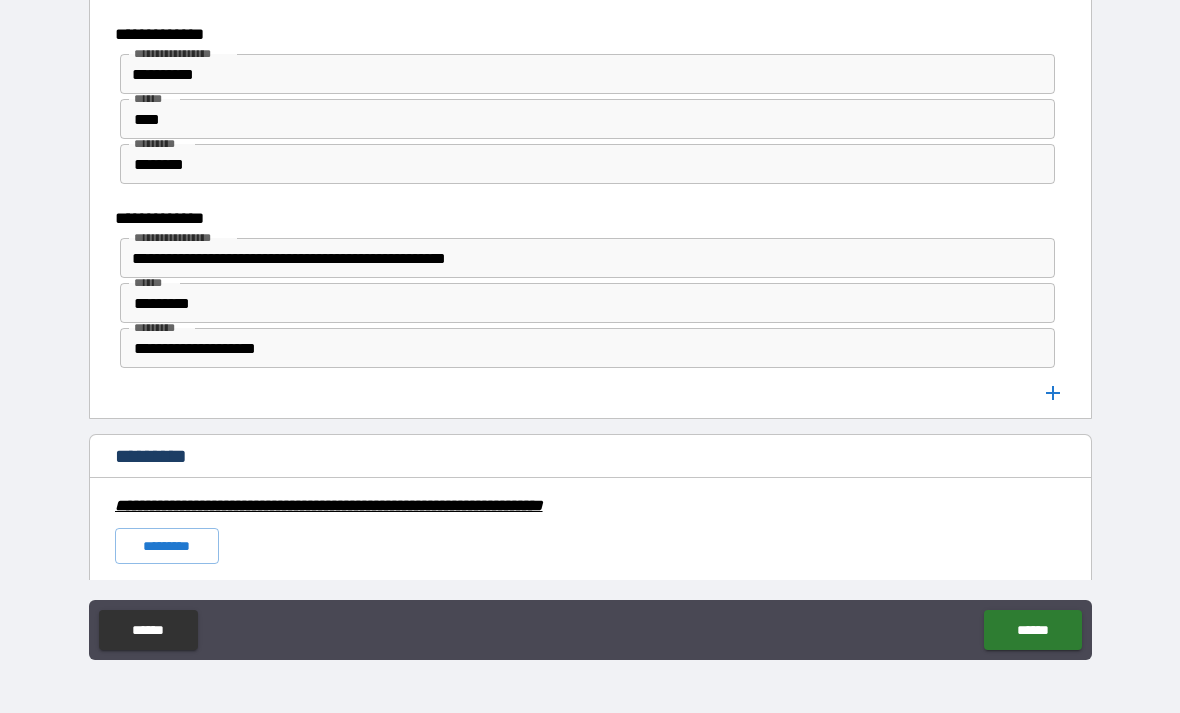 click on "******" at bounding box center [1032, 630] 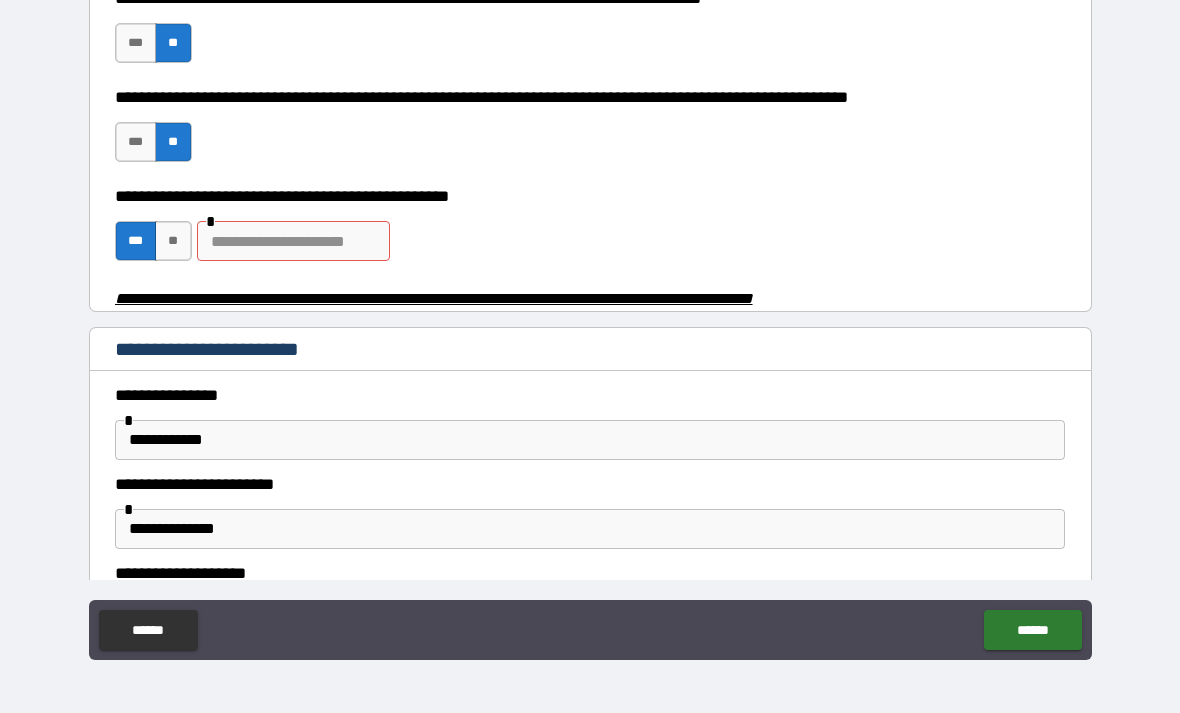 scroll, scrollTop: 671, scrollLeft: 0, axis: vertical 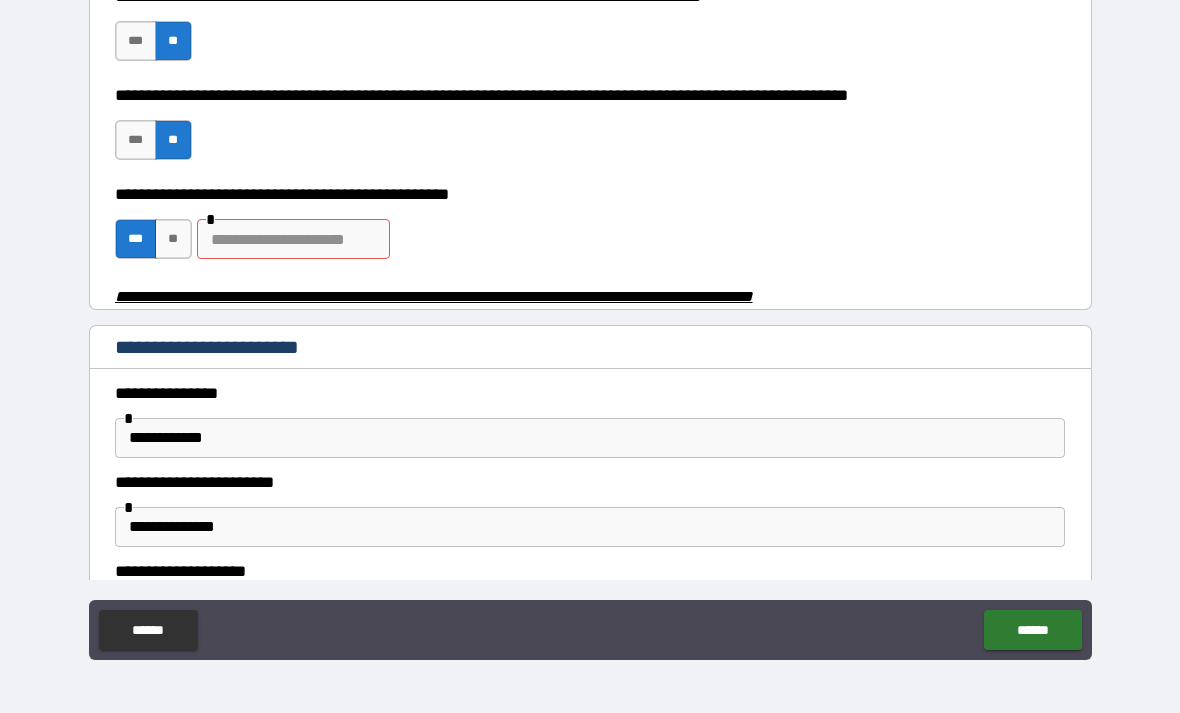 click at bounding box center [293, 239] 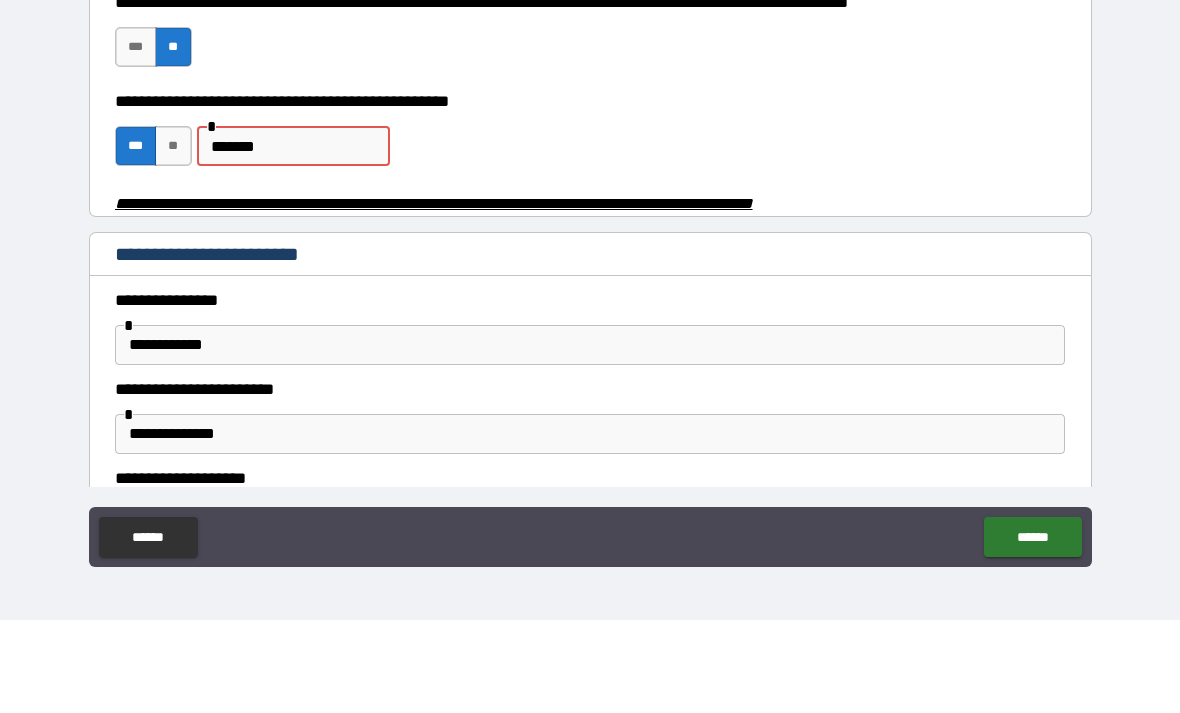 type on "*******" 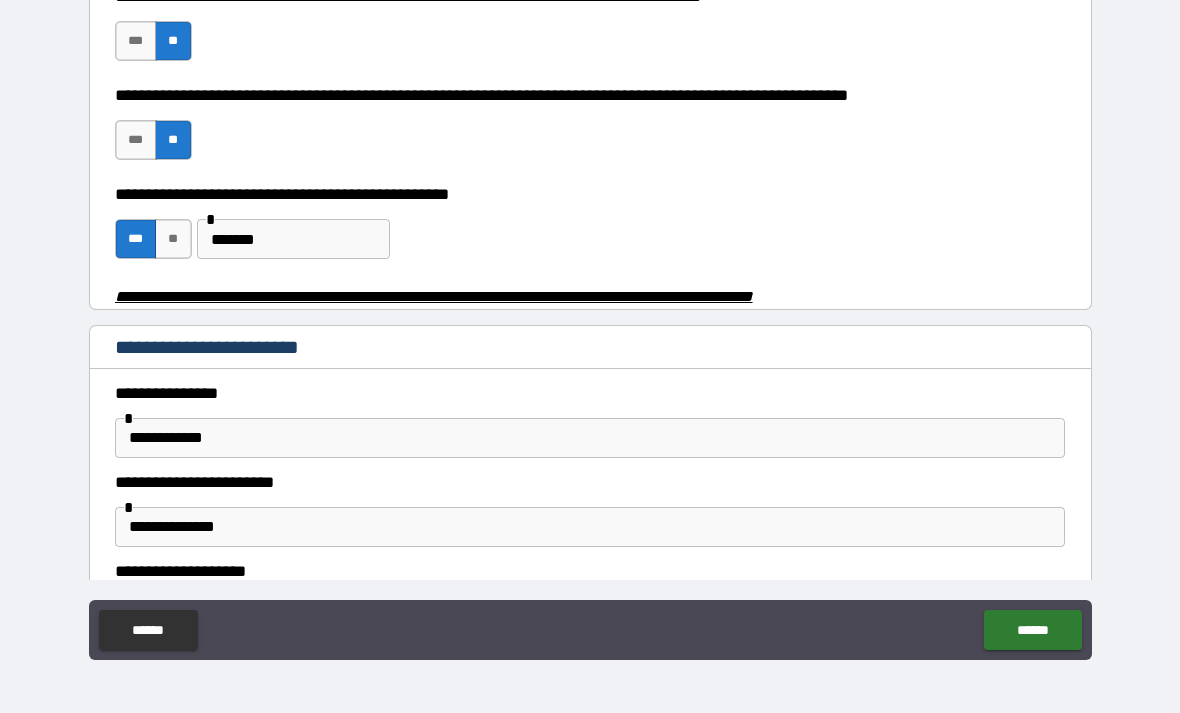 click on "******" at bounding box center [1032, 630] 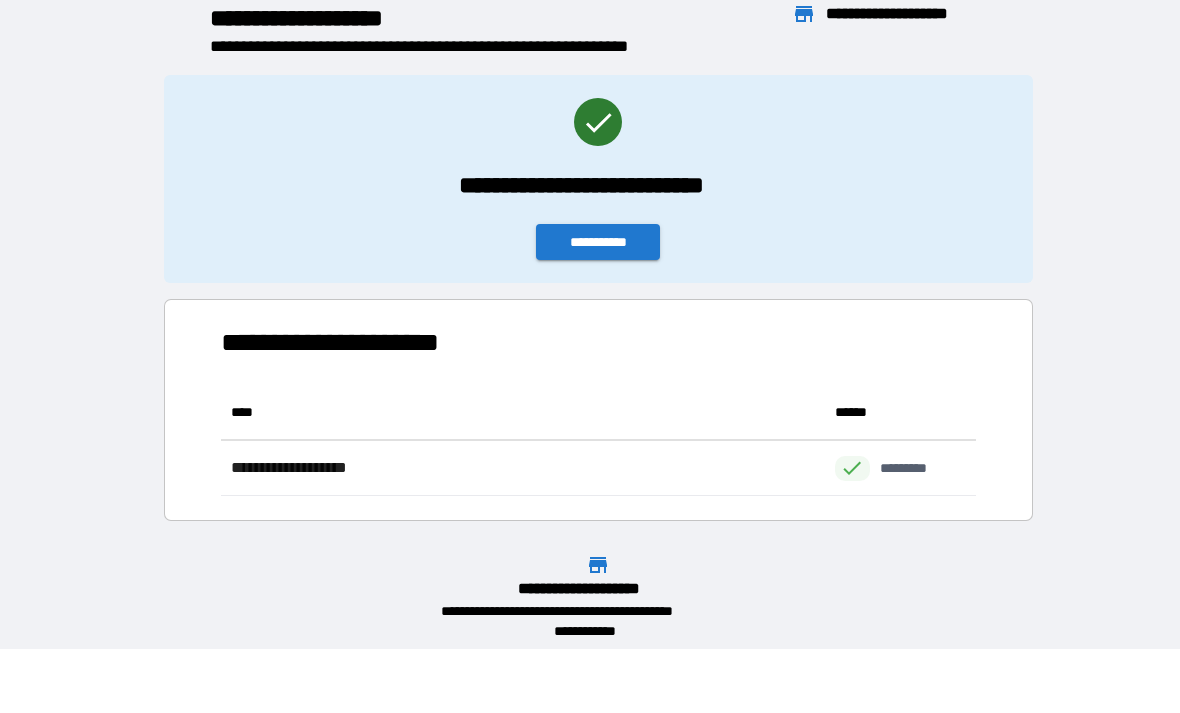 scroll, scrollTop: 1, scrollLeft: 1, axis: both 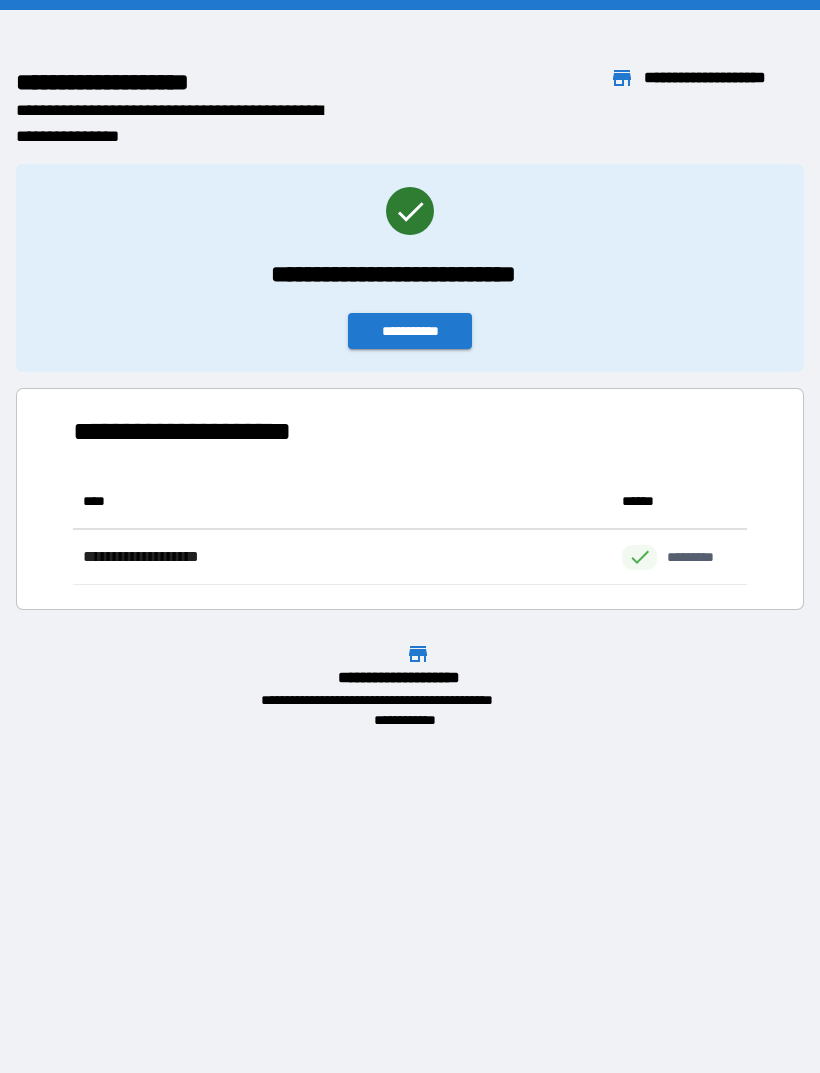 click on "**********" at bounding box center (410, 331) 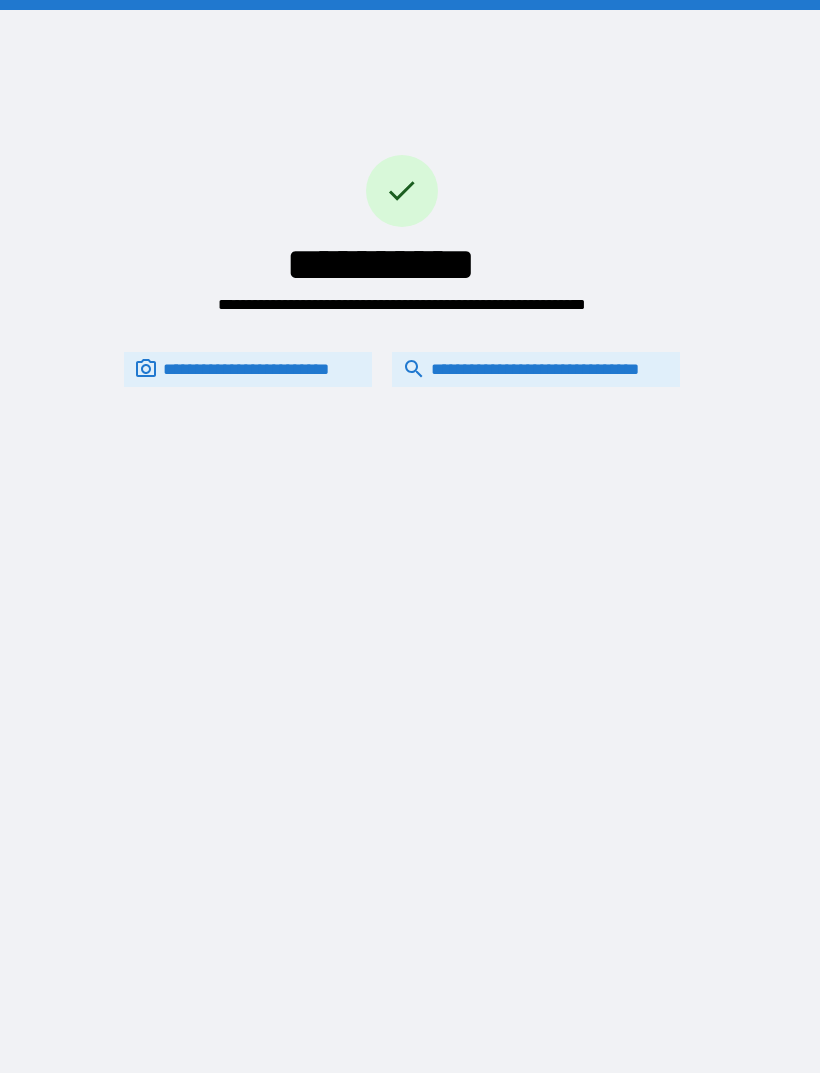 click on "**********" at bounding box center [536, 369] 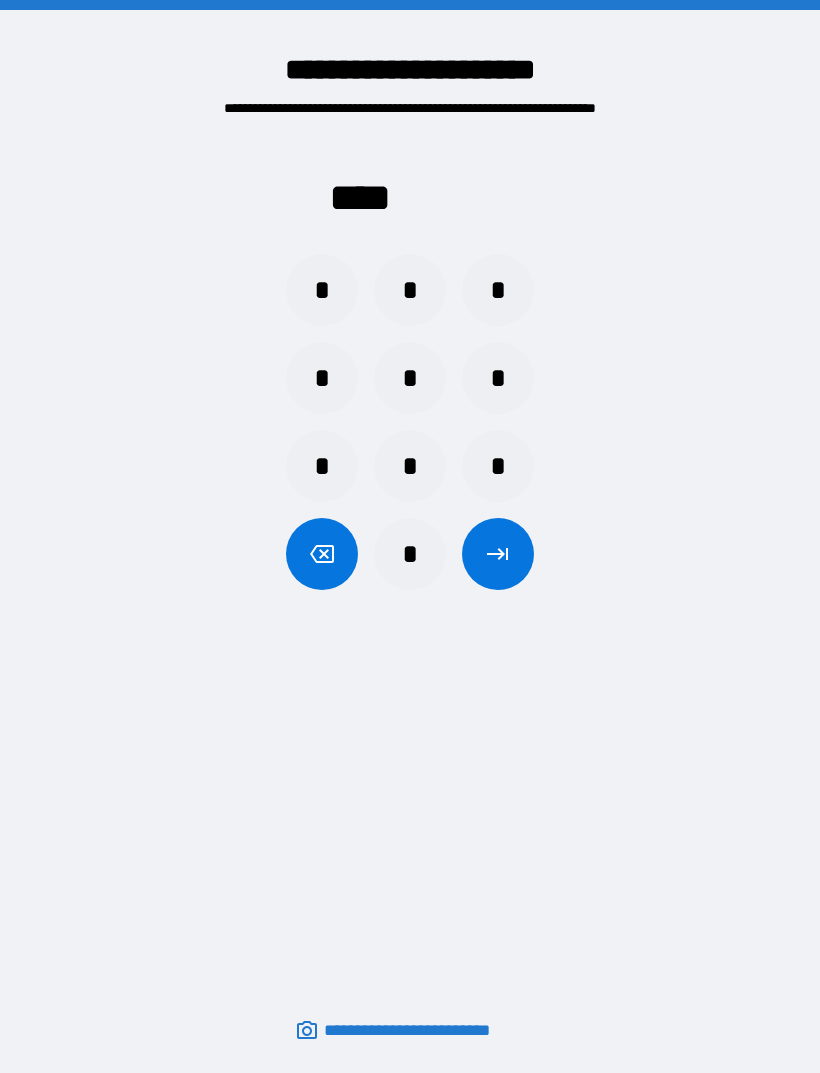 click on "*" at bounding box center (322, 290) 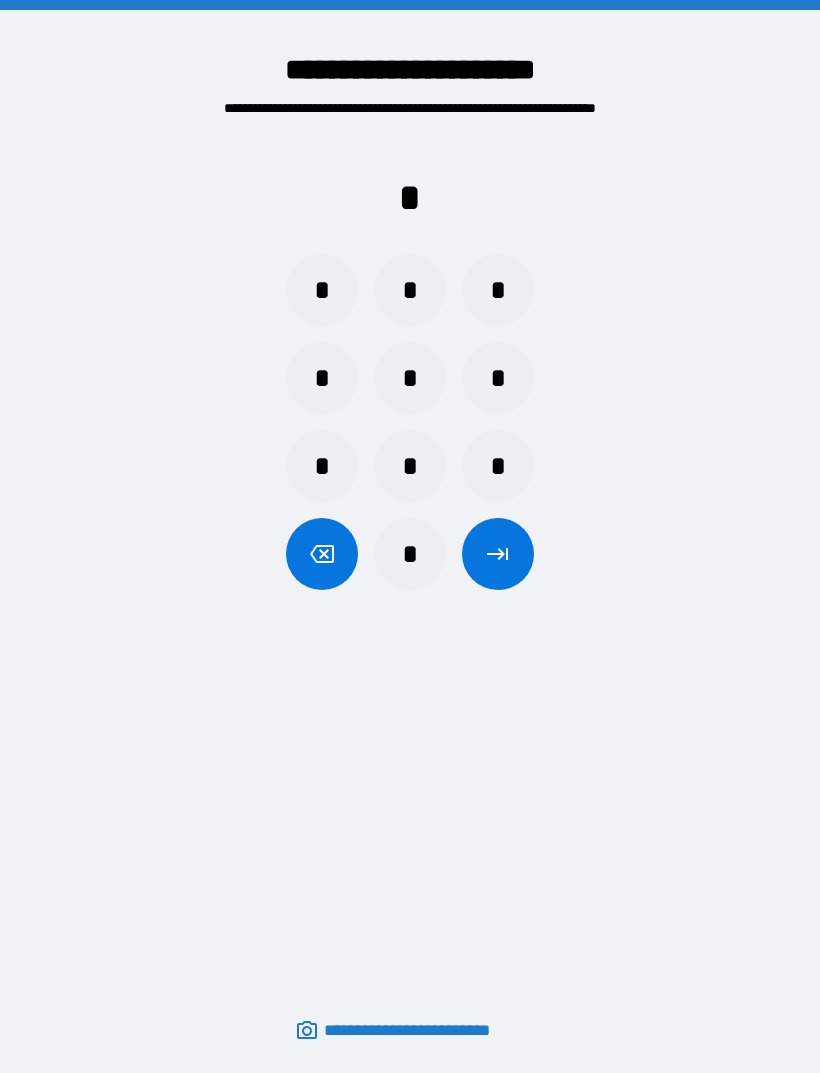 click on "*" at bounding box center [322, 290] 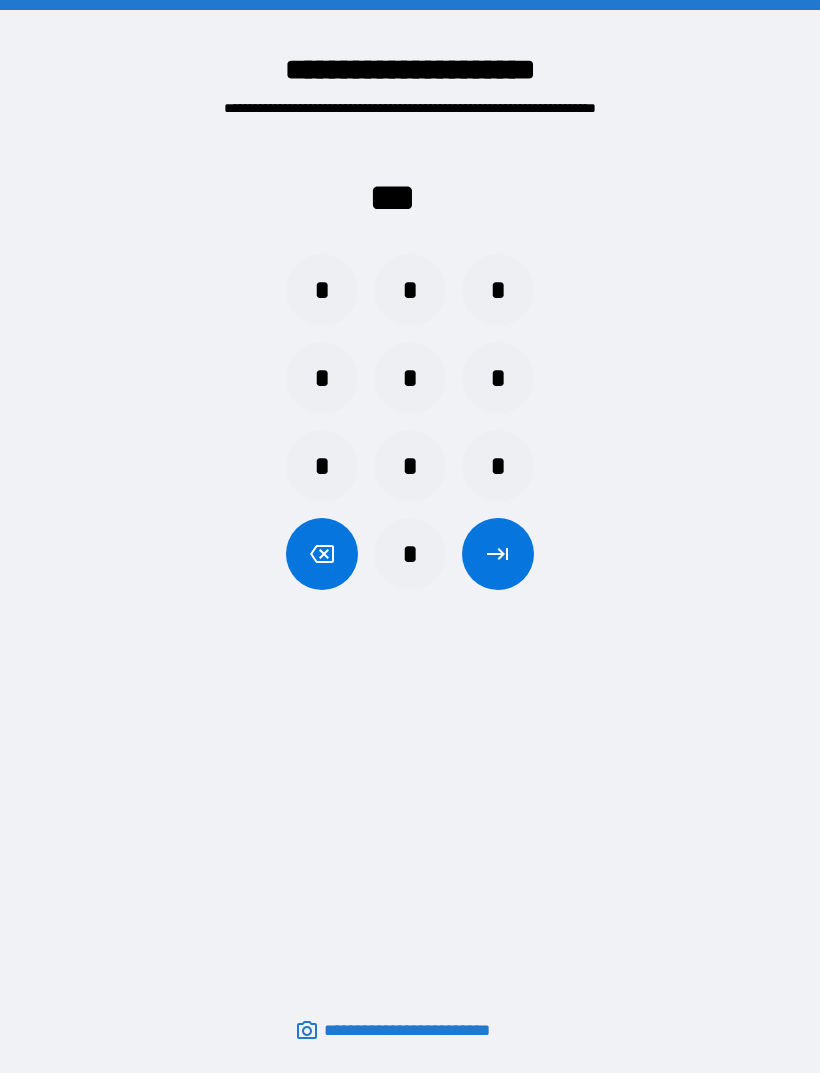 click on "*" at bounding box center [322, 290] 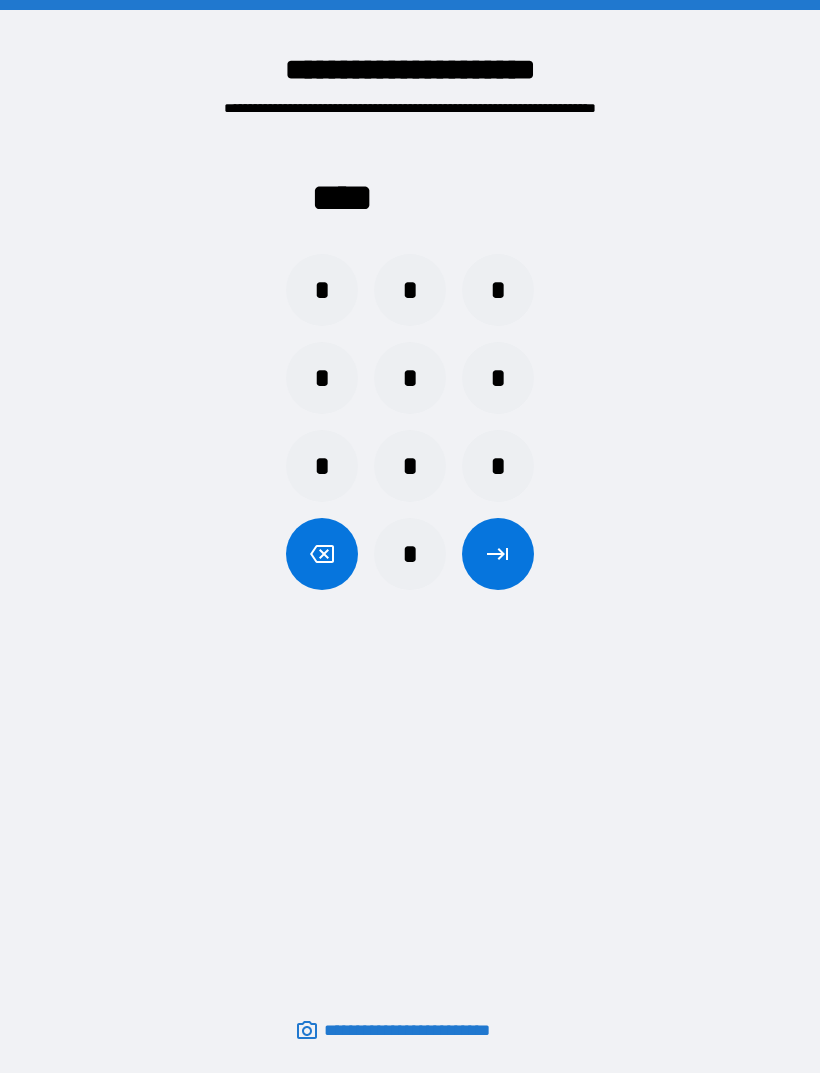 click at bounding box center [498, 554] 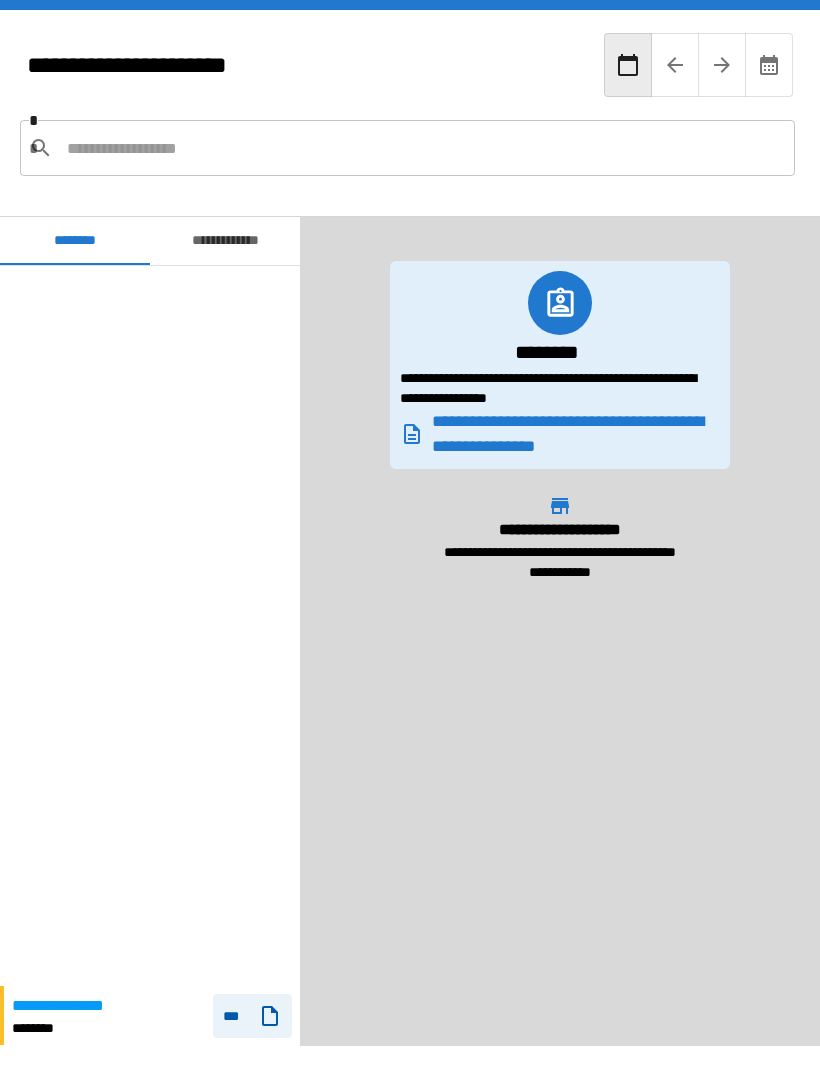 scroll, scrollTop: 769, scrollLeft: 0, axis: vertical 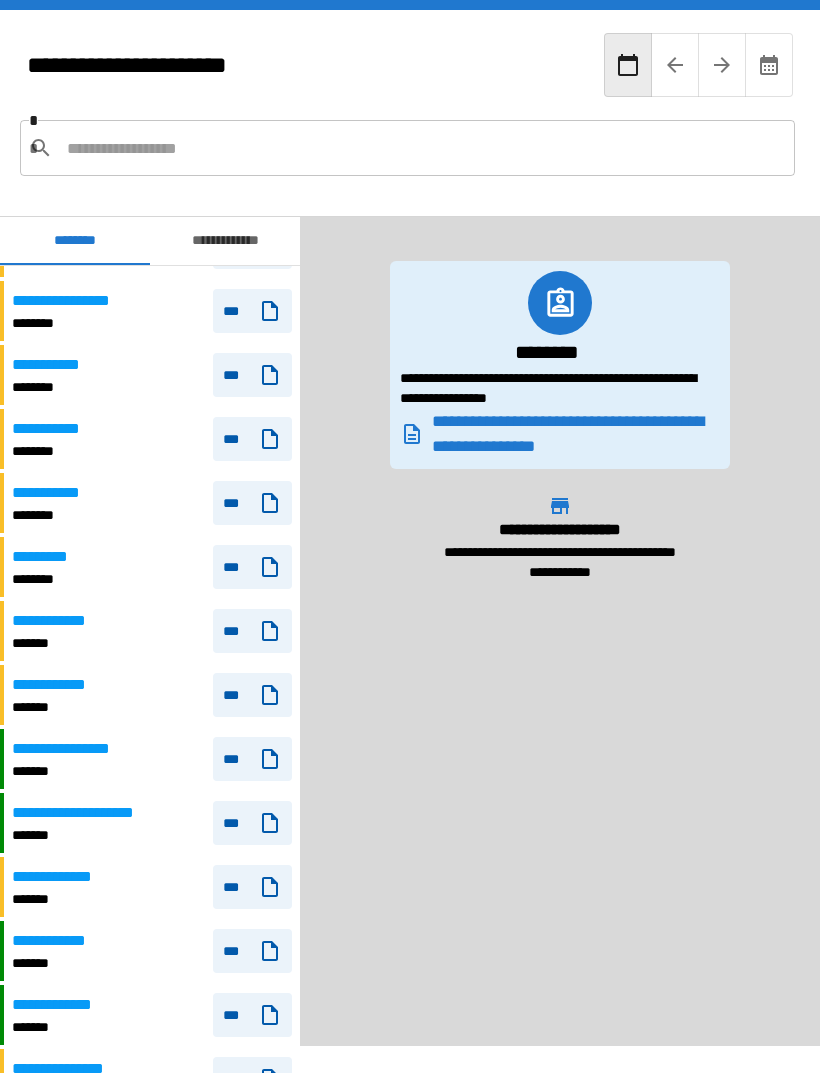 click 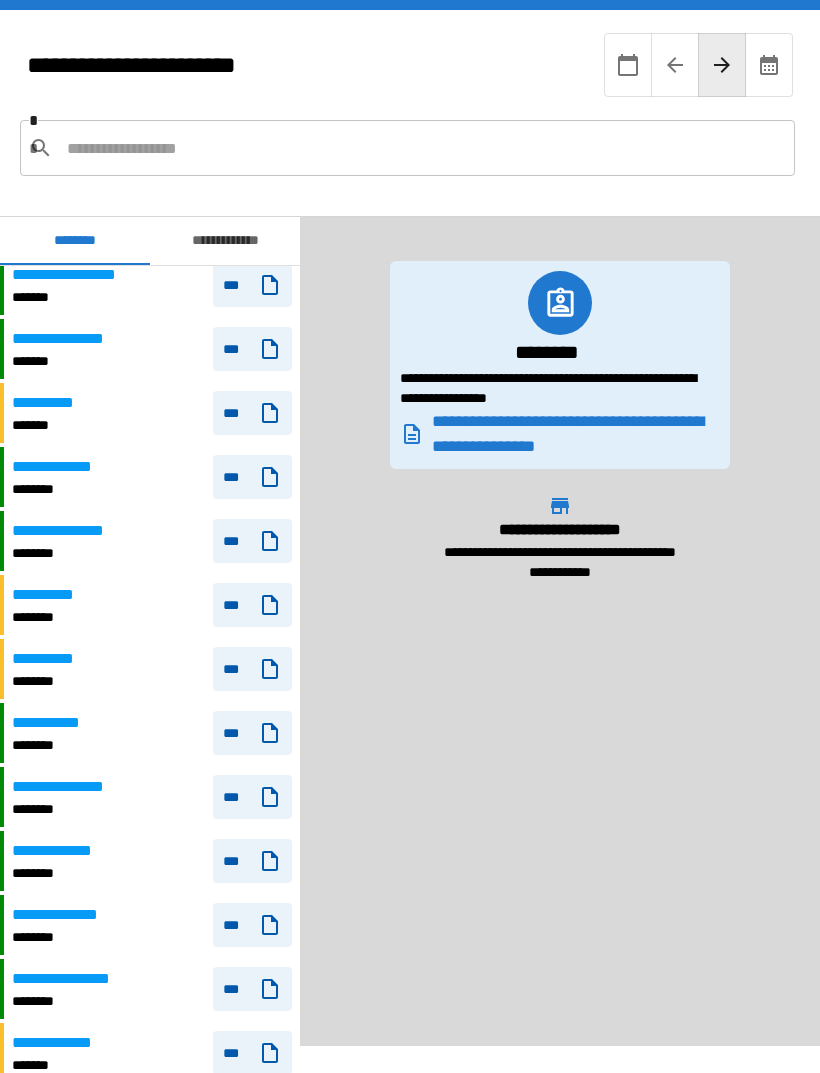 scroll, scrollTop: 327, scrollLeft: 0, axis: vertical 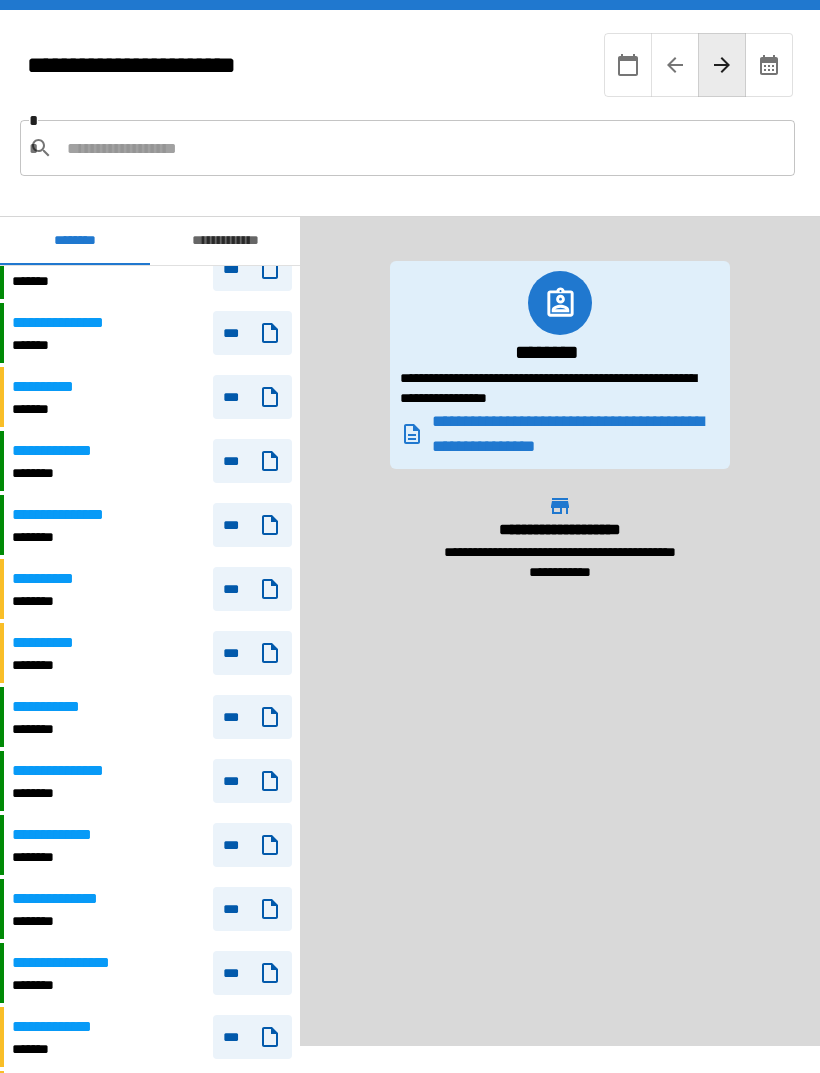 click on "**********" at bounding box center [73, 771] 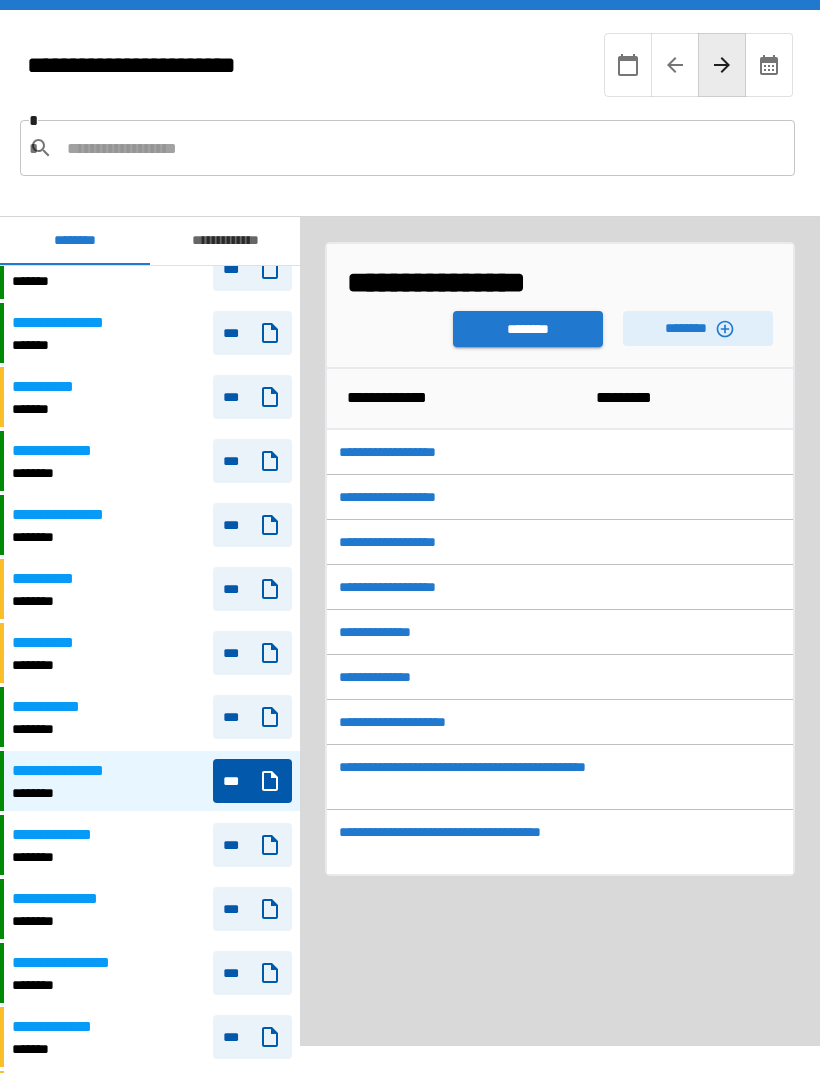 click on "********" at bounding box center (528, 329) 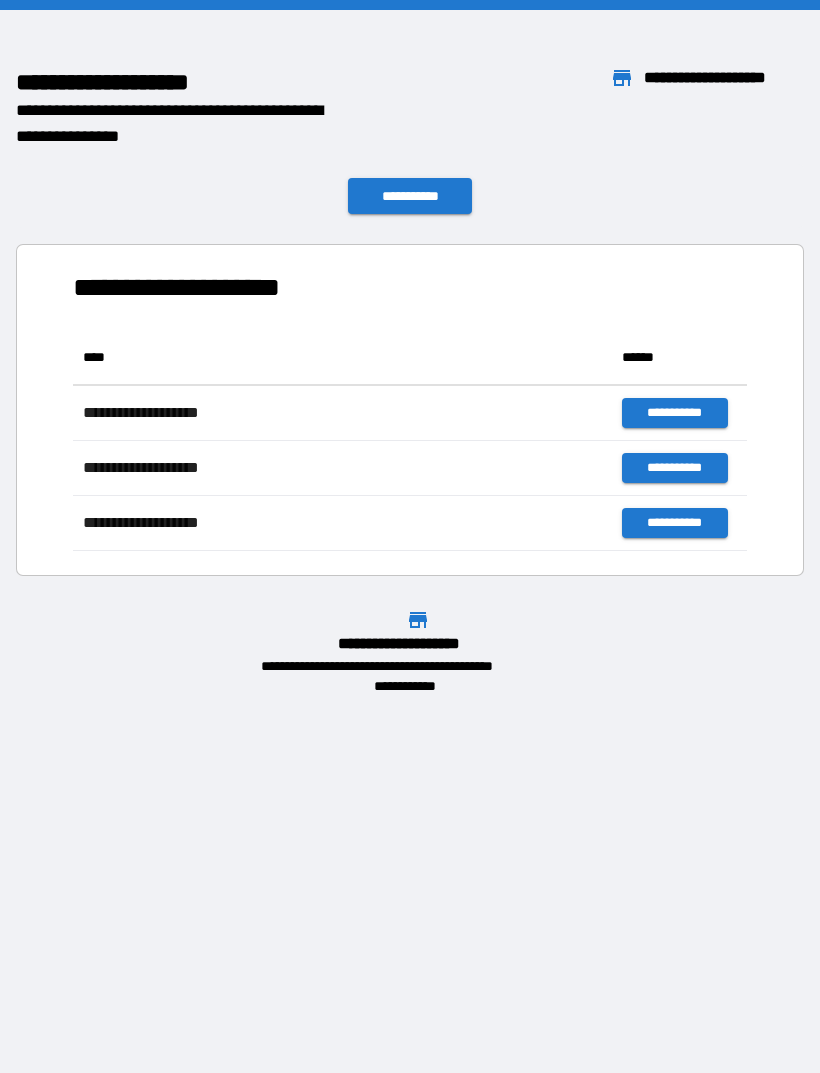 scroll, scrollTop: 1, scrollLeft: 1, axis: both 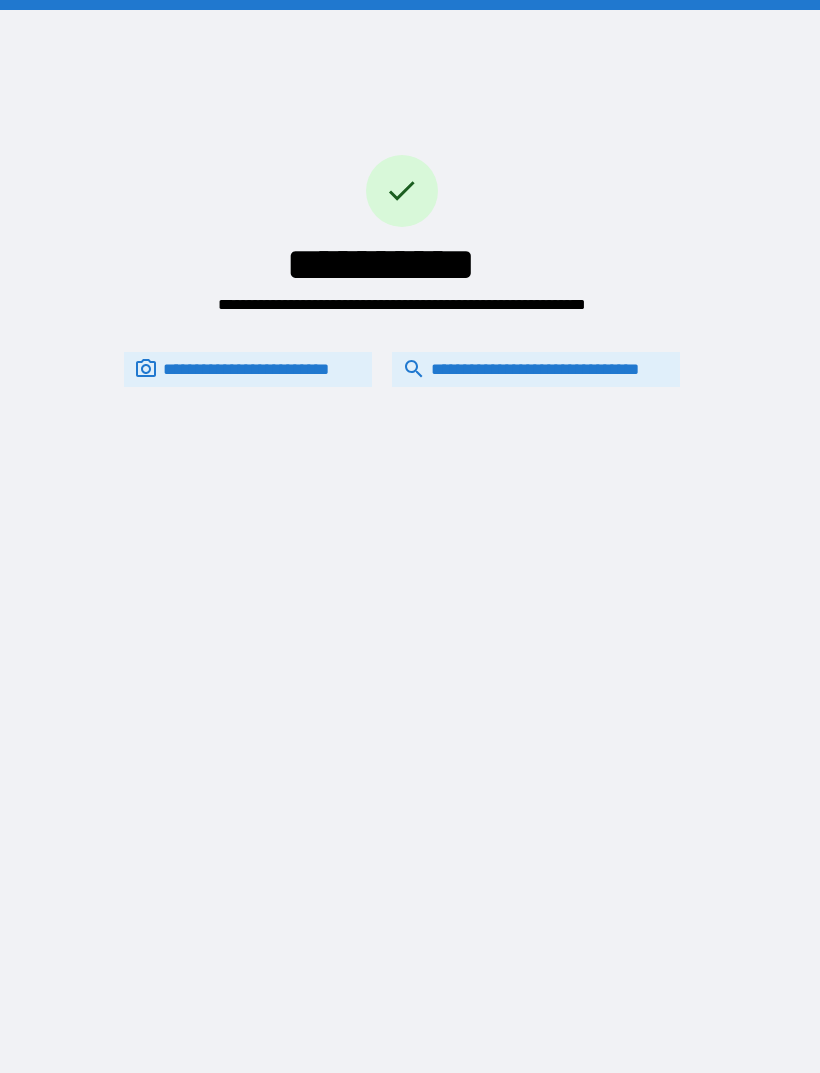 click on "**********" at bounding box center [536, 369] 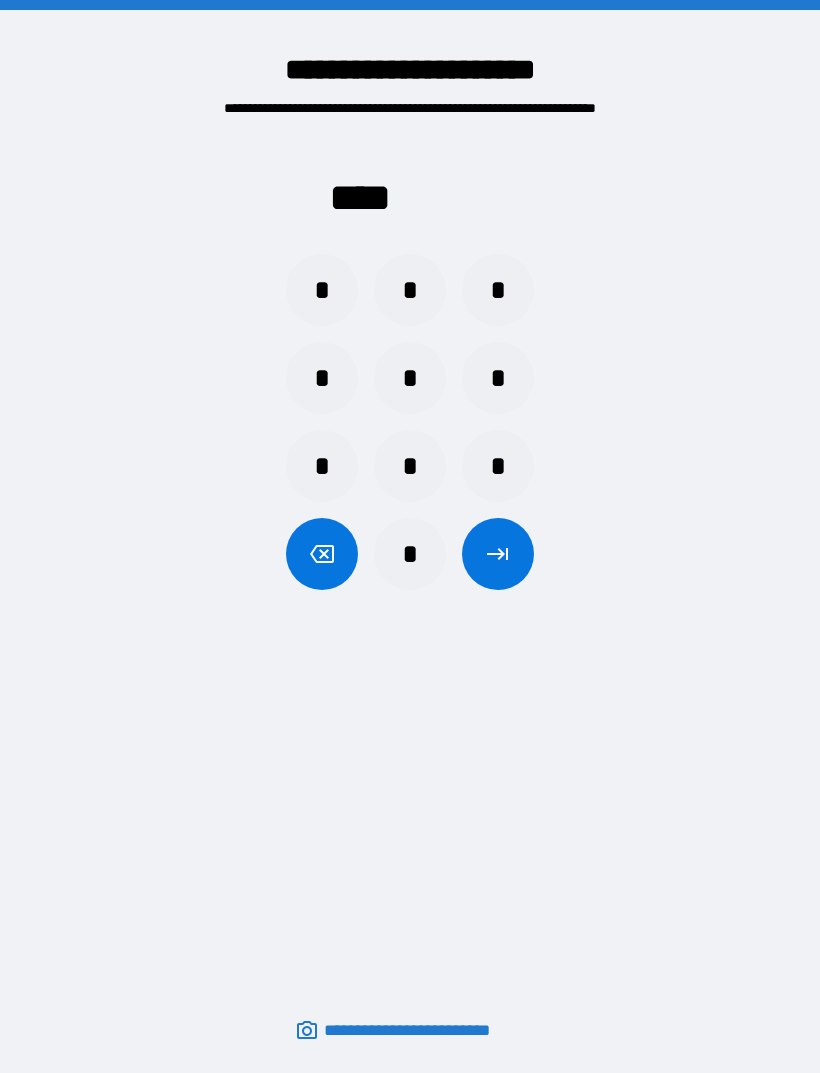 click on "*" at bounding box center (322, 290) 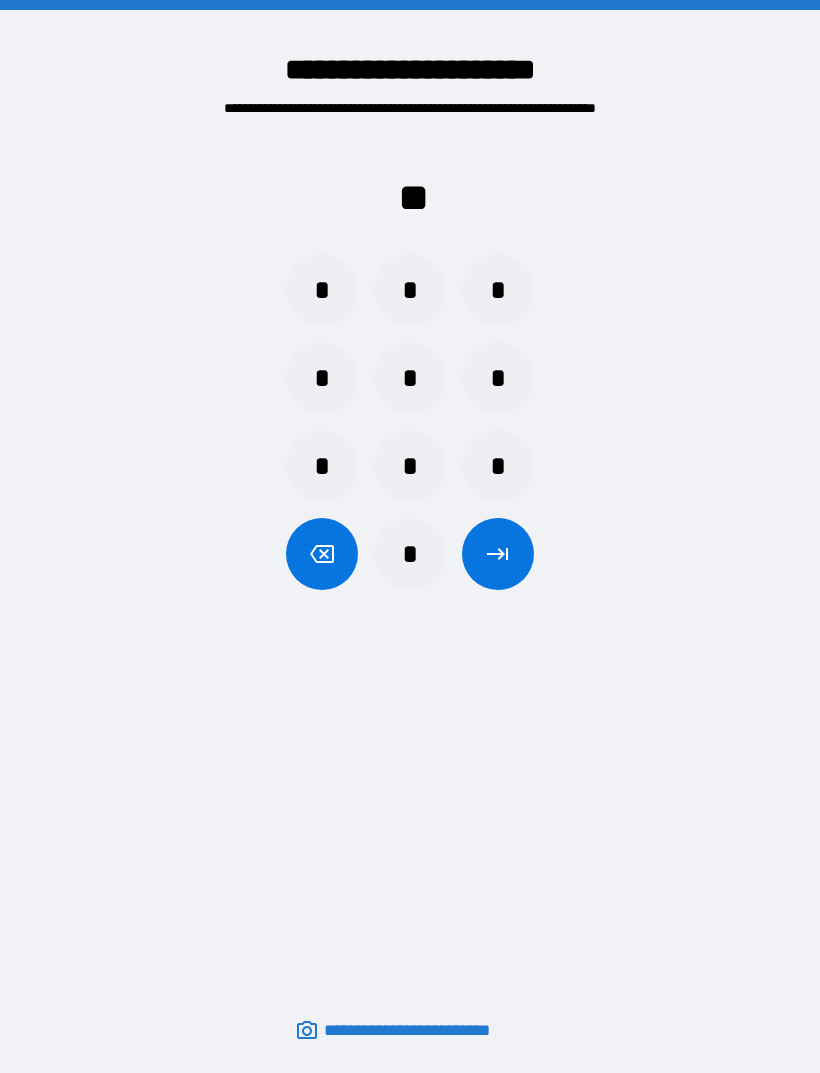 click on "*" at bounding box center (322, 290) 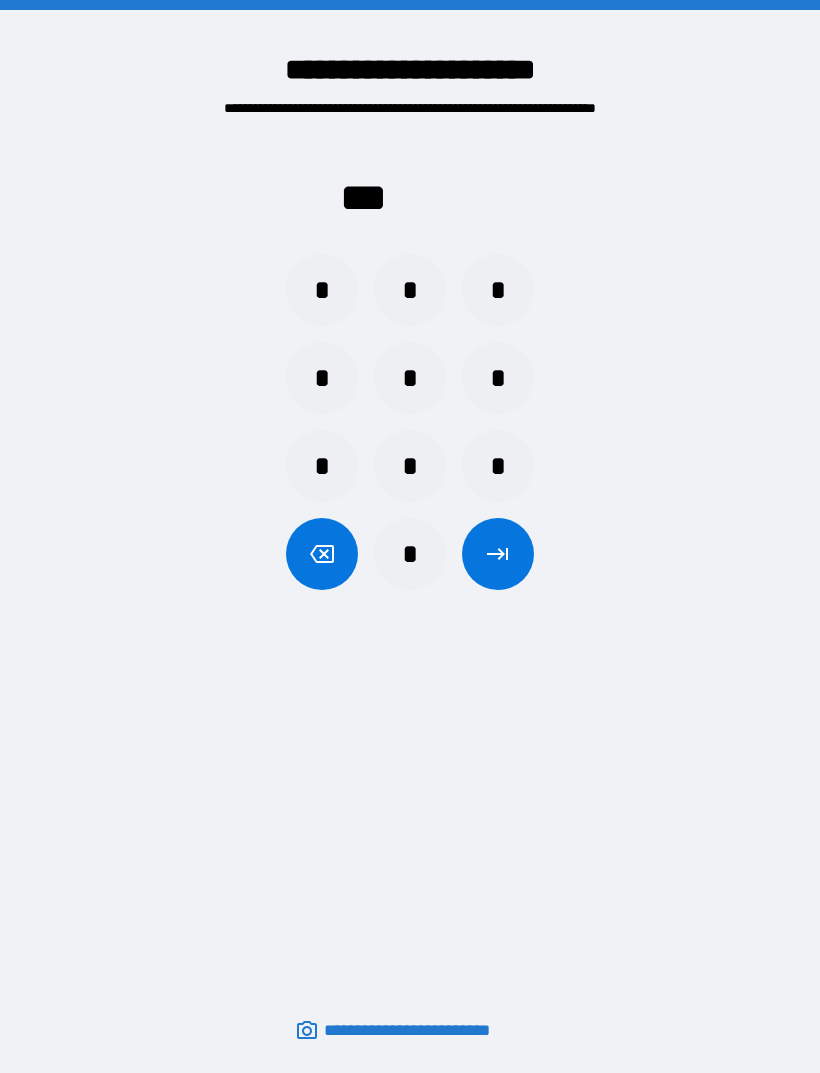 click on "*" at bounding box center [322, 290] 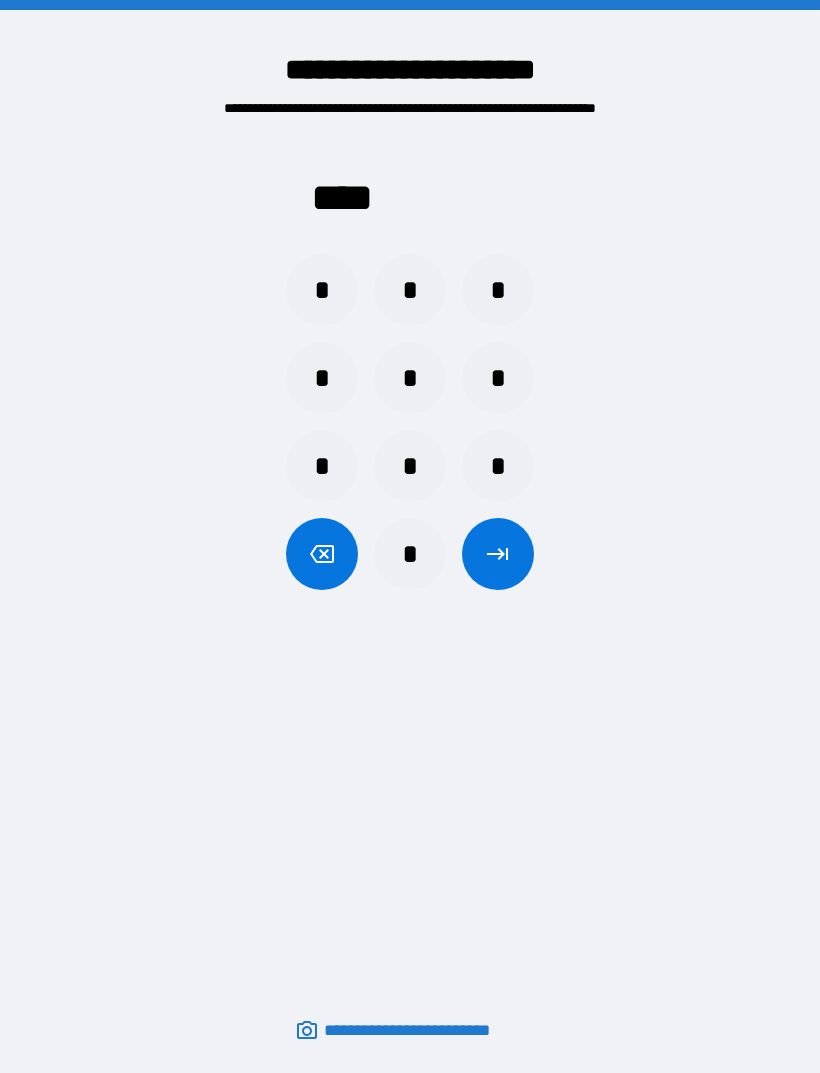 click 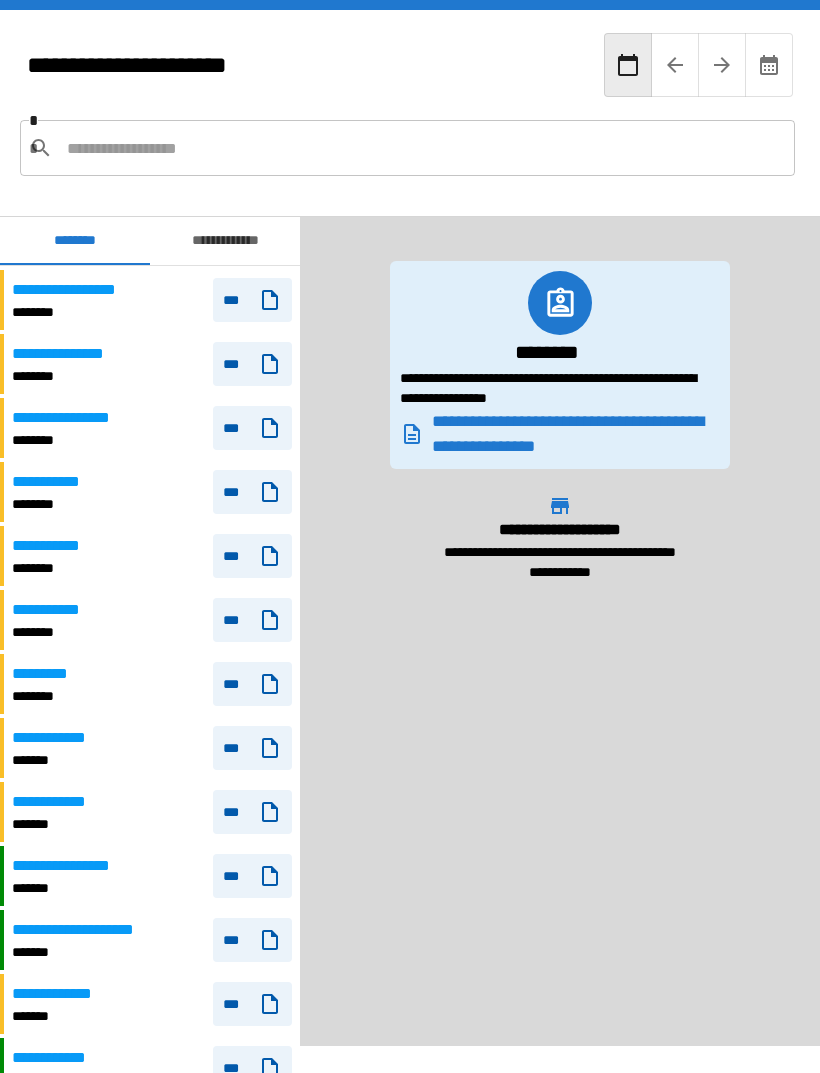 scroll, scrollTop: 661, scrollLeft: 0, axis: vertical 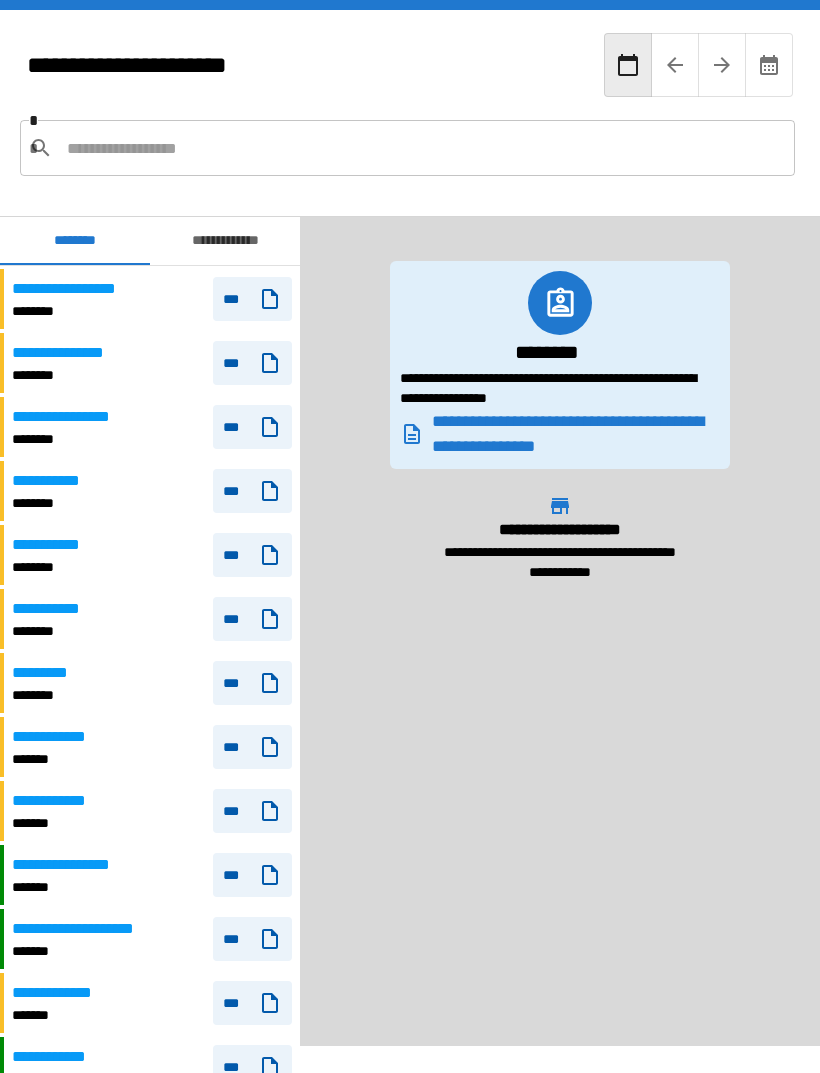click 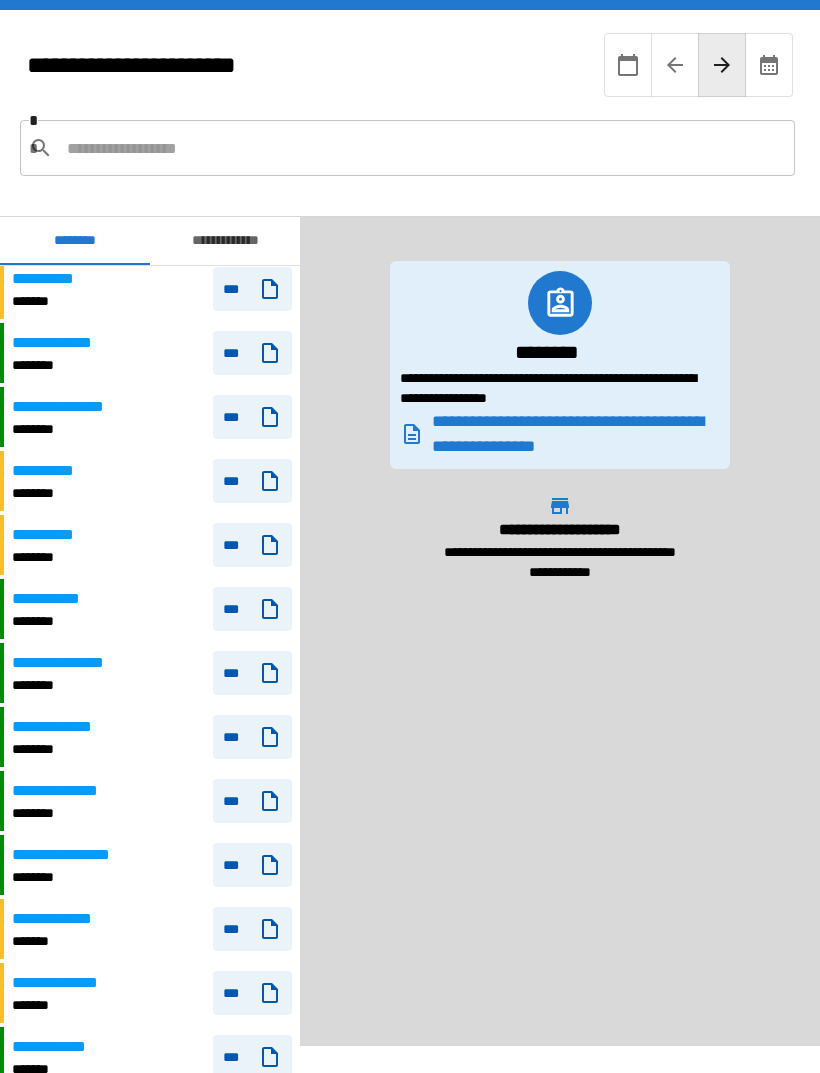 scroll, scrollTop: 421, scrollLeft: 0, axis: vertical 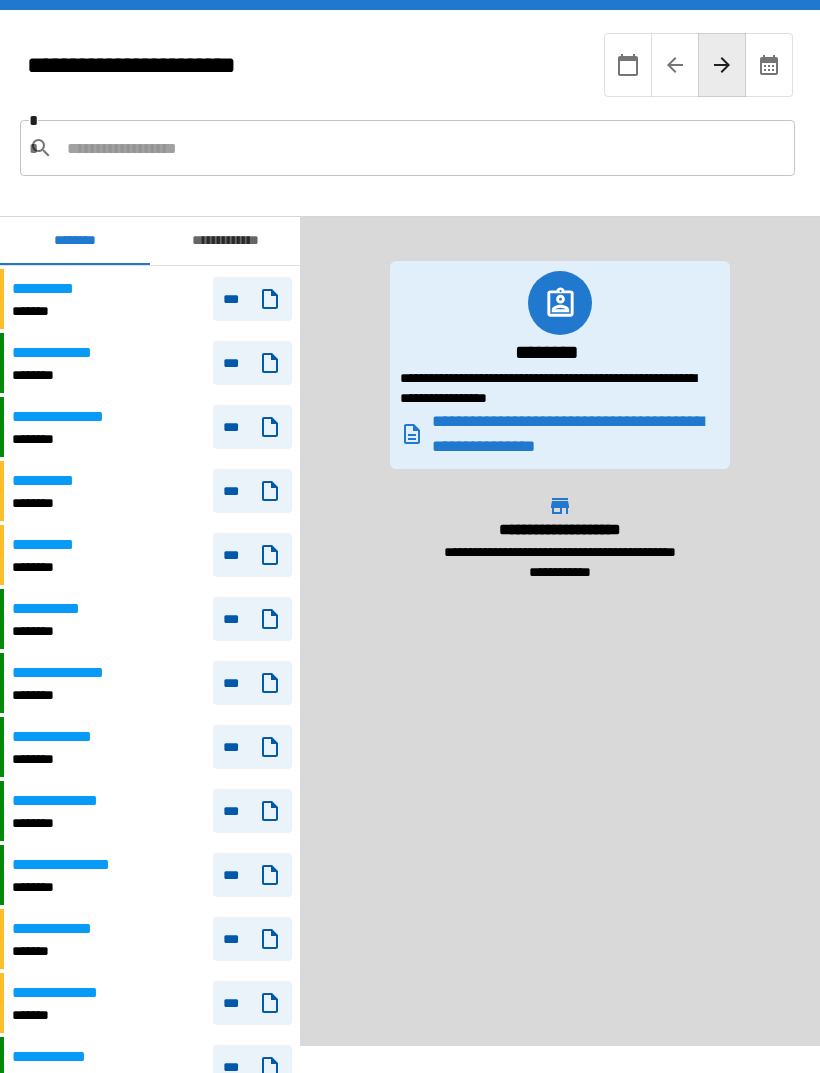 click on "**********" at bounding box center (152, 683) 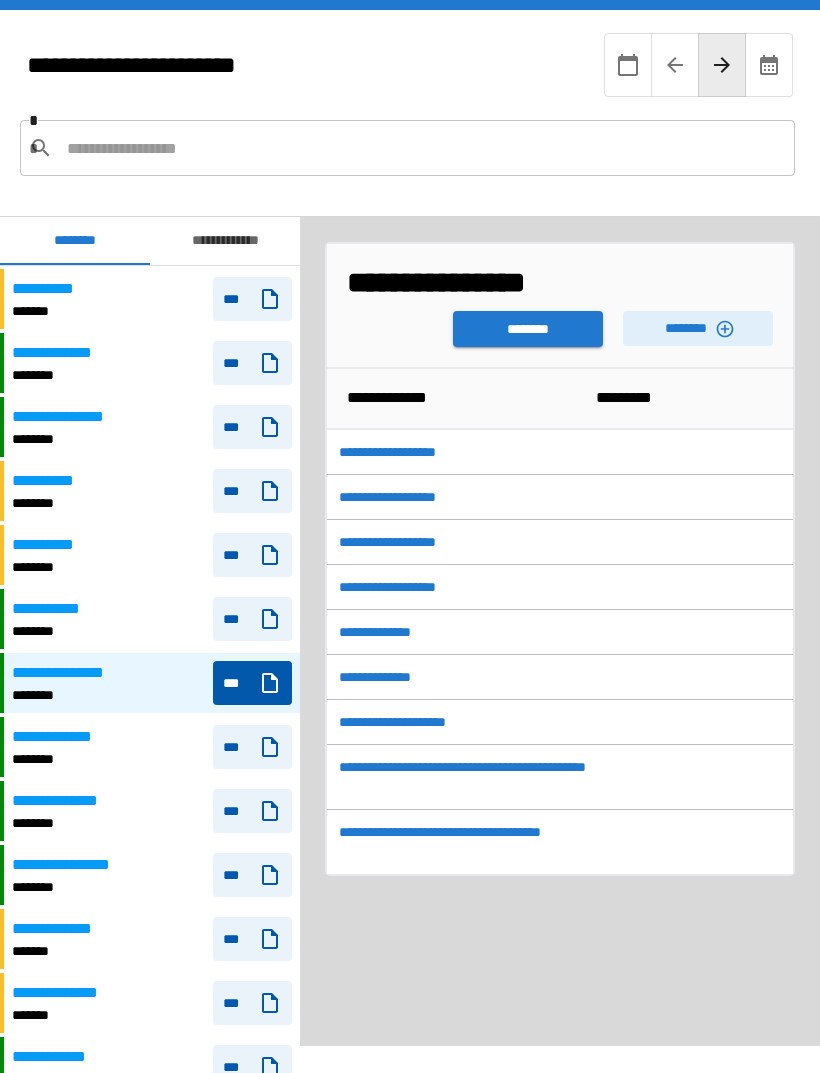 click on "**********" at bounding box center (403, 452) 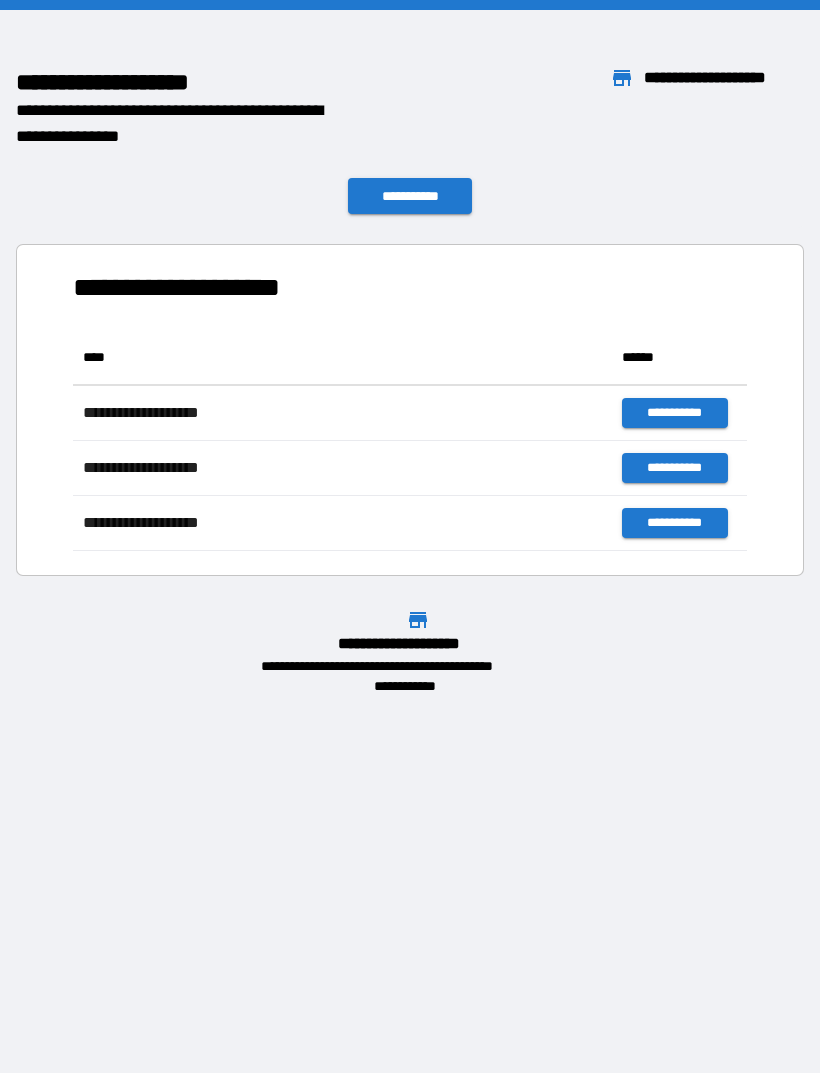 scroll, scrollTop: 1, scrollLeft: 1, axis: both 